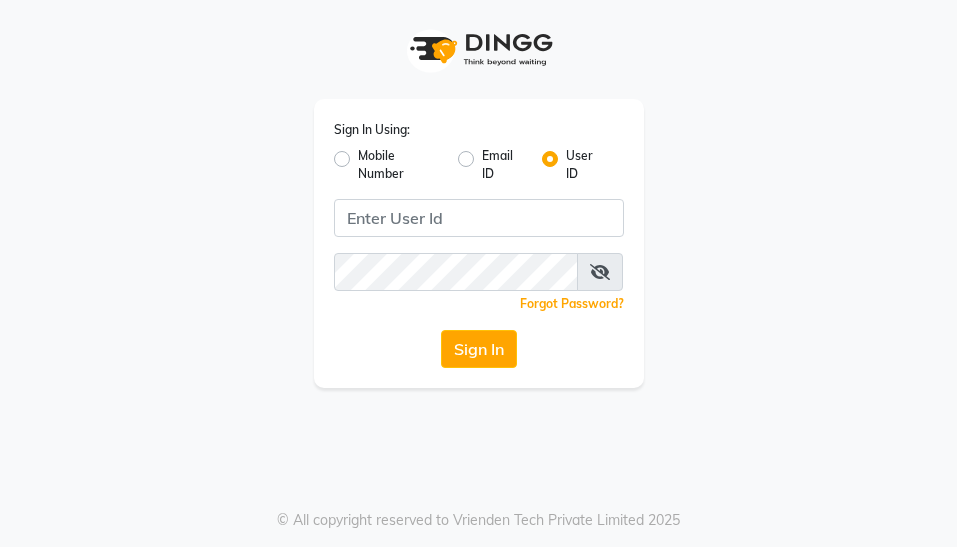 scroll, scrollTop: 0, scrollLeft: 0, axis: both 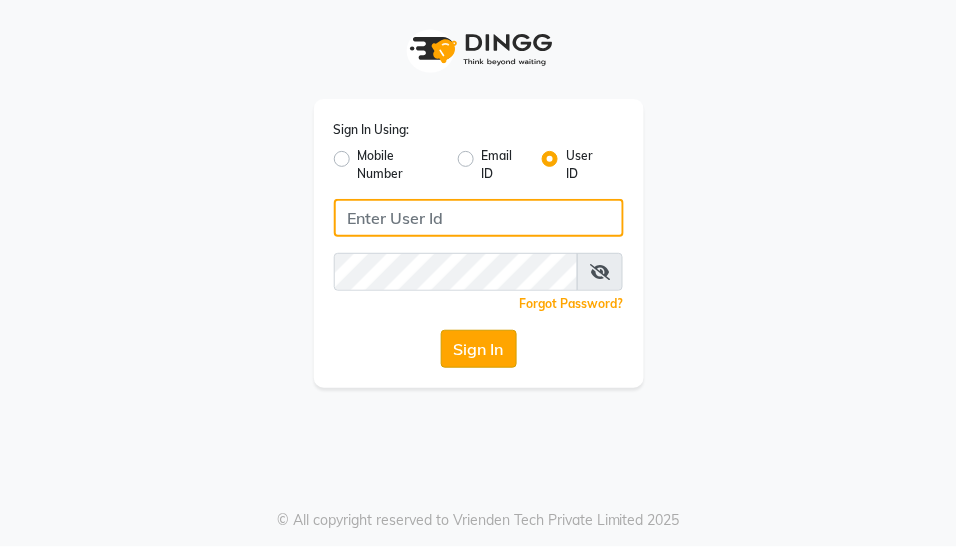 type on "[EMAIL]" 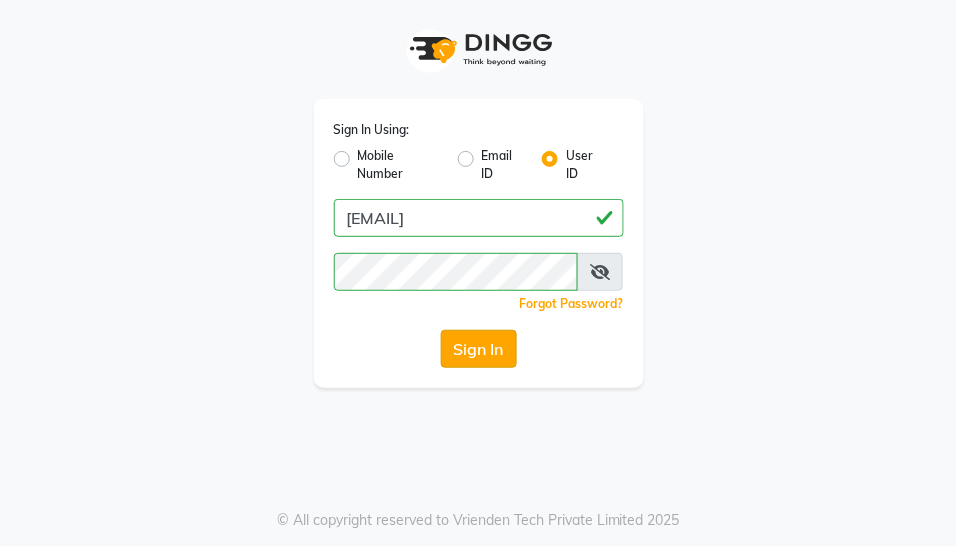 click on "Sign In" 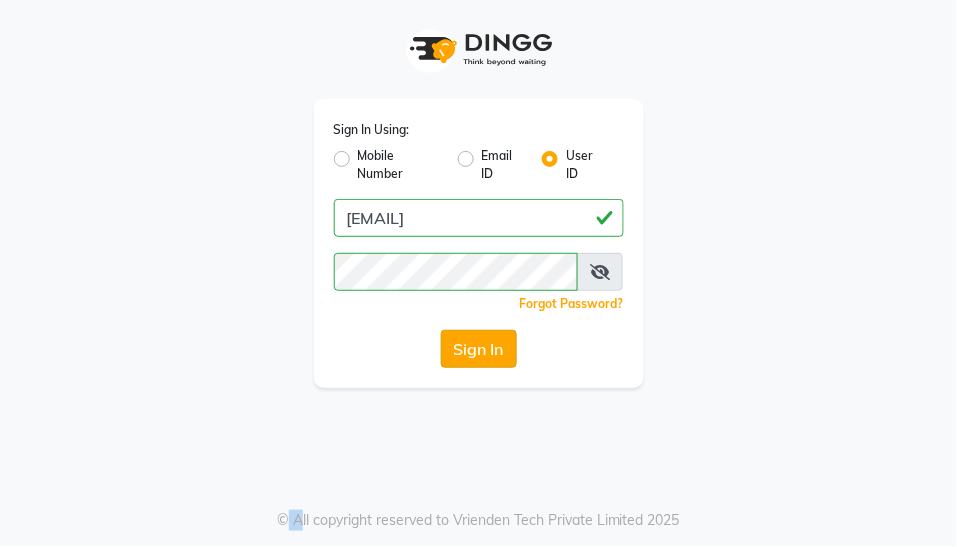click on "Sign In" 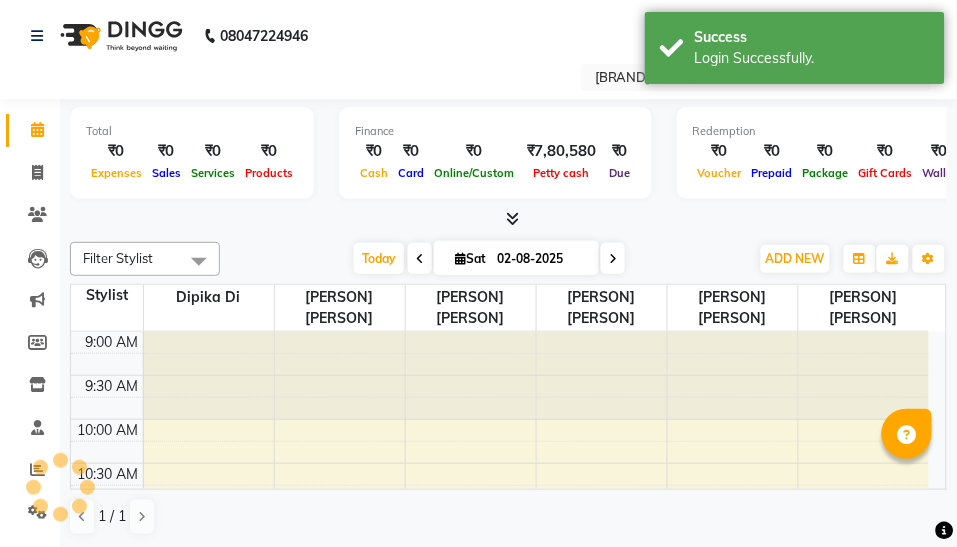 scroll, scrollTop: 0, scrollLeft: 0, axis: both 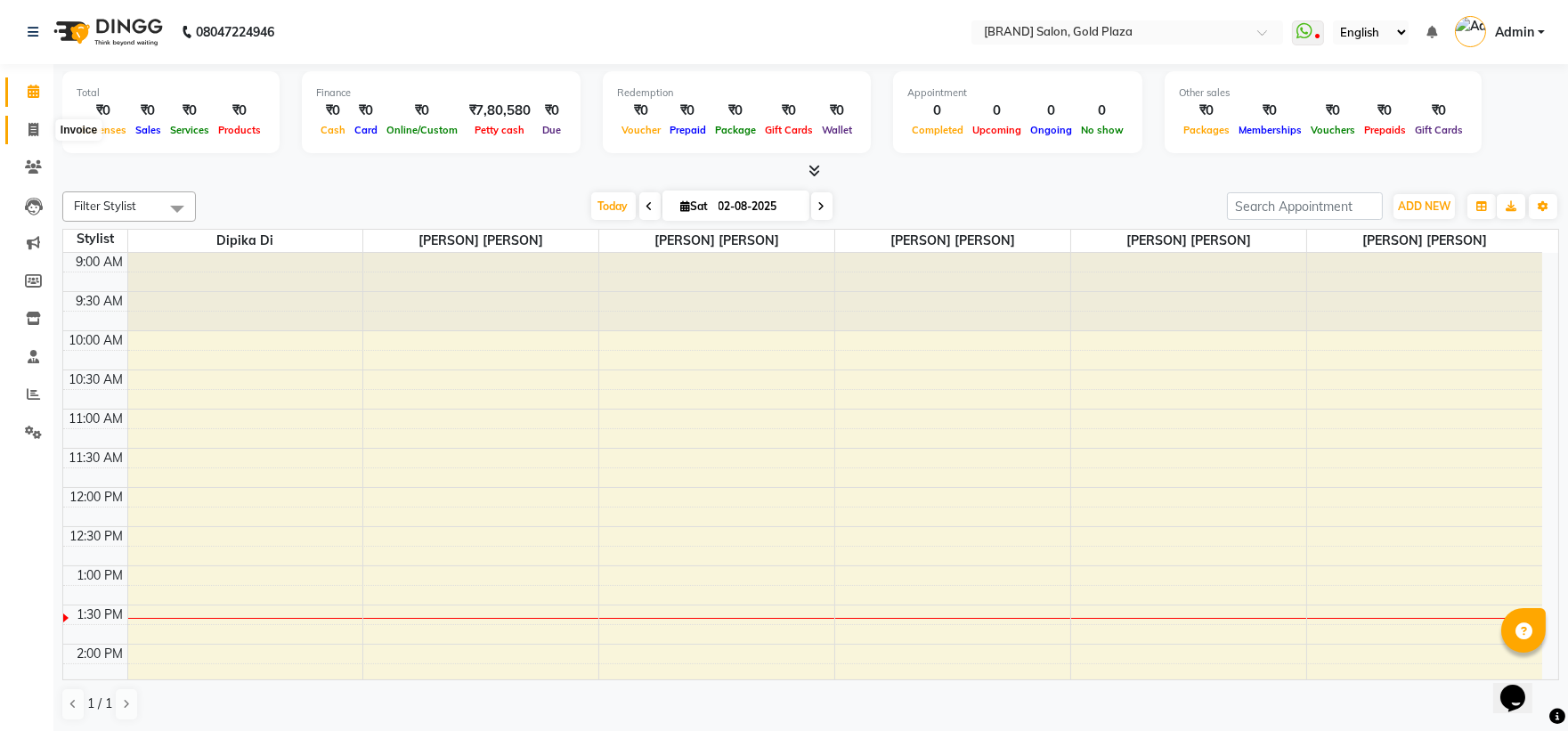click 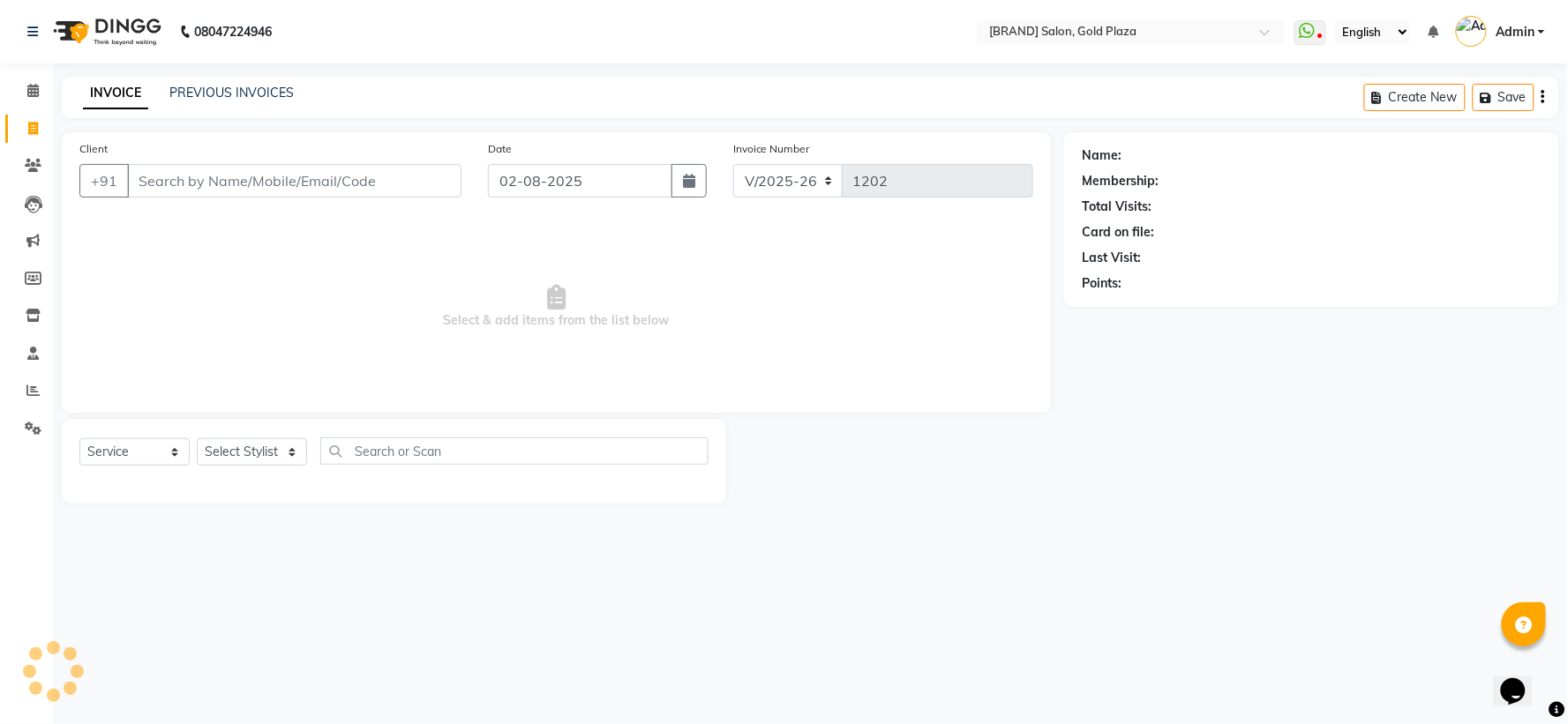 select on "P" 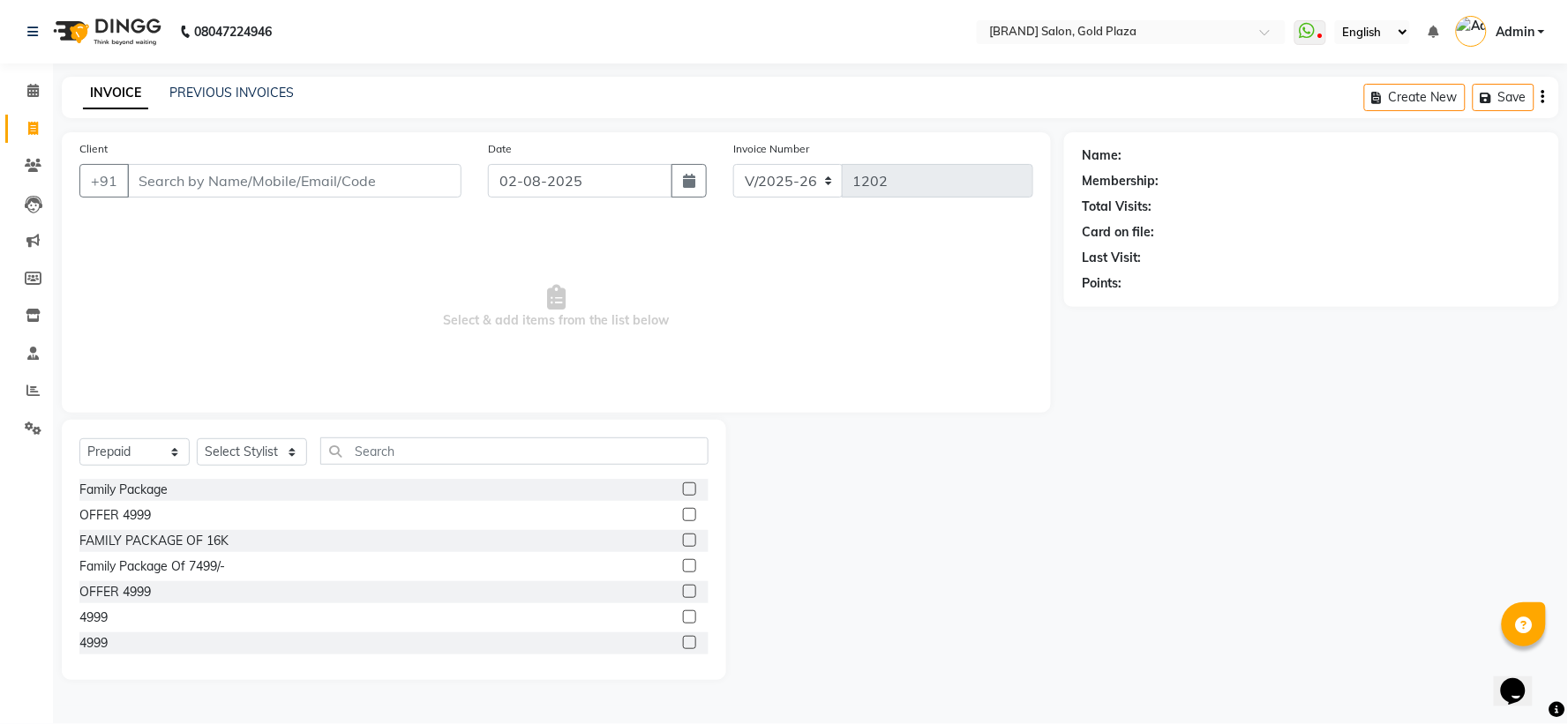 click on "INVOICE" 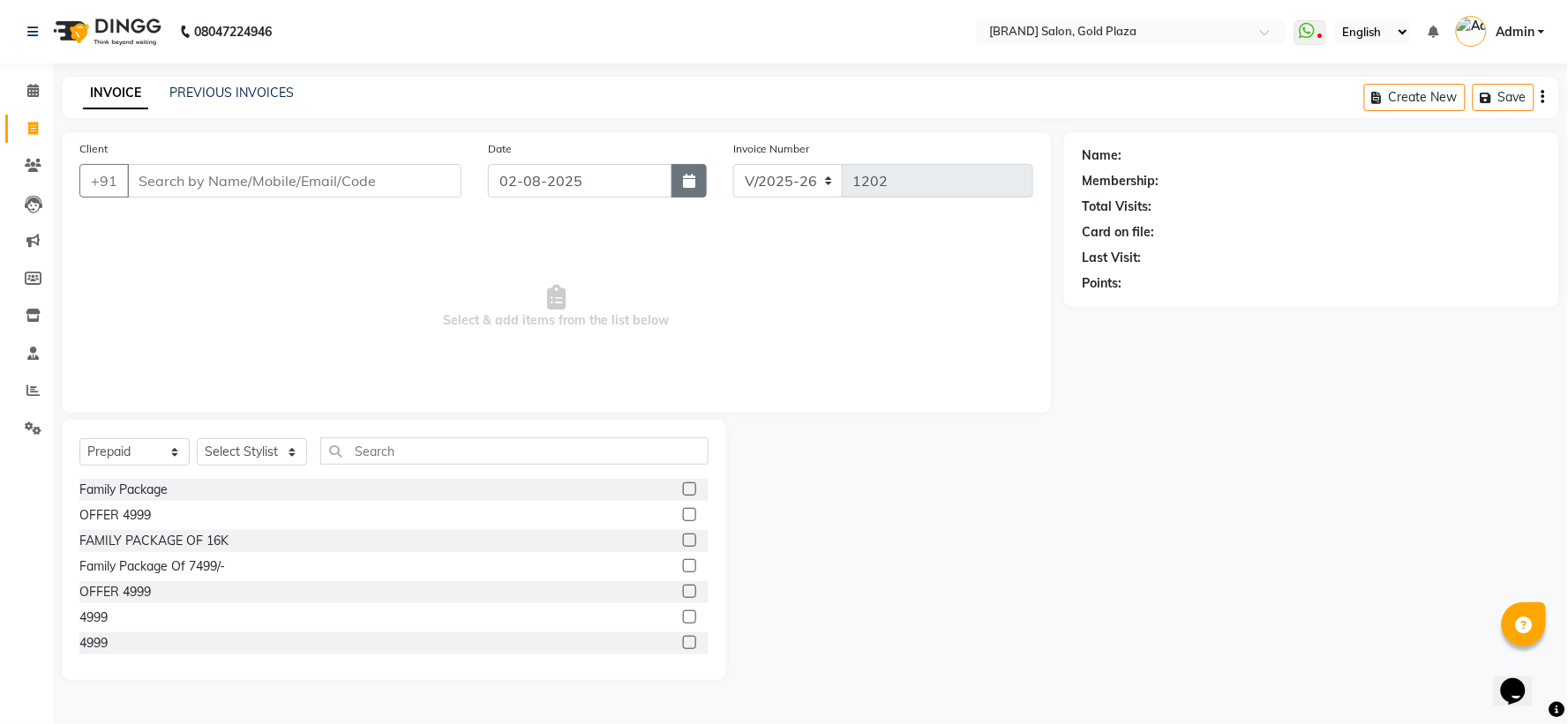 click 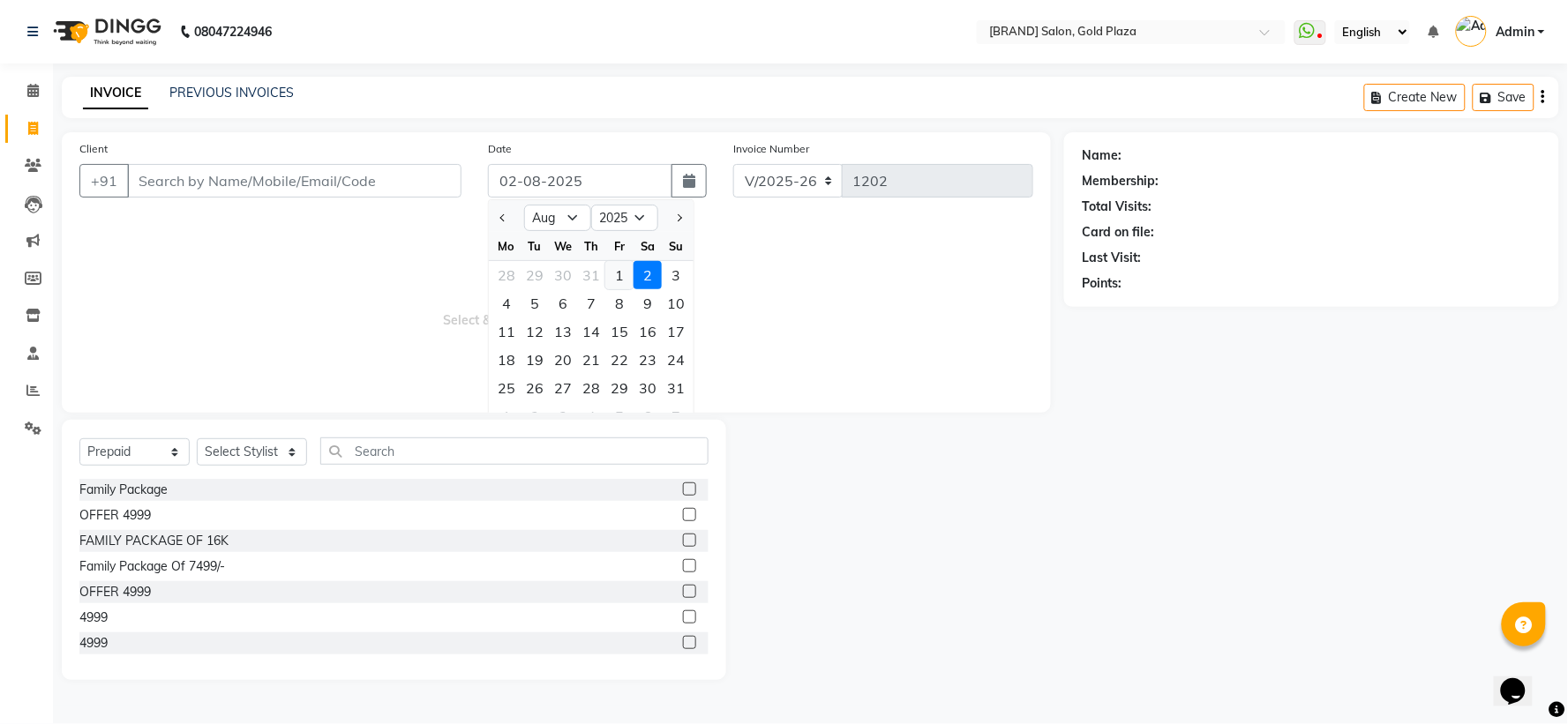 click on "1" 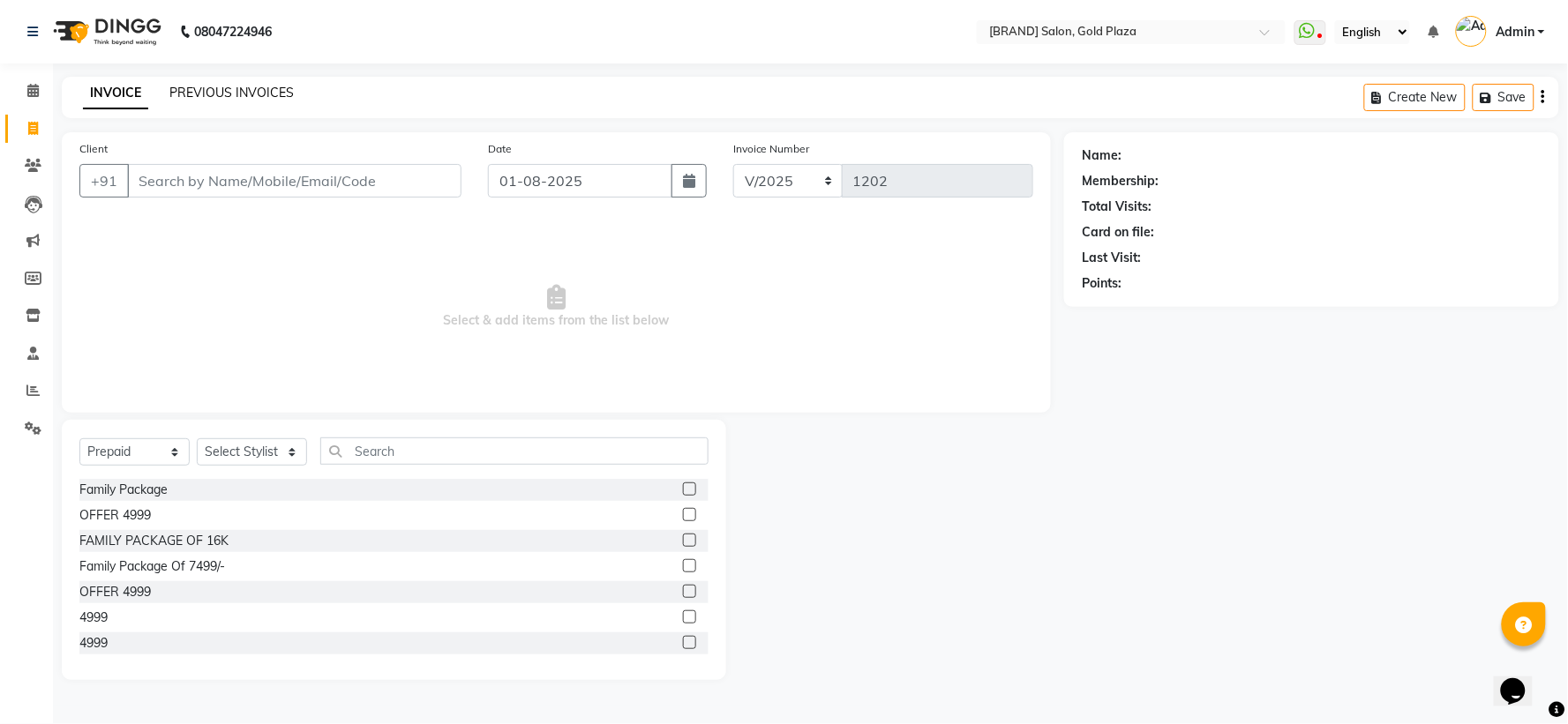 click on "PREVIOUS INVOICES" 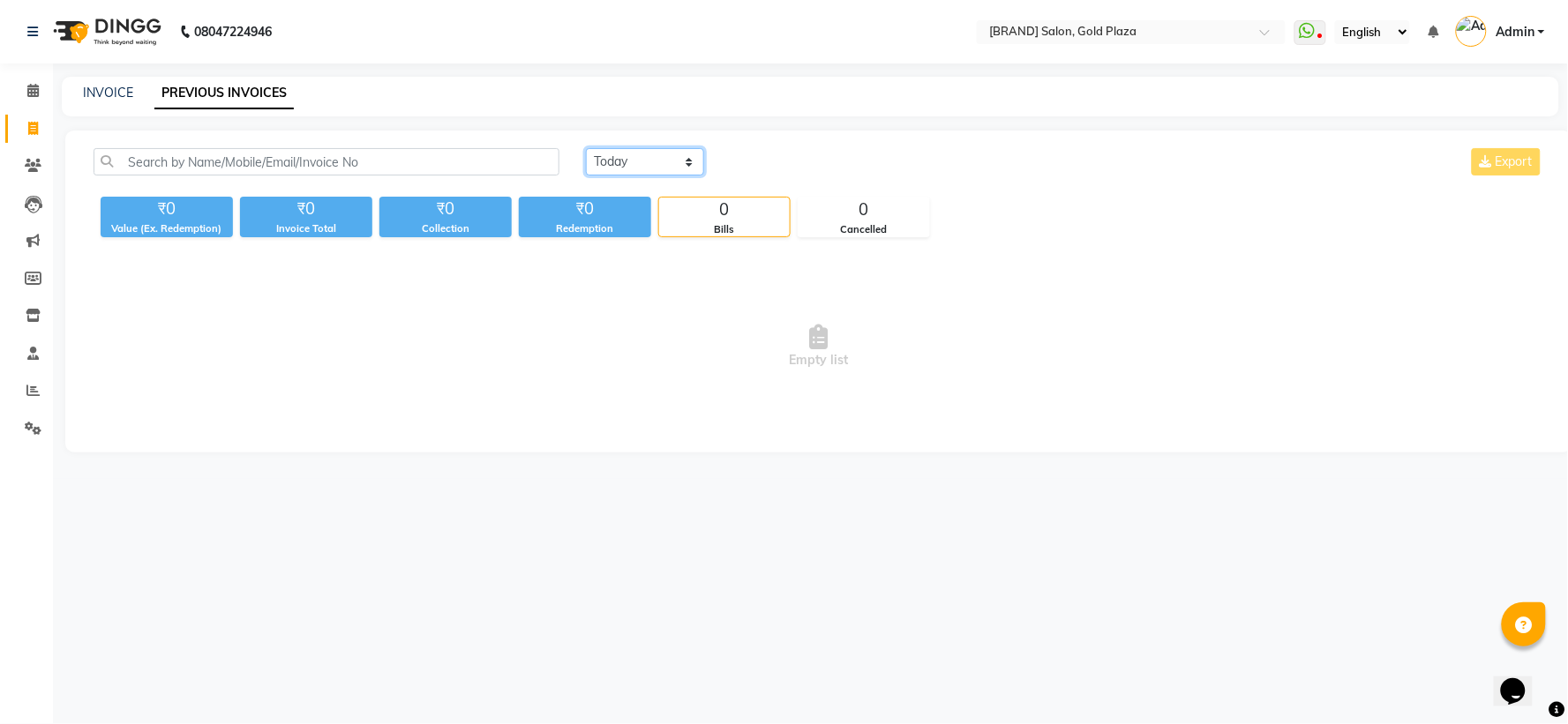 click on "Today Yesterday Custom Range" 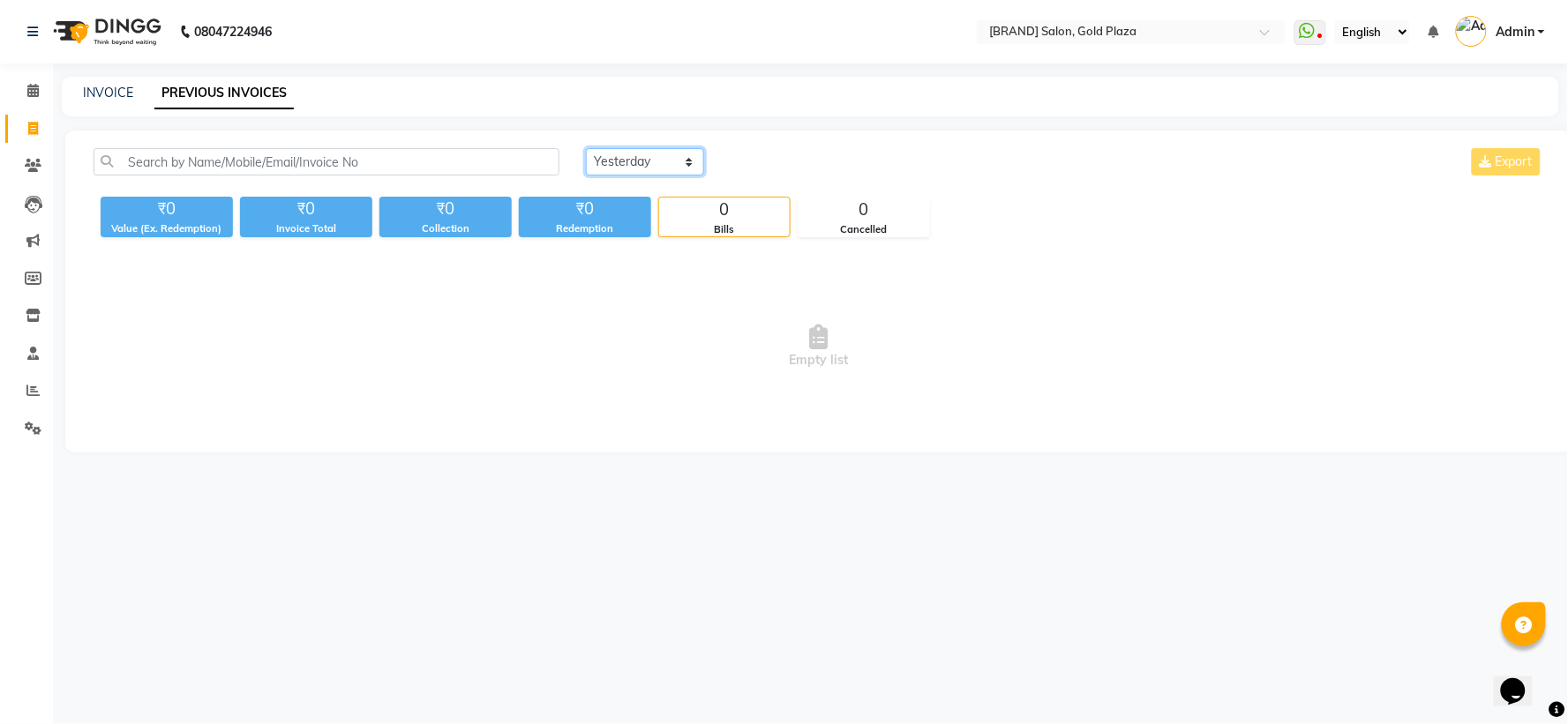 click on "Today Yesterday Custom Range" 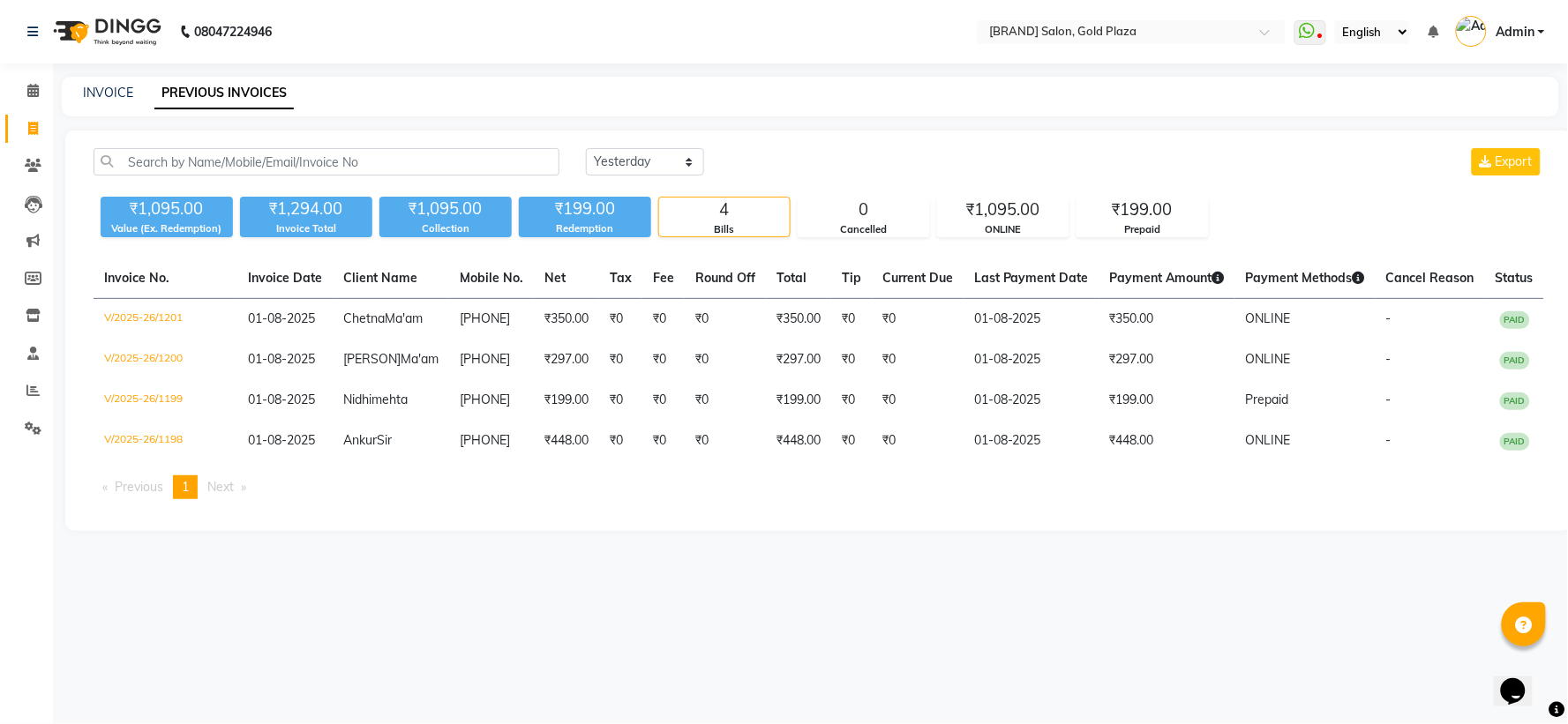 click on "INVOICE PREVIOUS INVOICES" 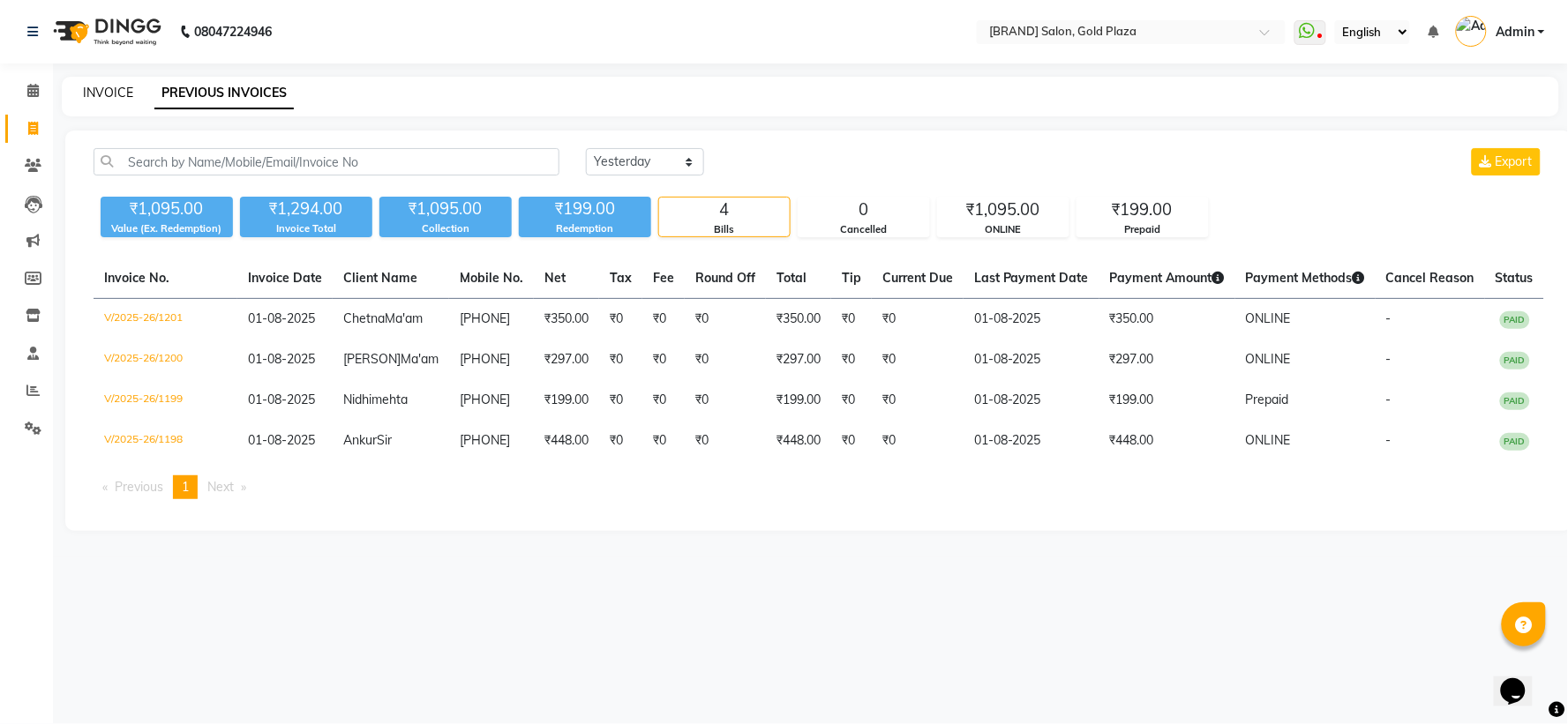 click on "INVOICE" 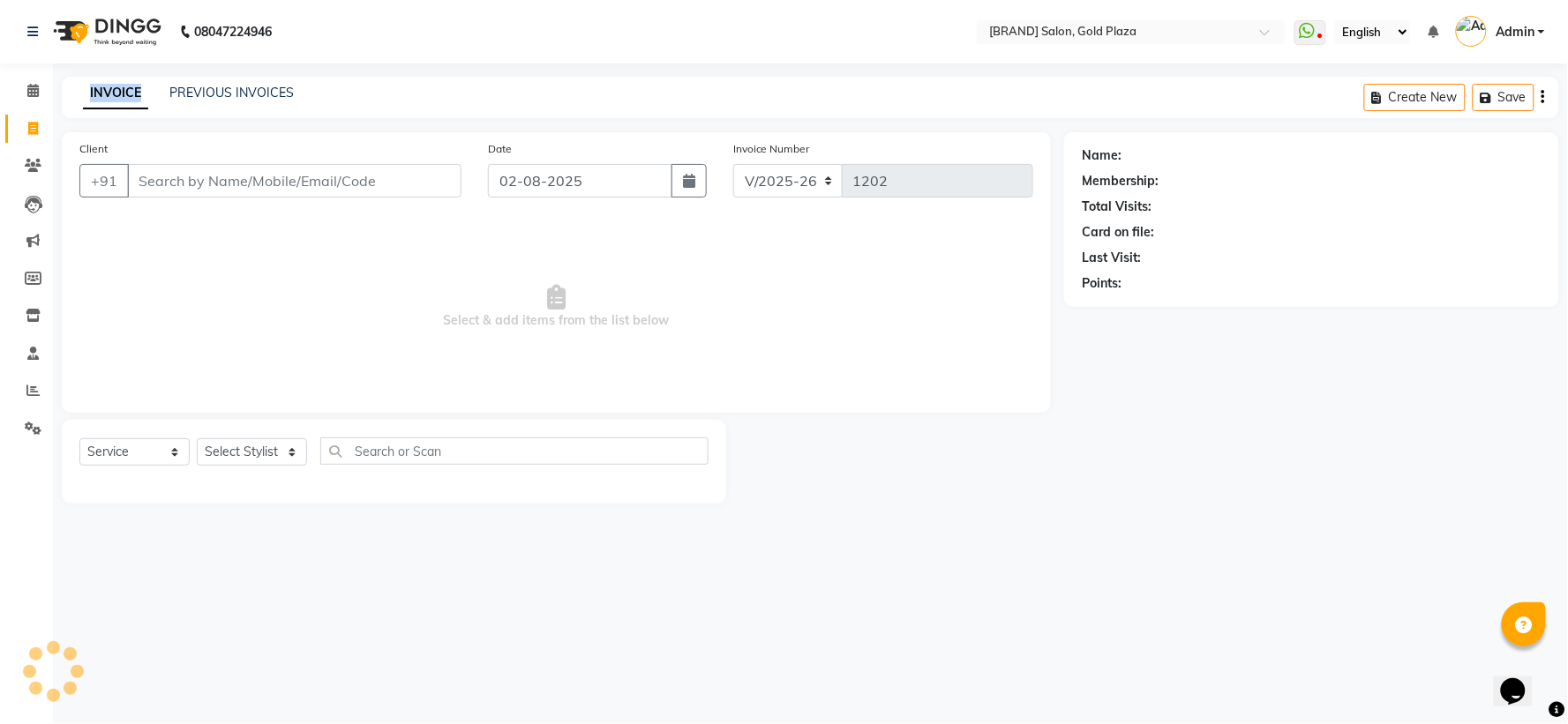 click on "INVOICE" 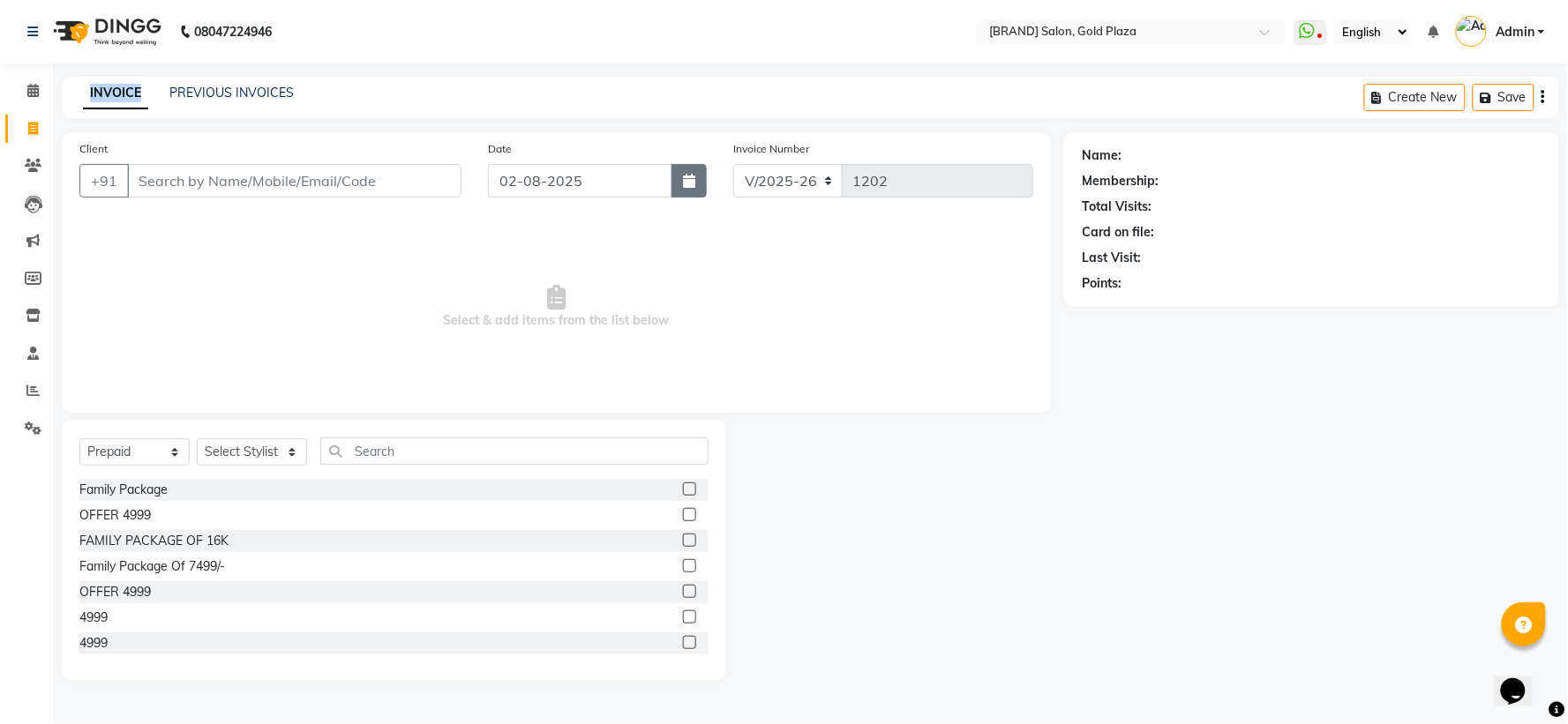 click 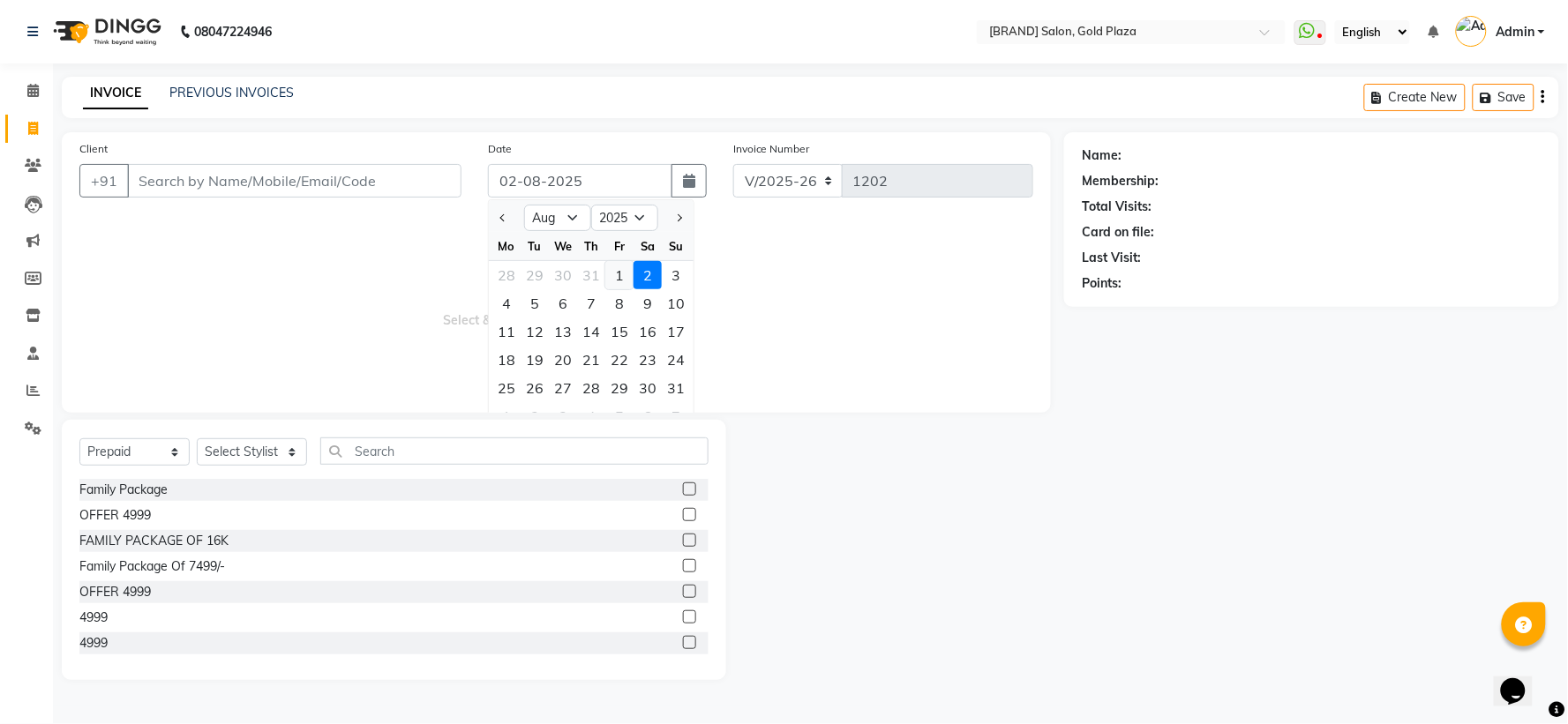 click on "1" 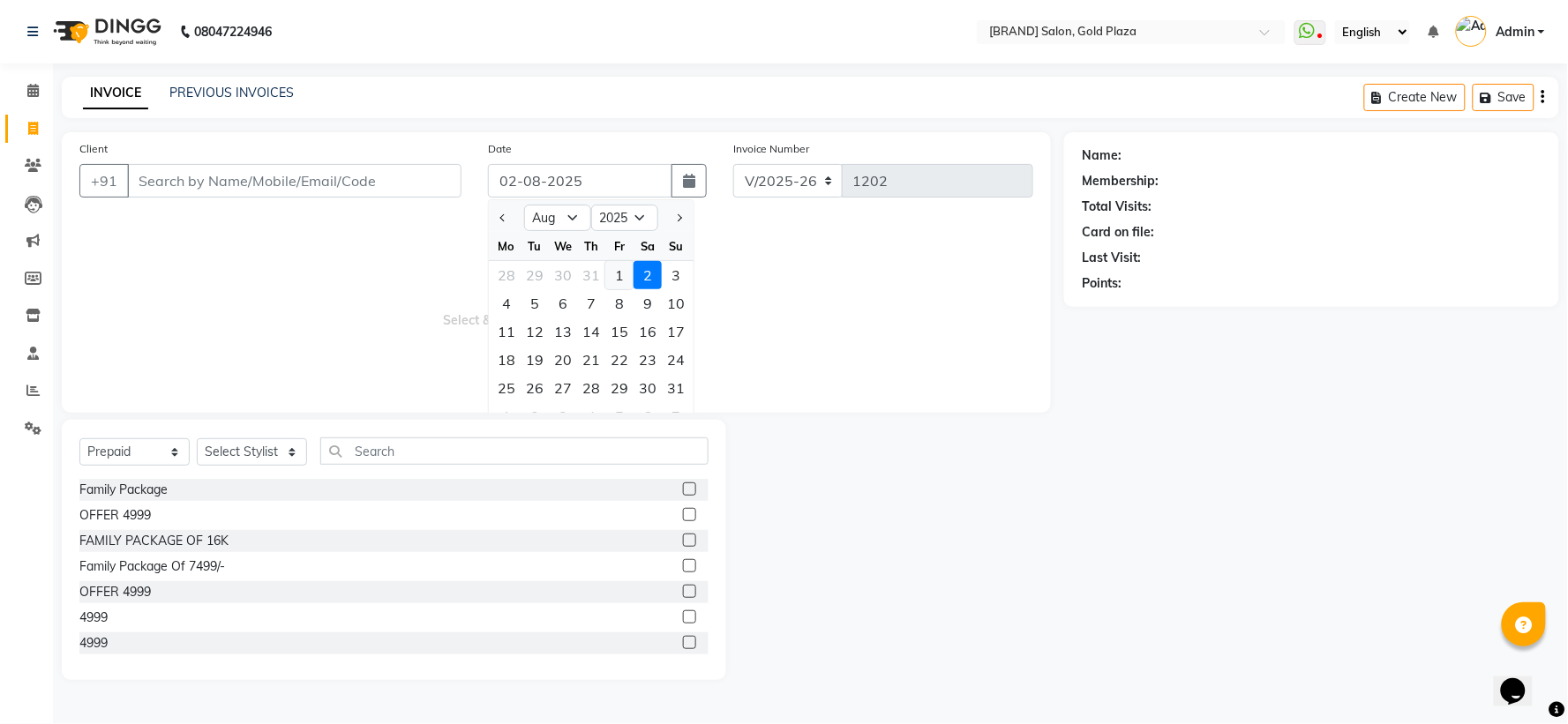 type on "01-08-2025" 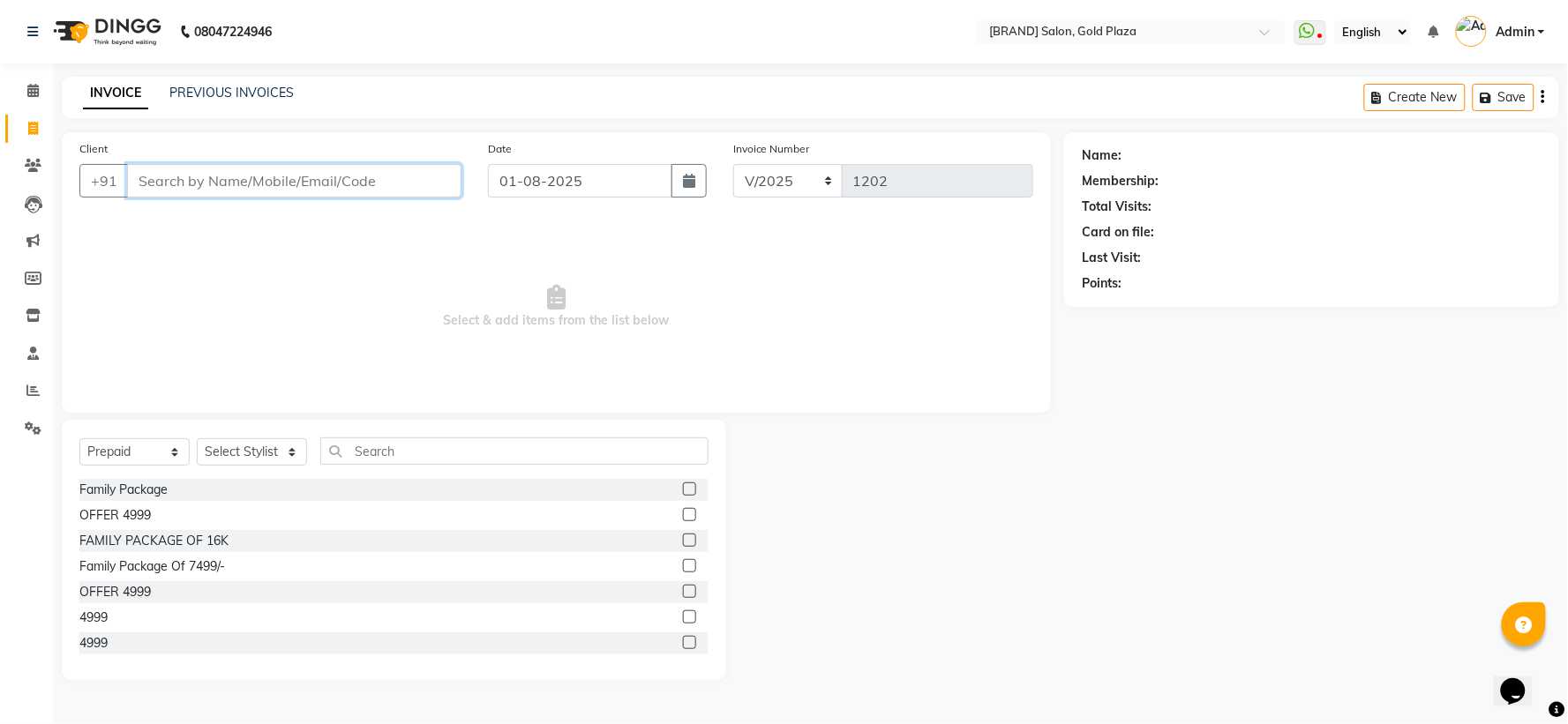 click on "Client" at bounding box center [294, 181] 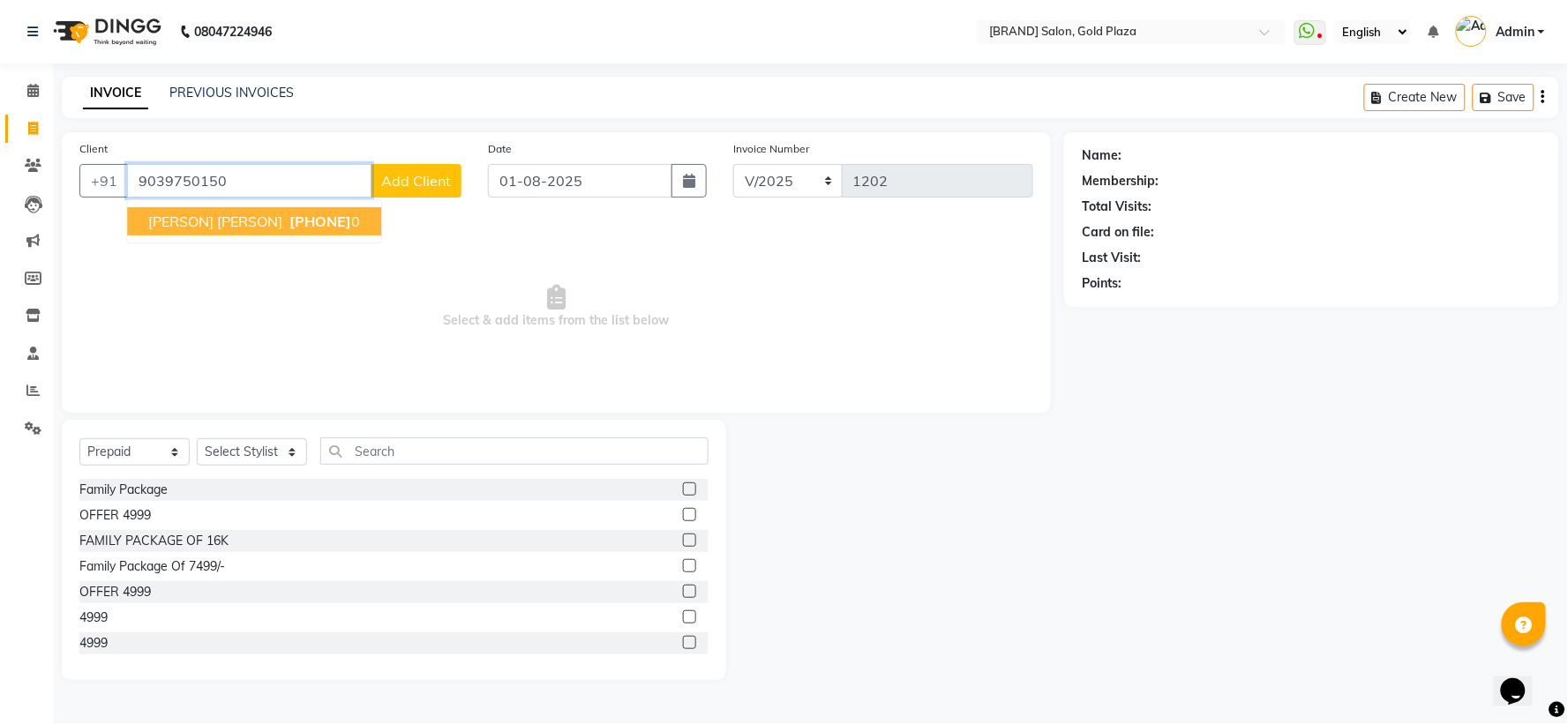 type on "9039750150" 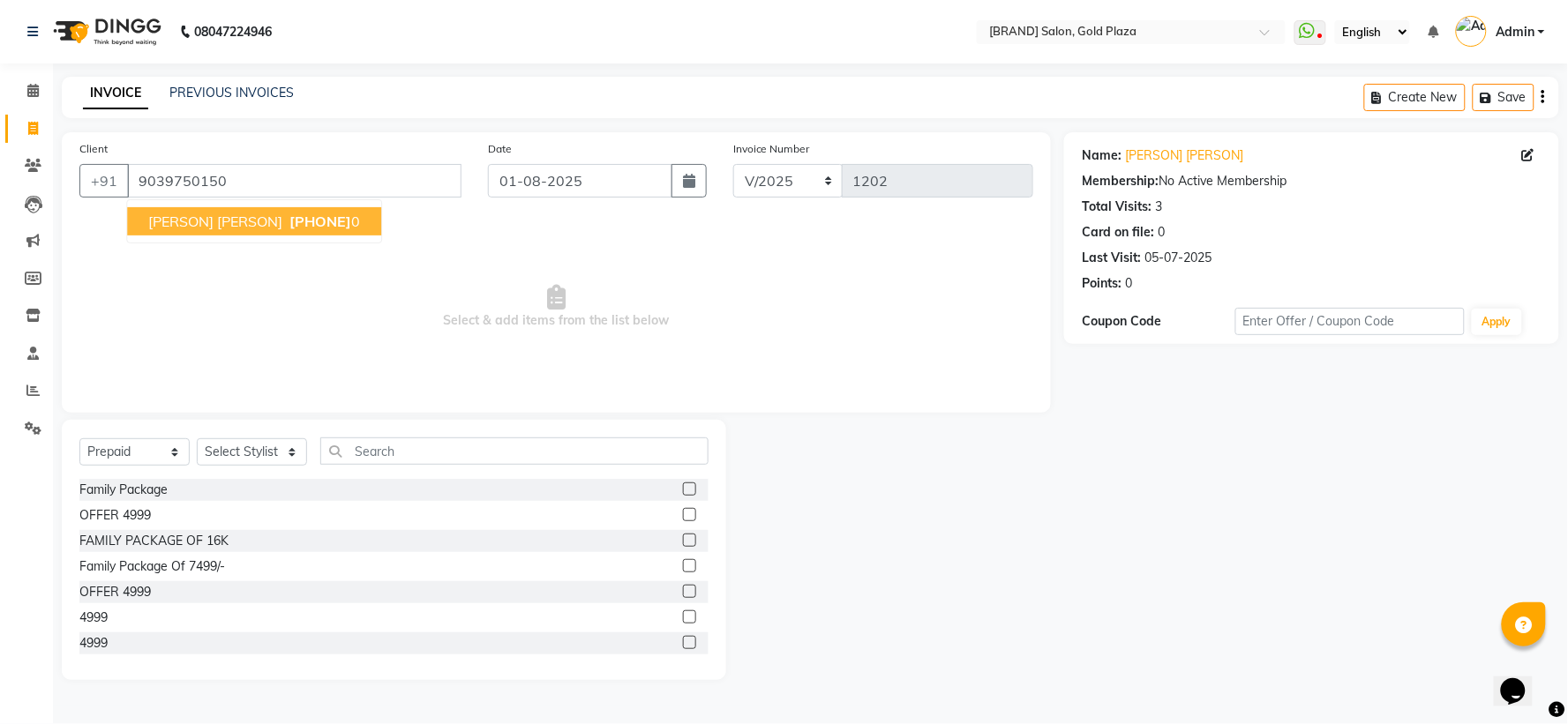 click on "[PERSON] [PERSON]" at bounding box center (215, 221) 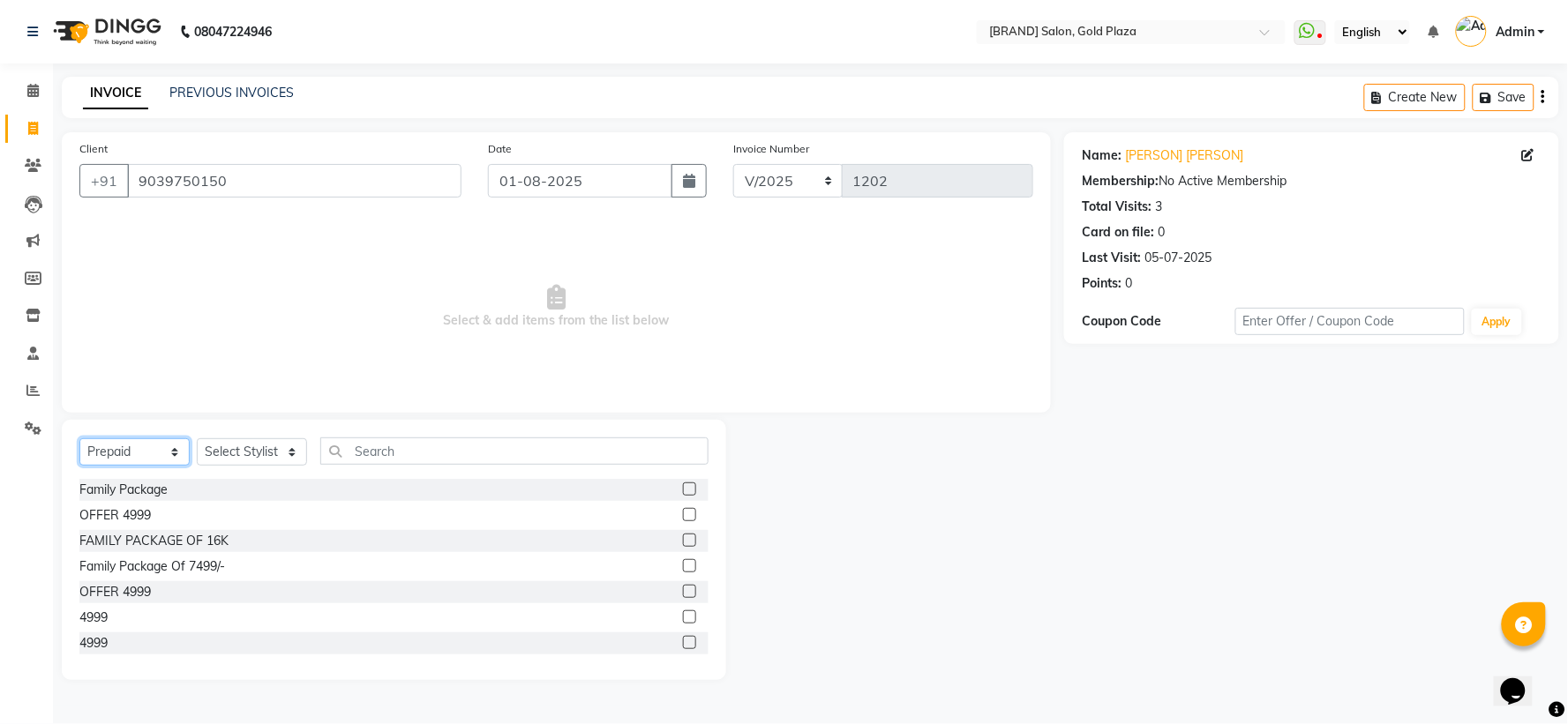 click on "Select  Service  Product  Membership  Package Voucher Prepaid Gift Card" 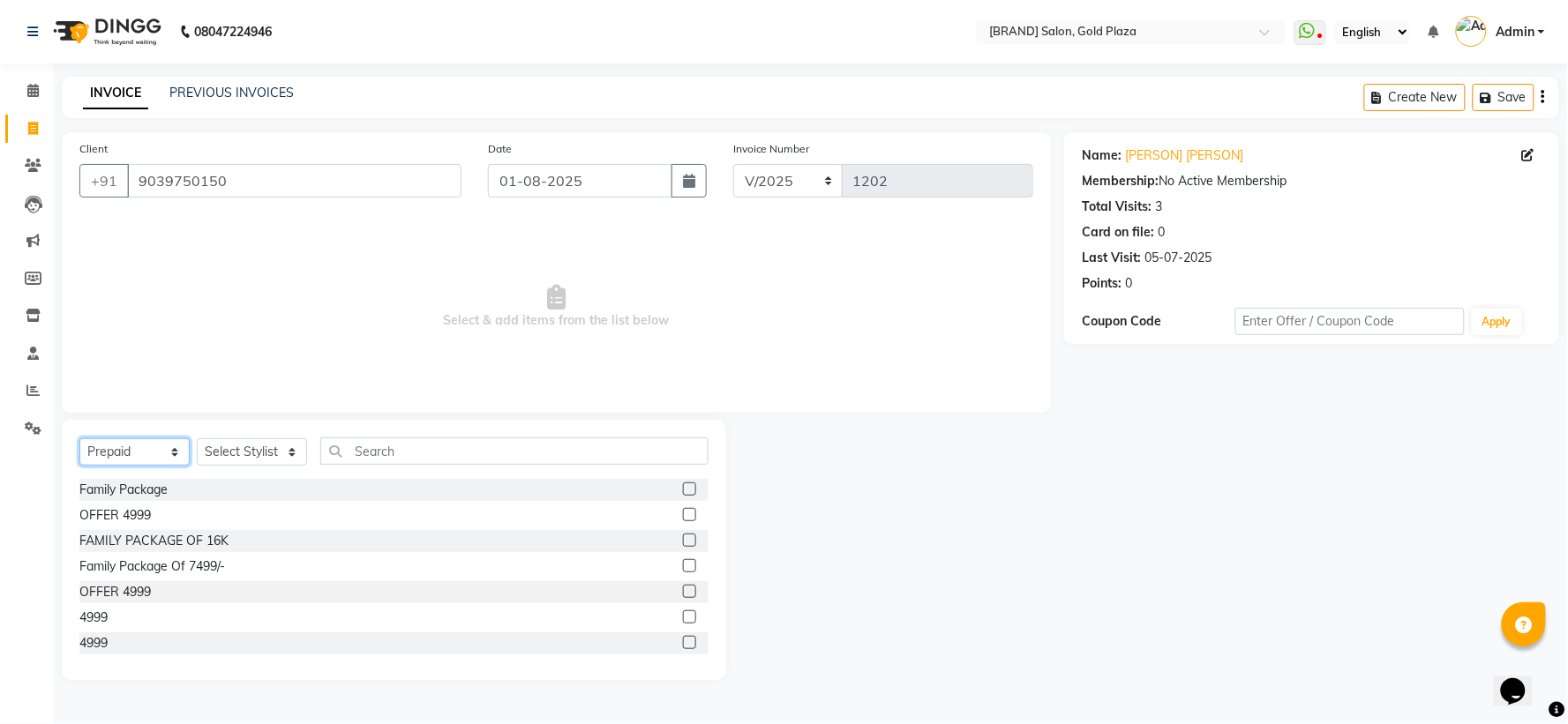 select on "service" 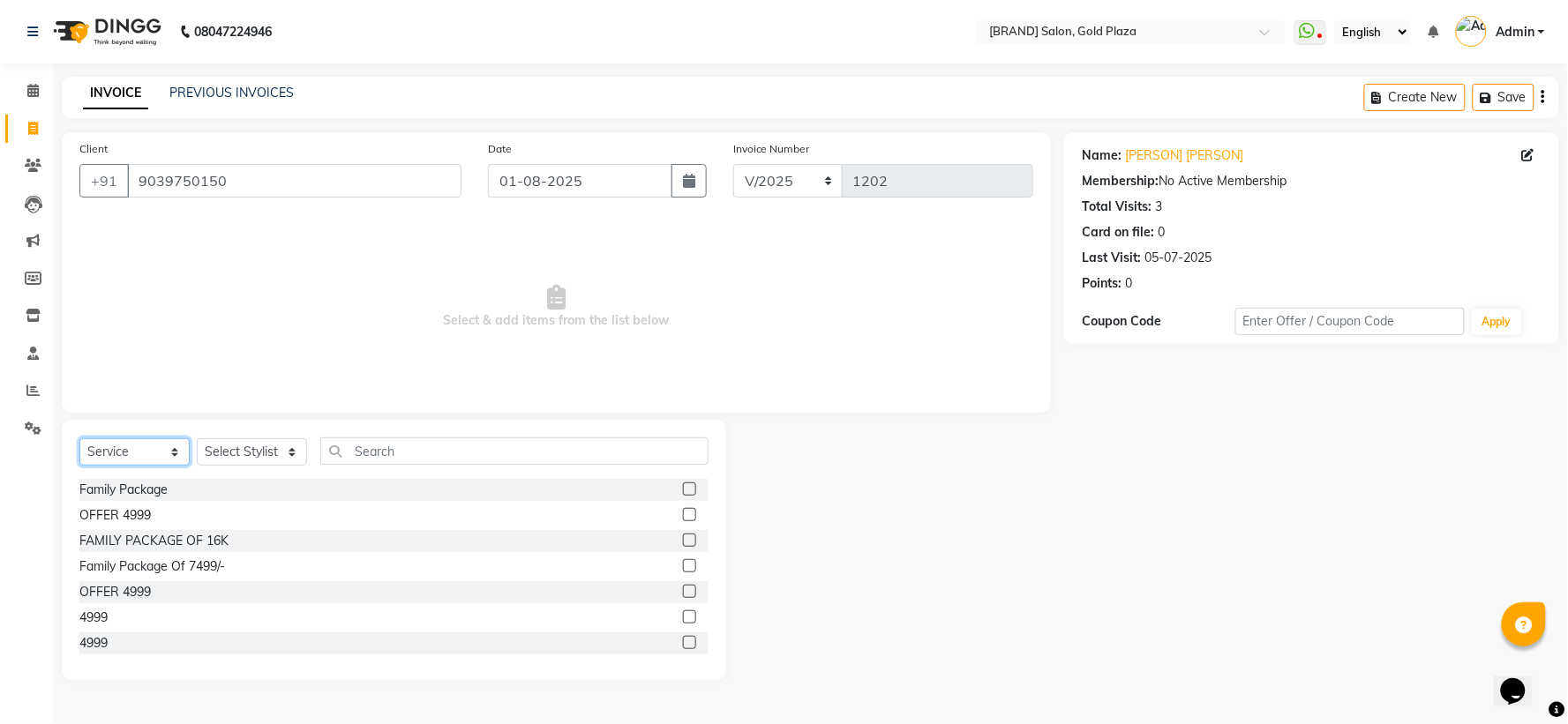 click on "Select  Service  Product  Membership  Package Voucher Prepaid Gift Card" 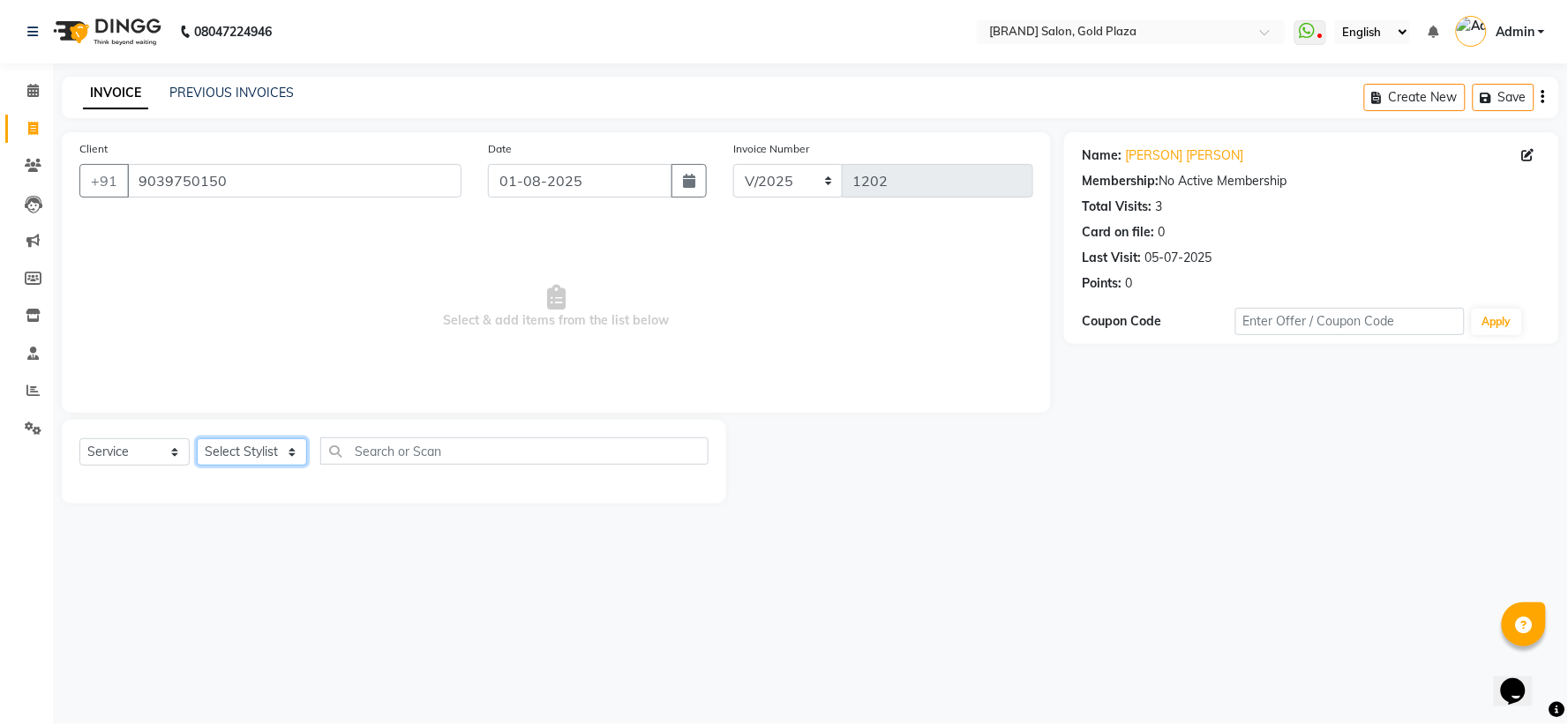 click on "Select Stylist [PERSON] [PERSON] [PERSON] [PERSON] [PERSON] [PERSON]" 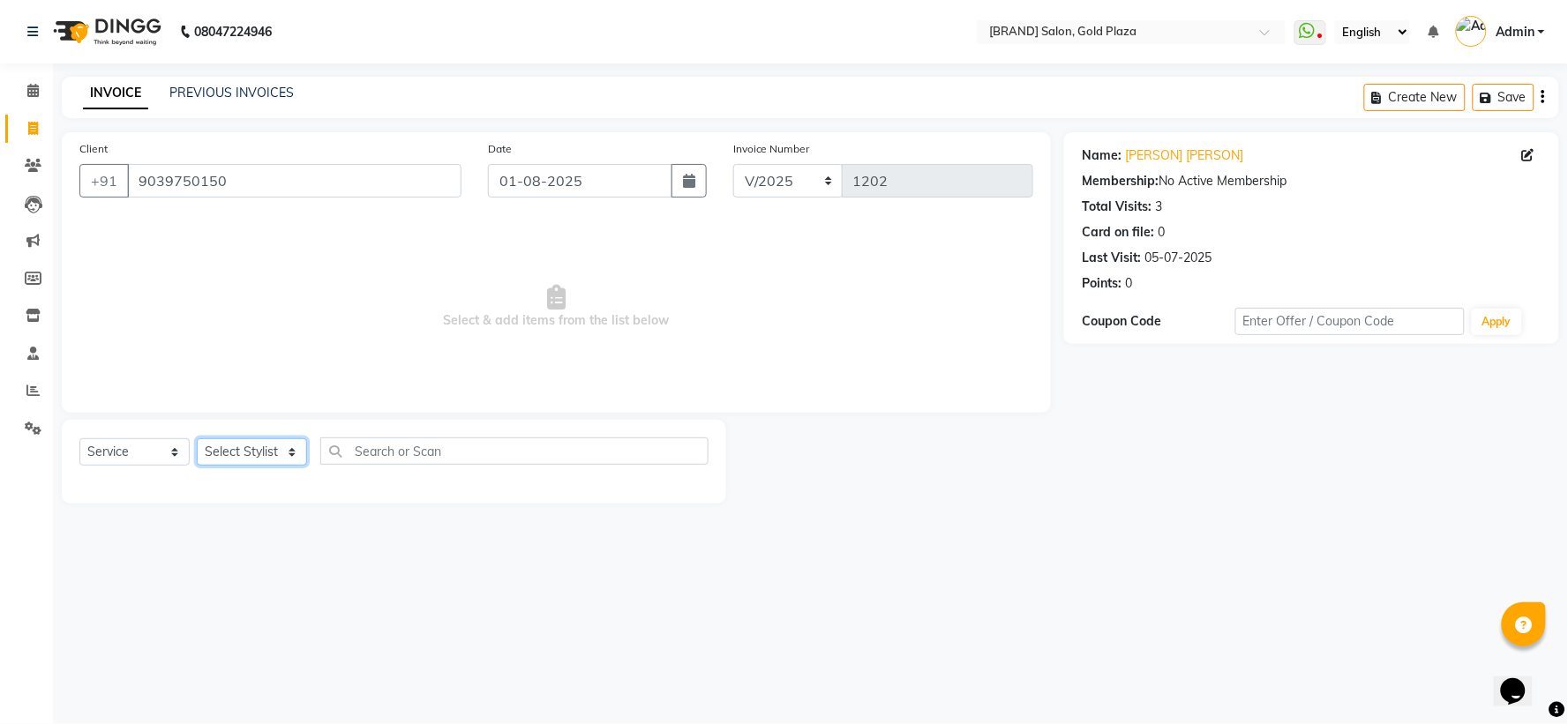 select on "69701" 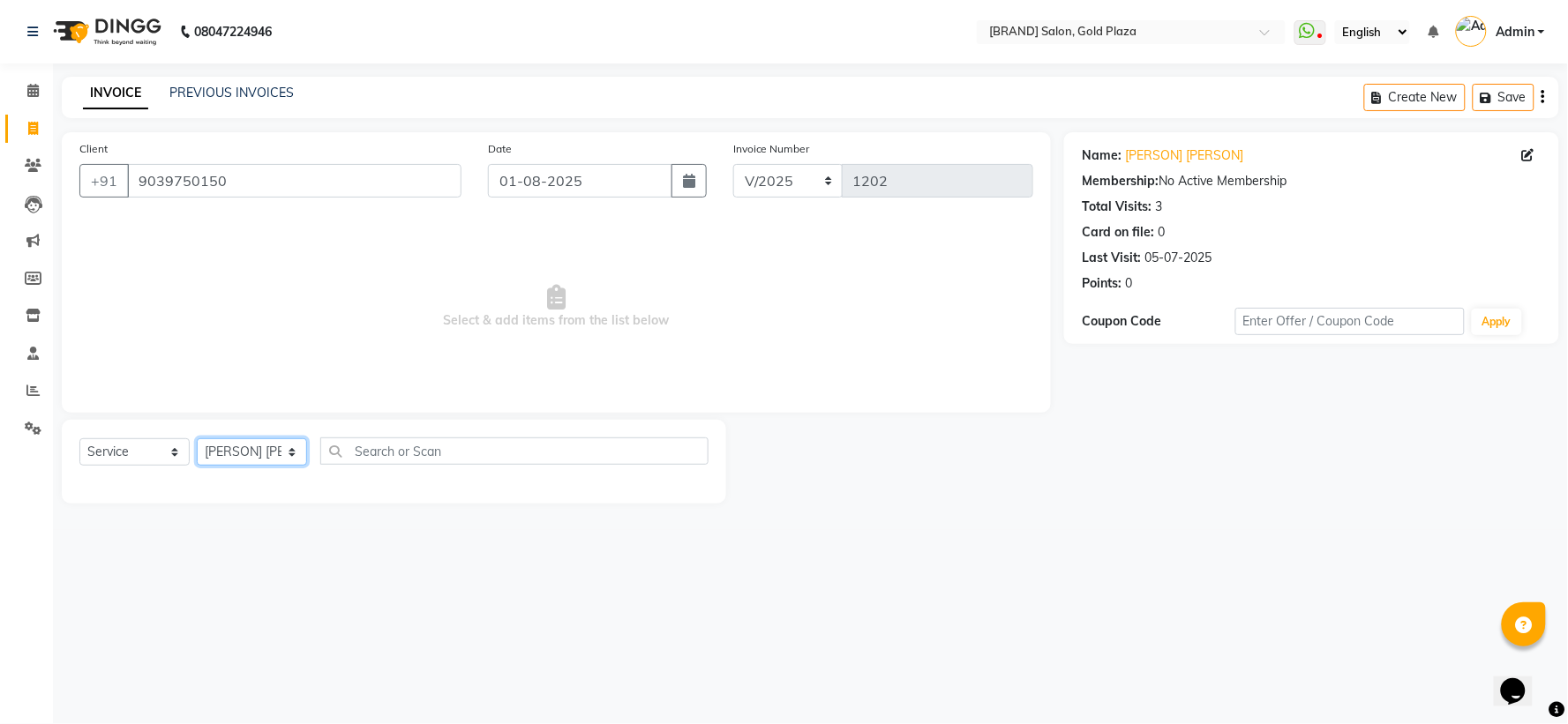 click on "Select Stylist [PERSON] [PERSON] [PERSON] [PERSON] [PERSON] [PERSON]" 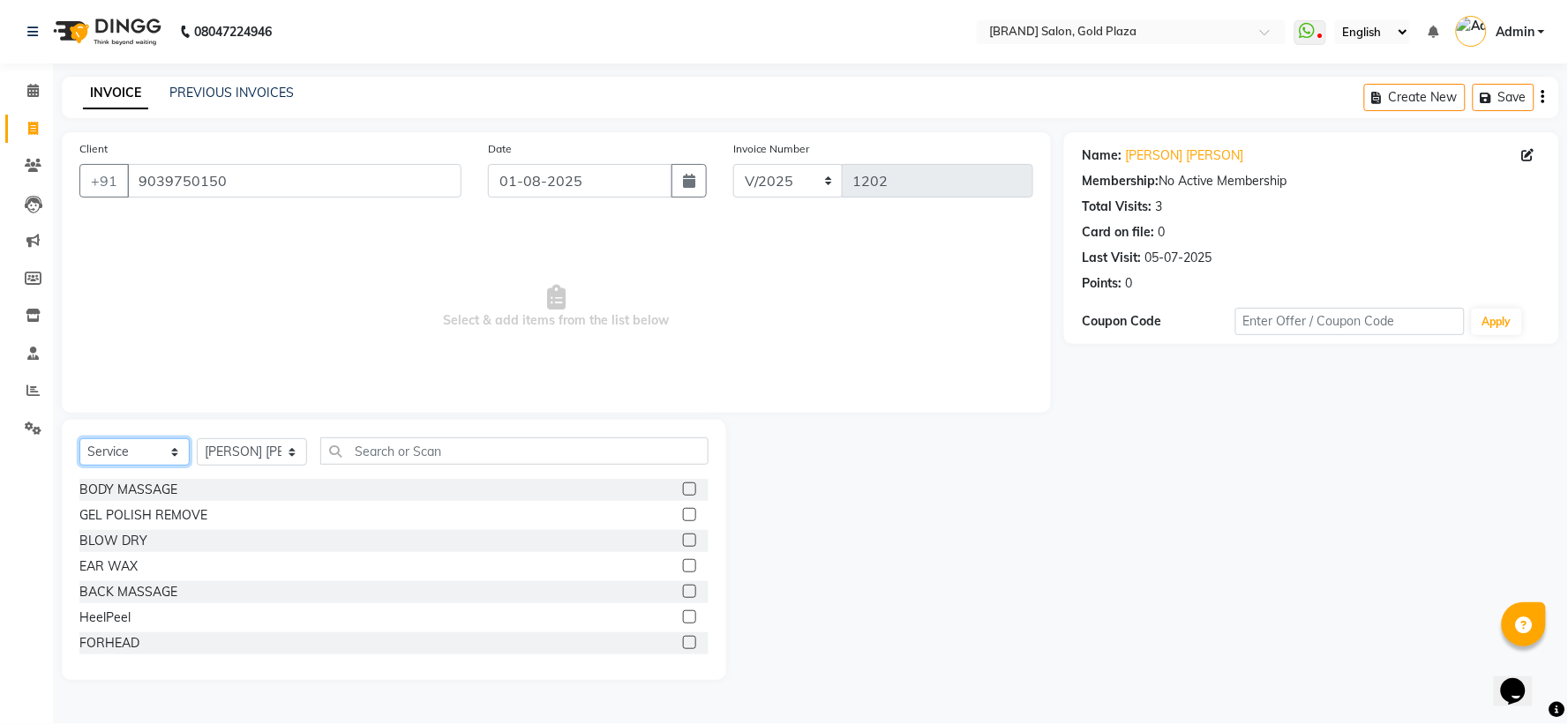click on "Select  Service  Product  Membership  Package Voucher Prepaid Gift Card" 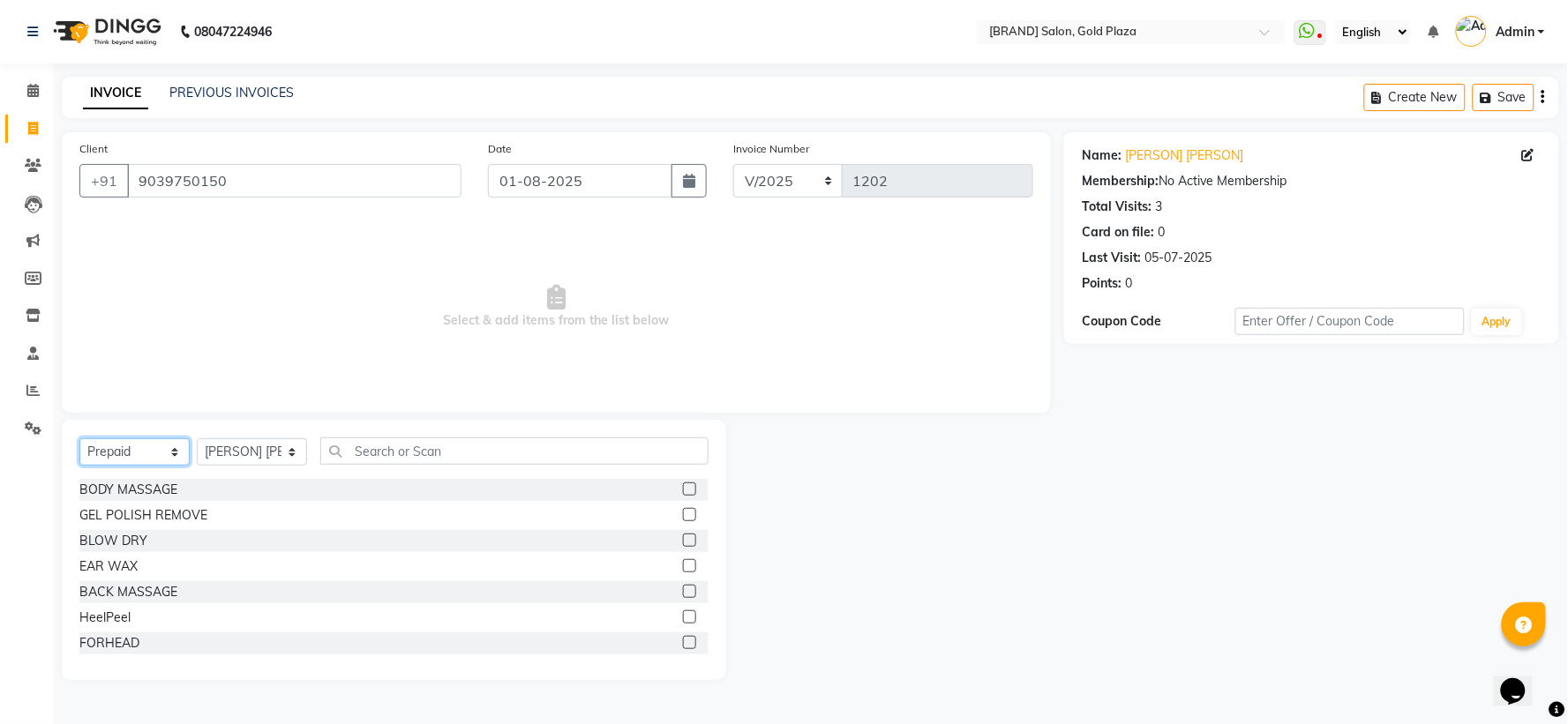 click on "Select  Service  Product  Membership  Package Voucher Prepaid Gift Card" 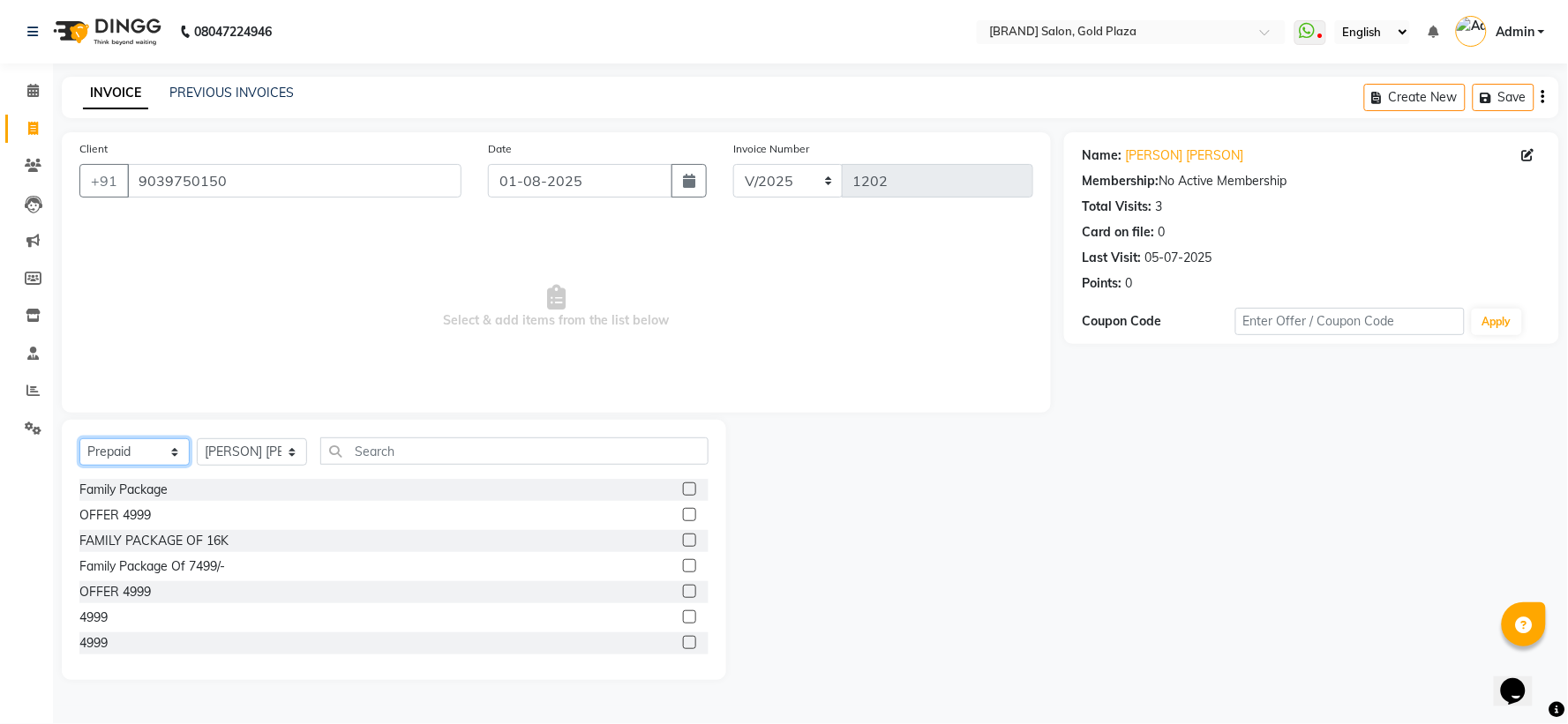 click on "Select  Service  Product  Membership  Package Voucher Prepaid Gift Card" 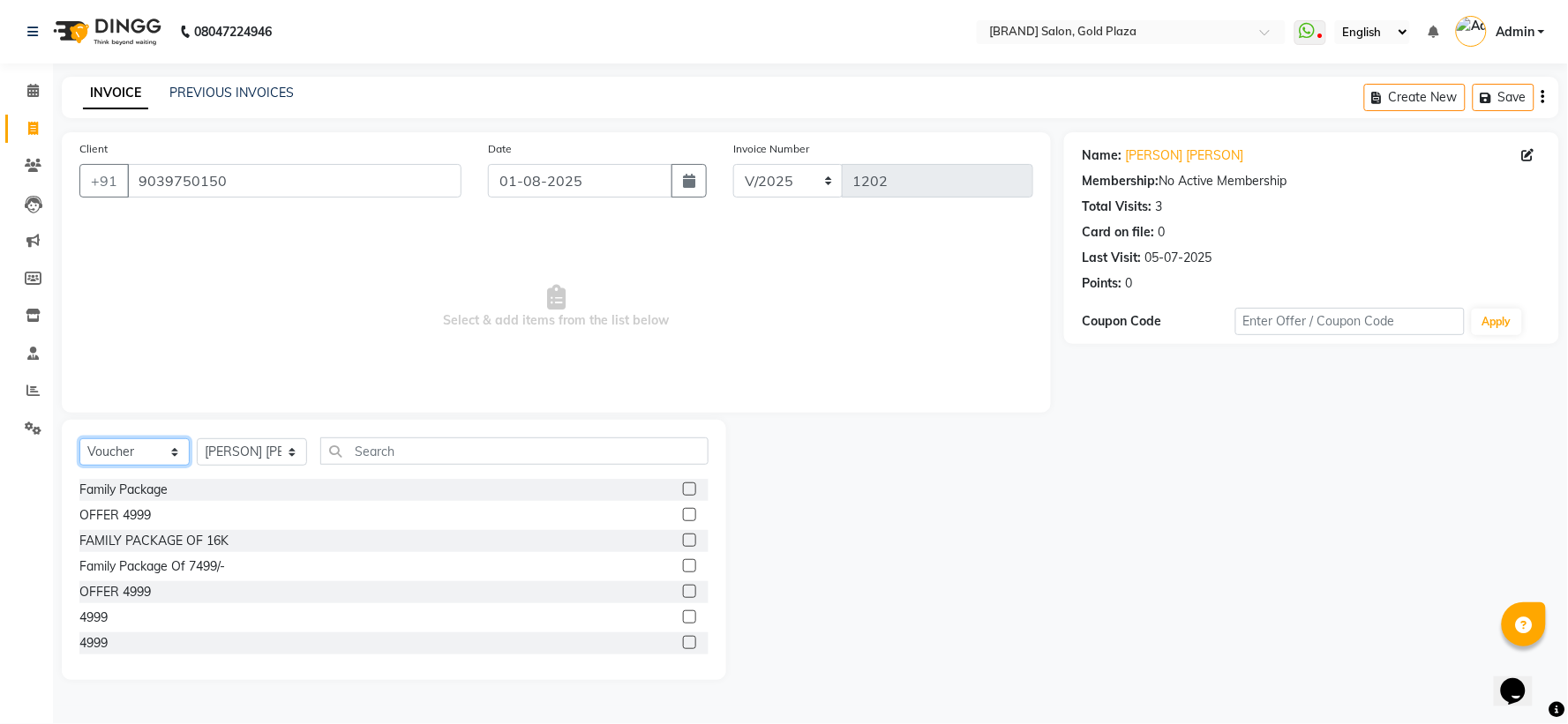 click on "Select  Service  Product  Membership  Package Voucher Prepaid Gift Card" 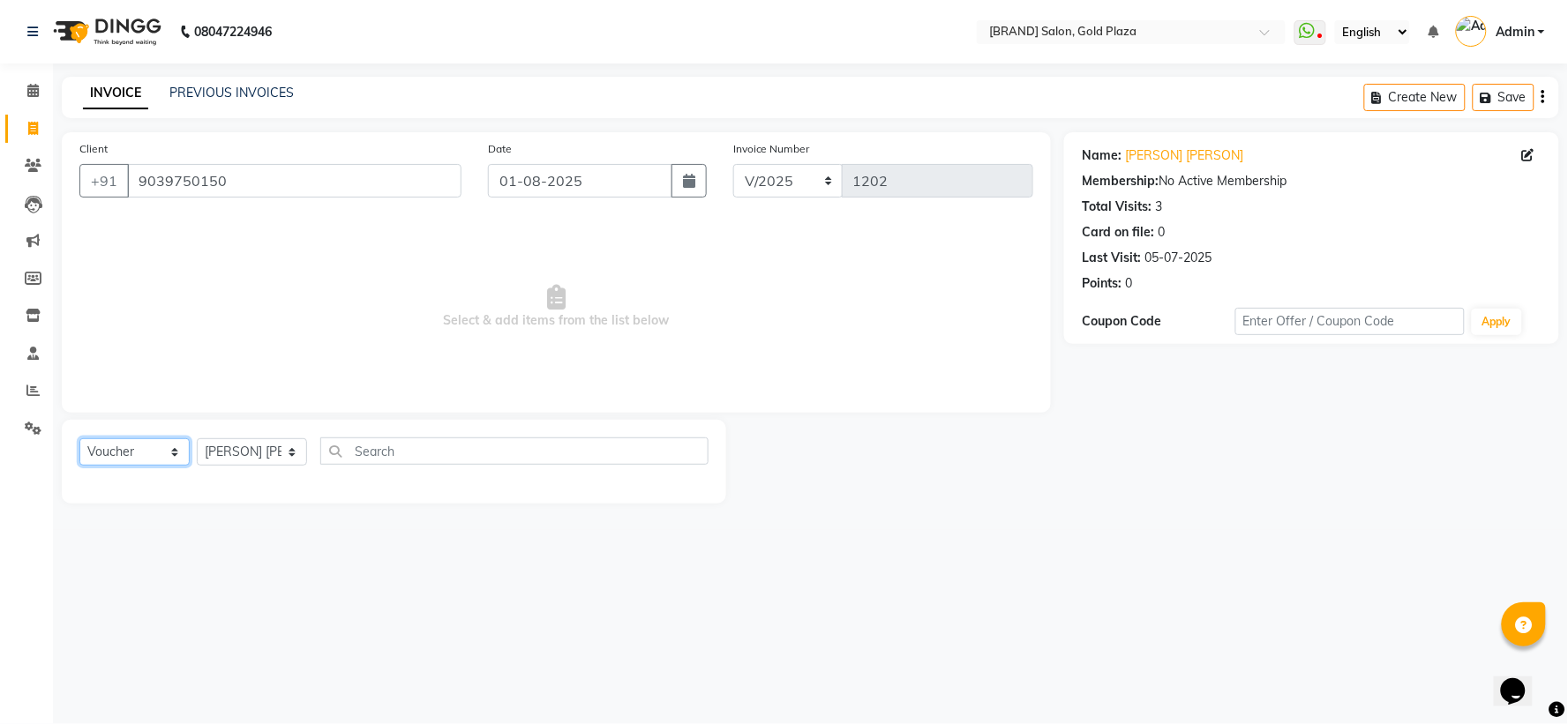 click on "Select  Service  Product  Membership  Package Voucher Prepaid Gift Card" 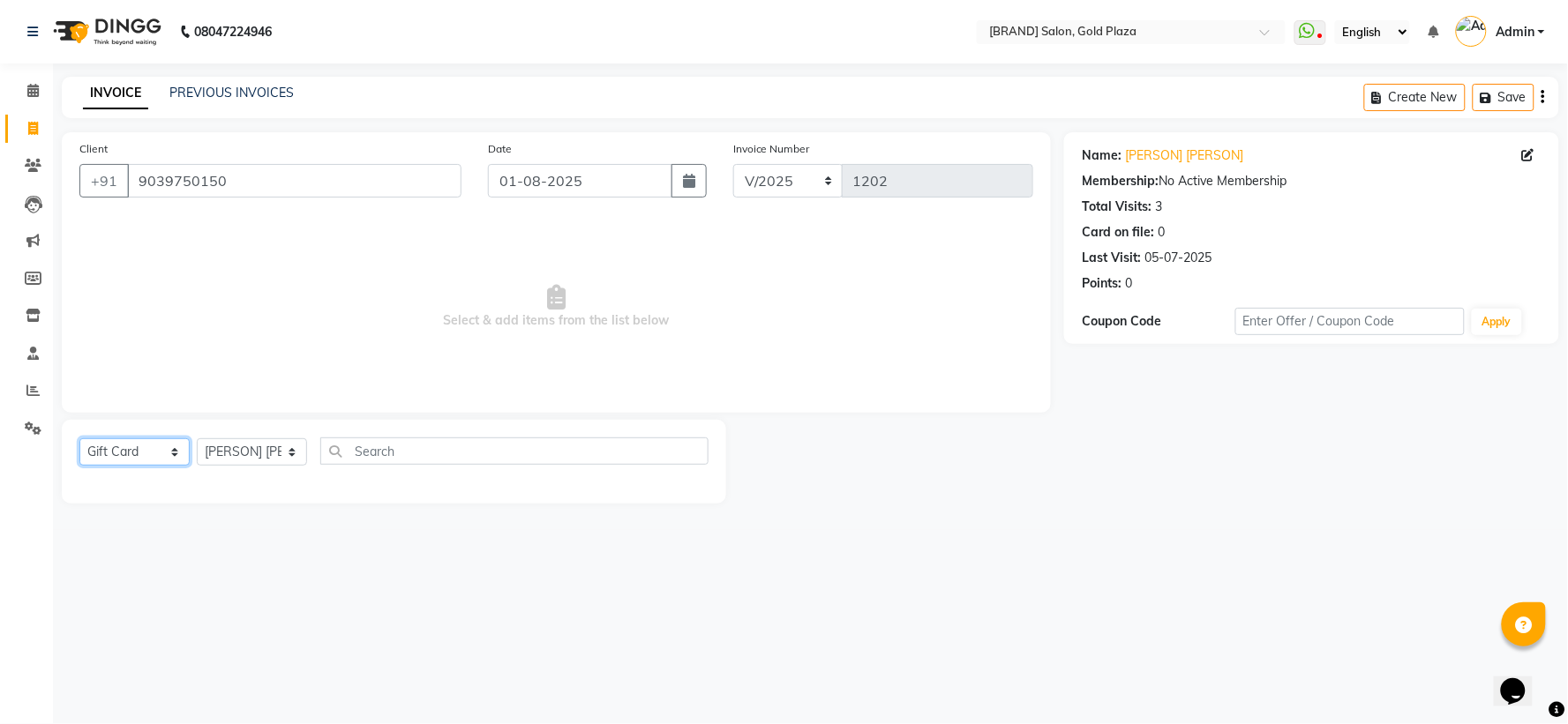 click on "Select  Service  Product  Membership  Package Voucher Prepaid Gift Card" 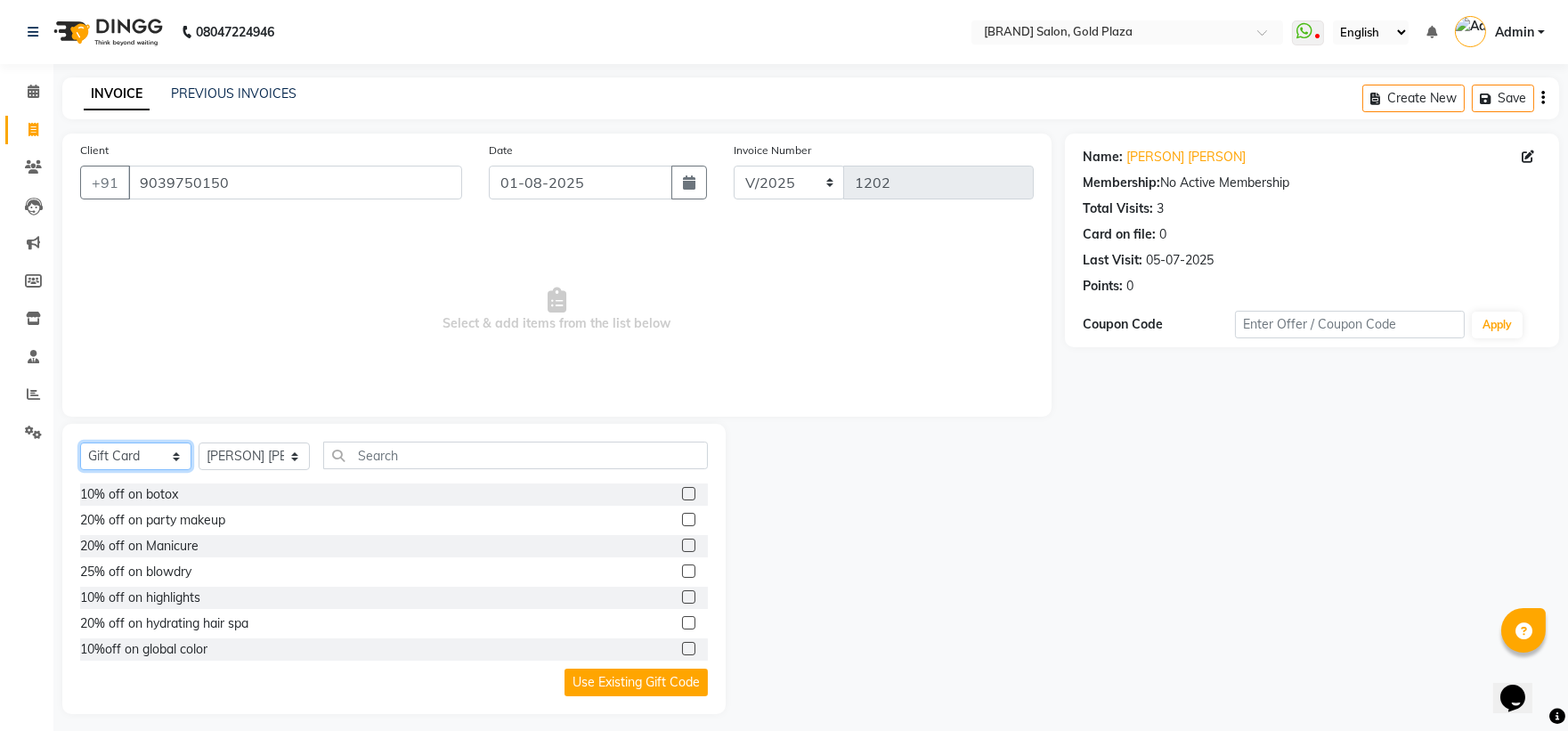 click on "Select  Service  Product  Membership  Package Voucher Prepaid Gift Card" 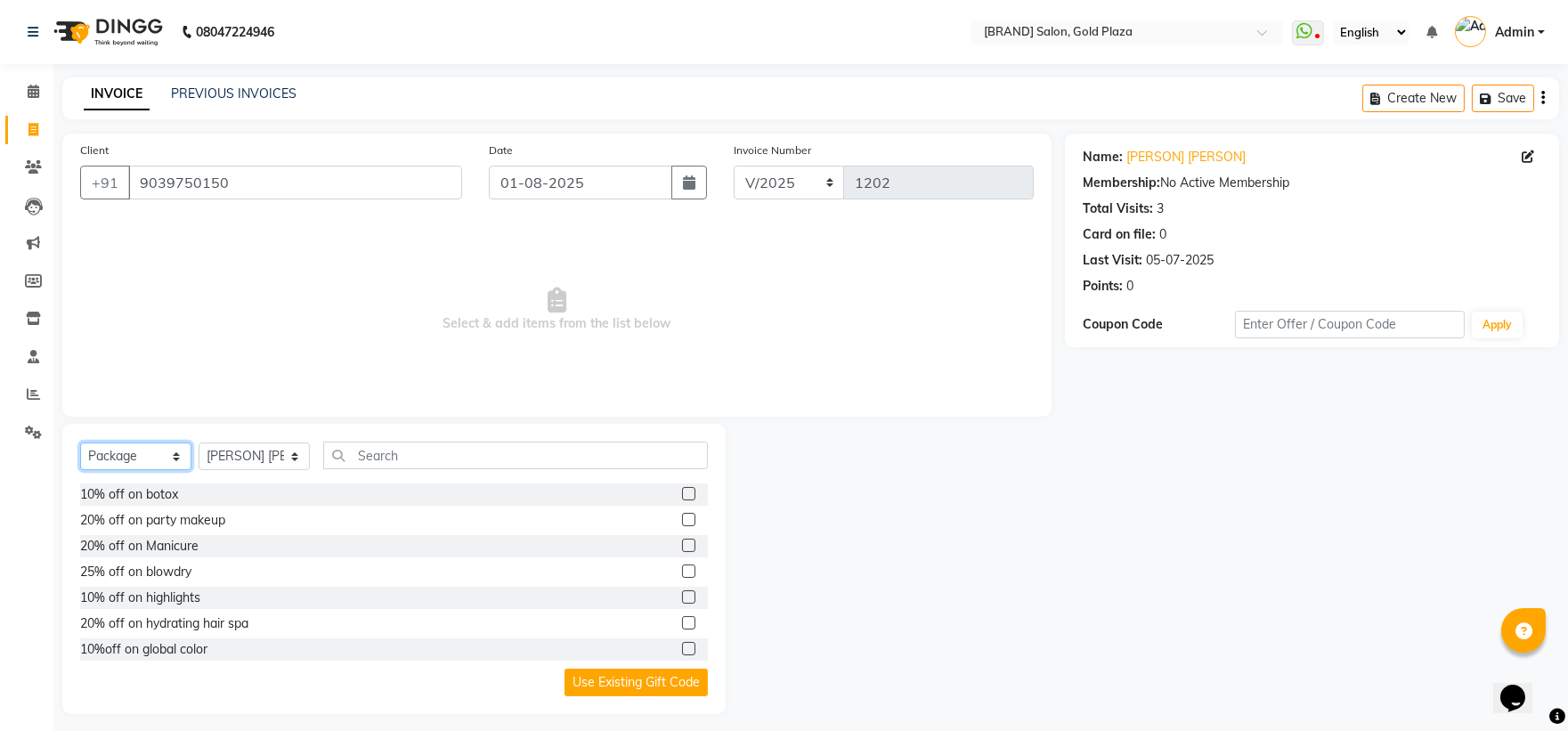 click on "Select  Service  Product  Membership  Package Voucher Prepaid Gift Card" 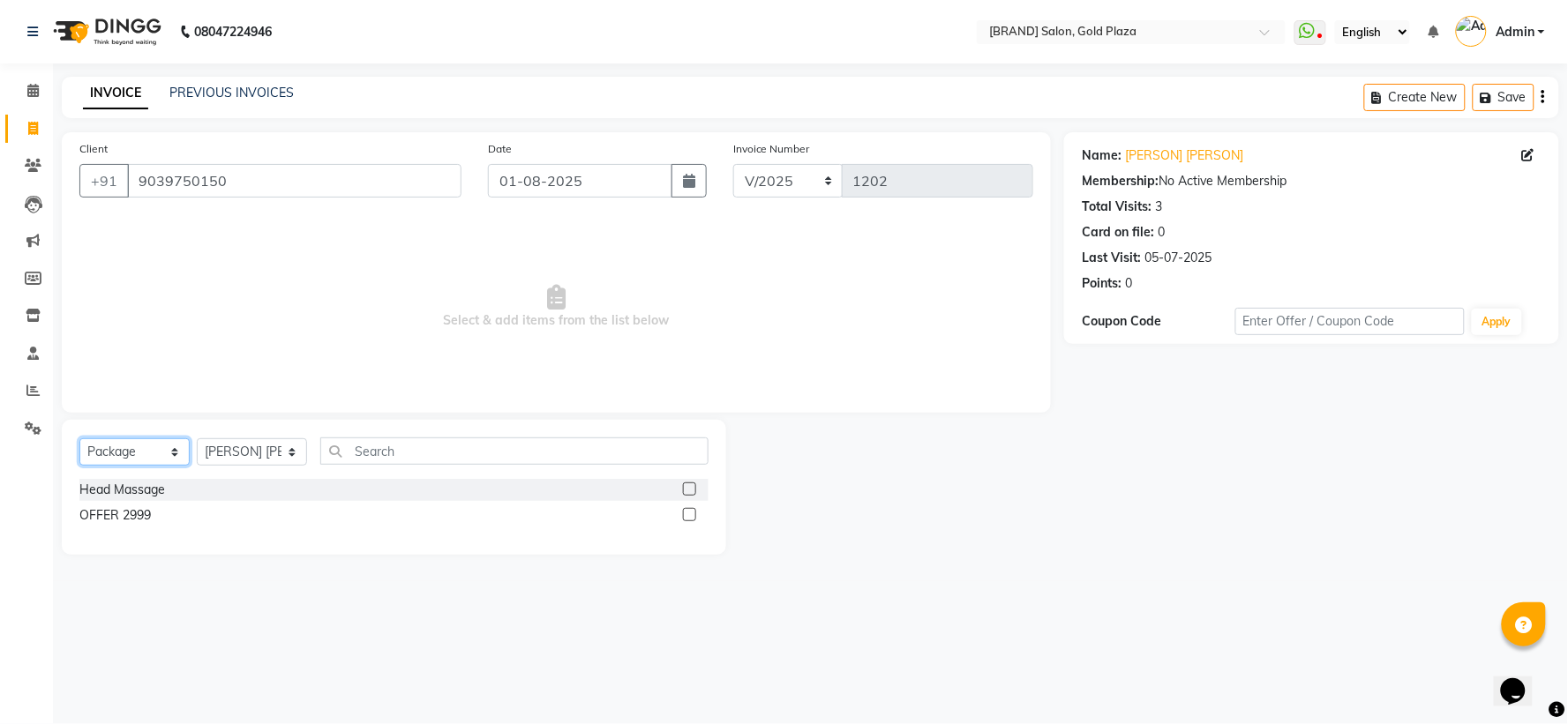 click on "Select  Service  Product  Membership  Package Voucher Prepaid Gift Card" 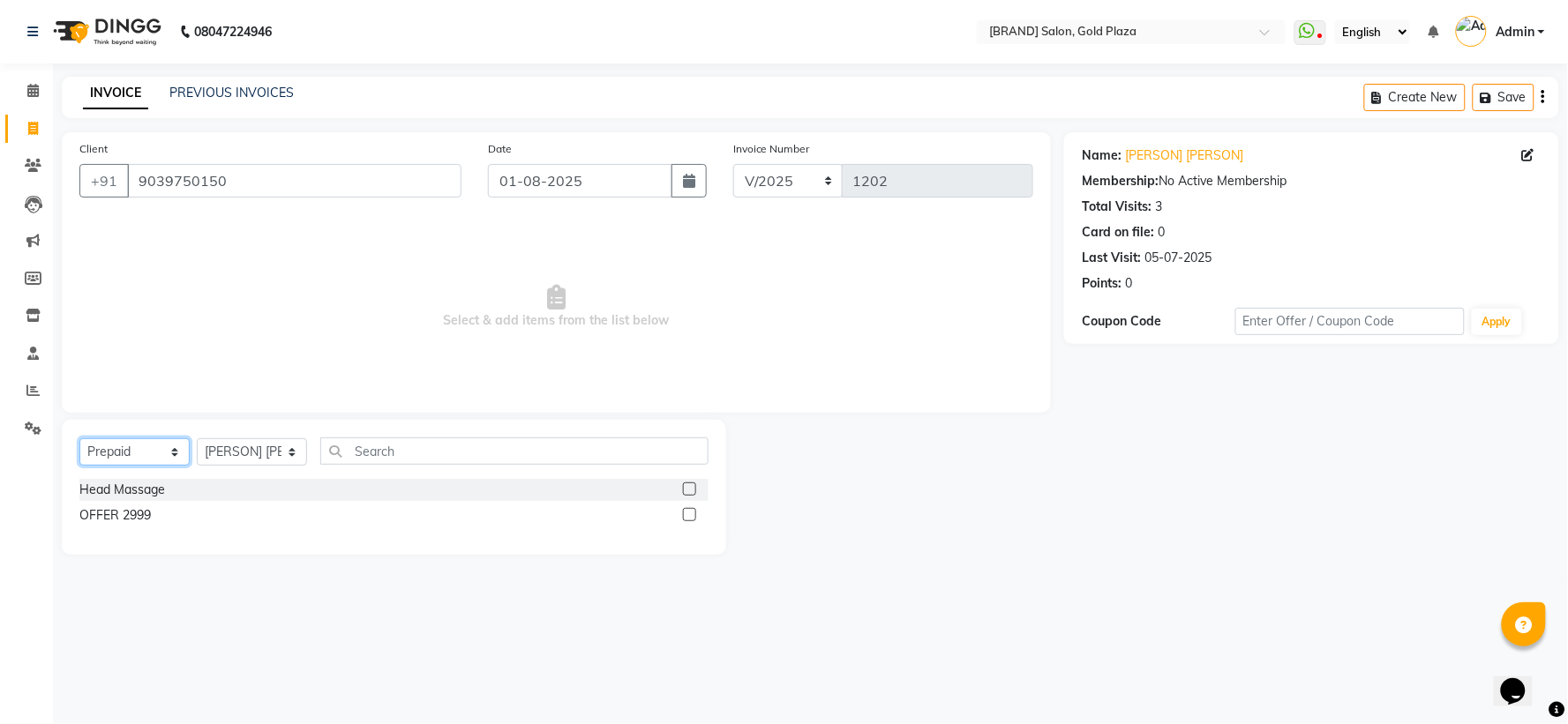 click on "Select  Service  Product  Membership  Package Voucher Prepaid Gift Card" 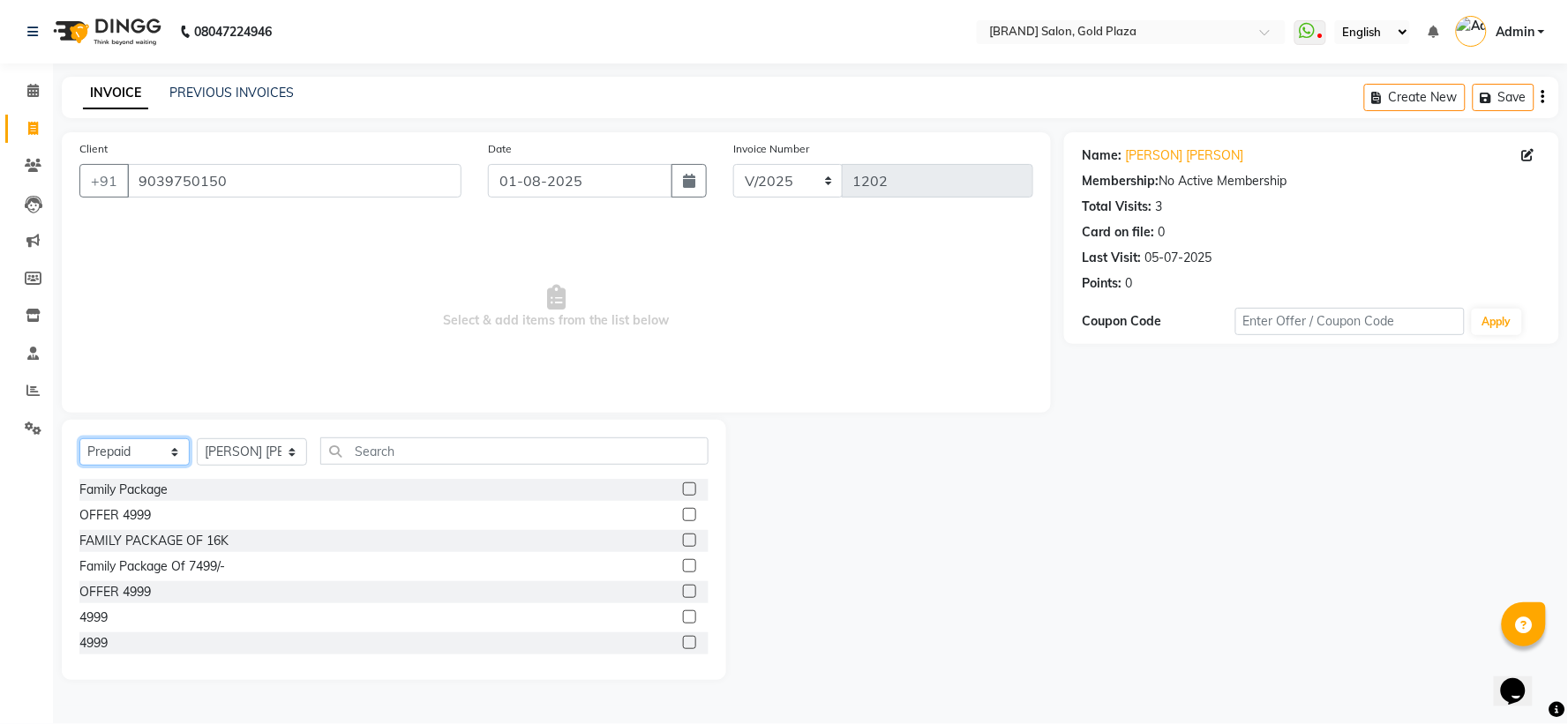 click on "Select  Service  Product  Membership  Package Voucher Prepaid Gift Card" 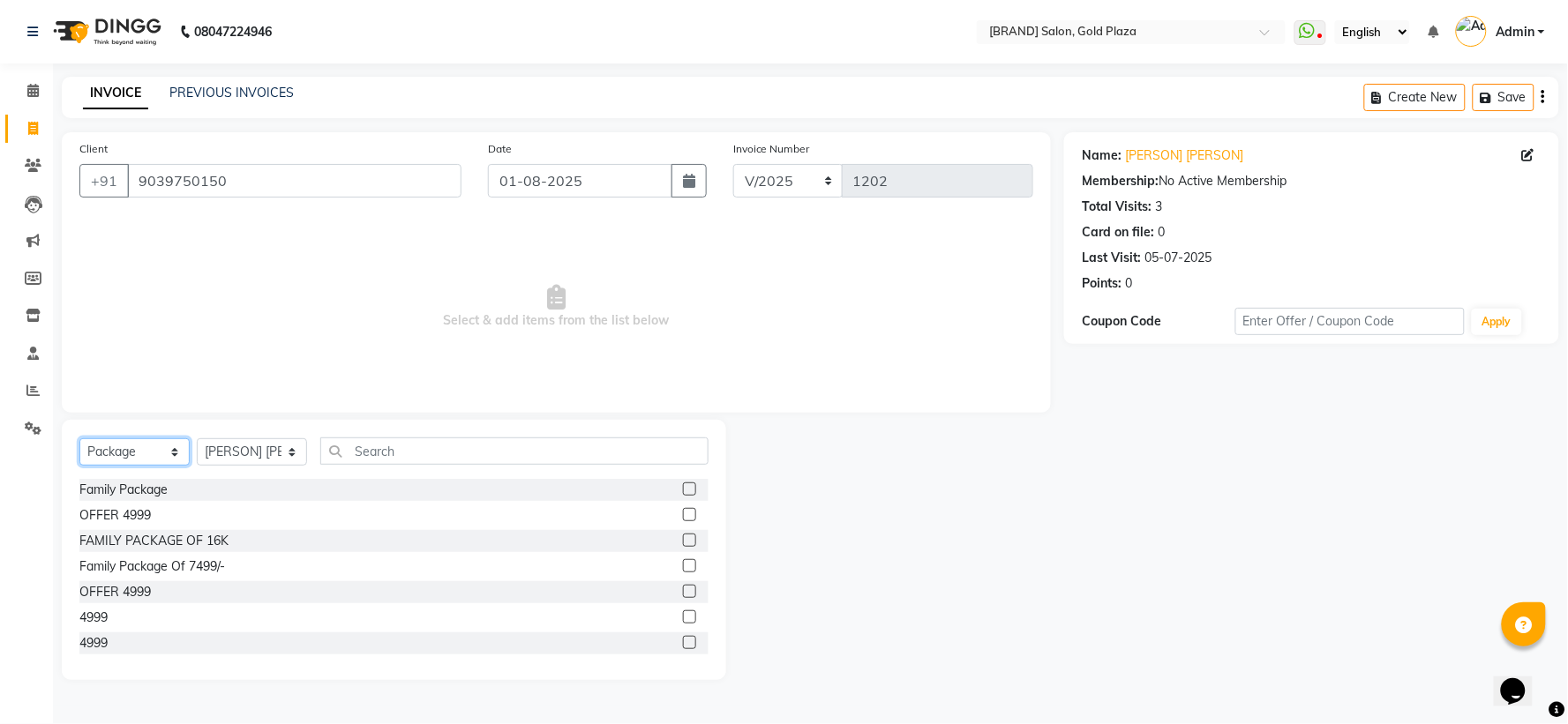 click on "Select  Service  Product  Membership  Package Voucher Prepaid Gift Card" 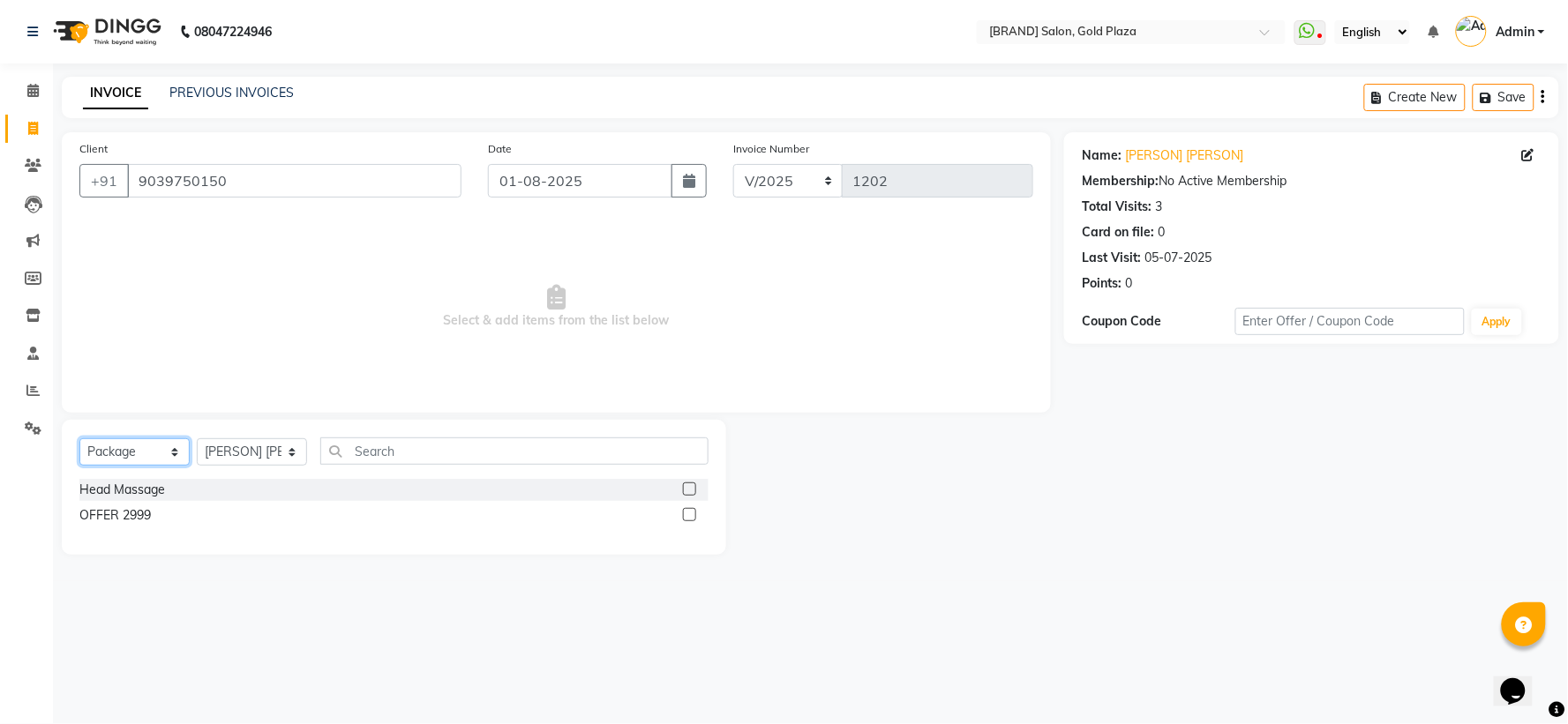 click on "Select  Service  Product  Membership  Package Voucher Prepaid Gift Card" 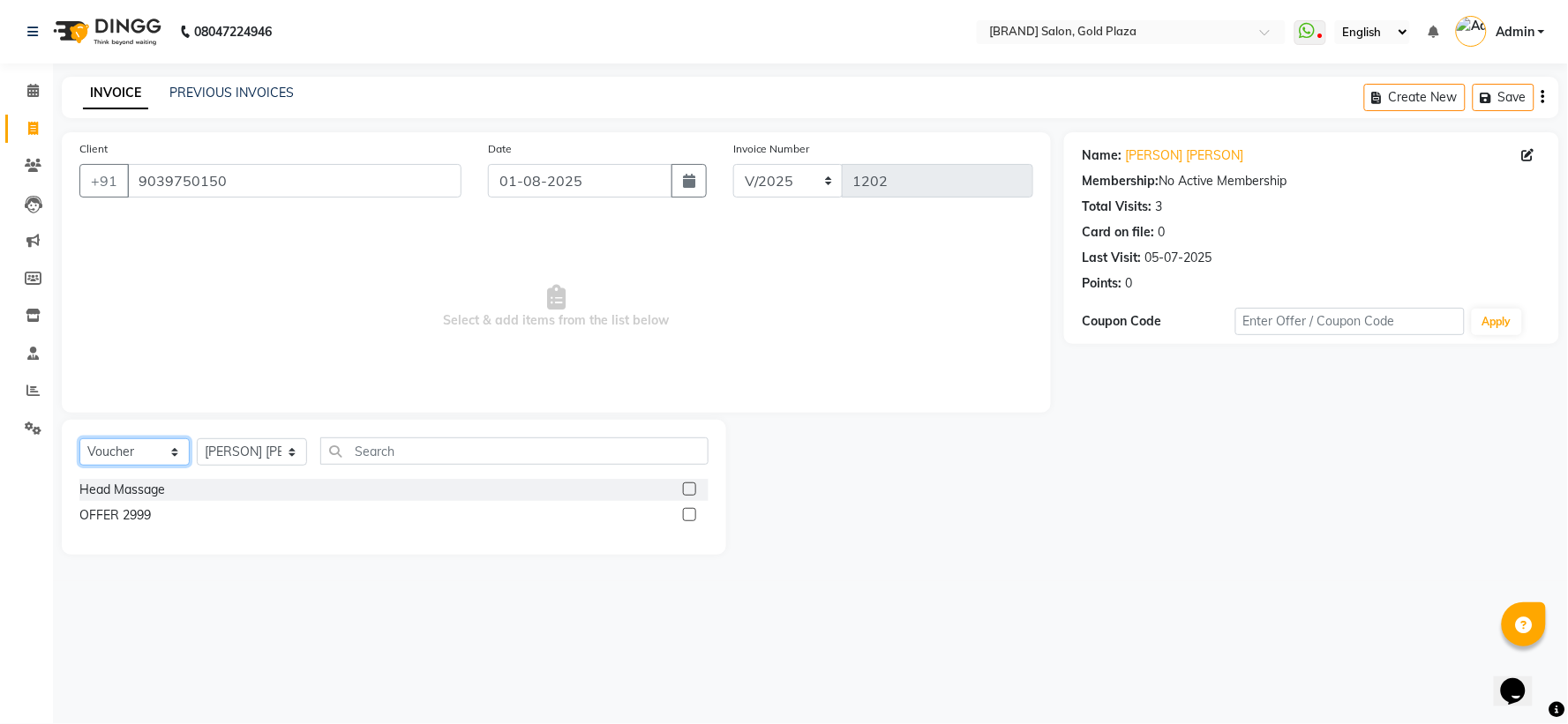click on "Select  Service  Product  Membership  Package Voucher Prepaid Gift Card" 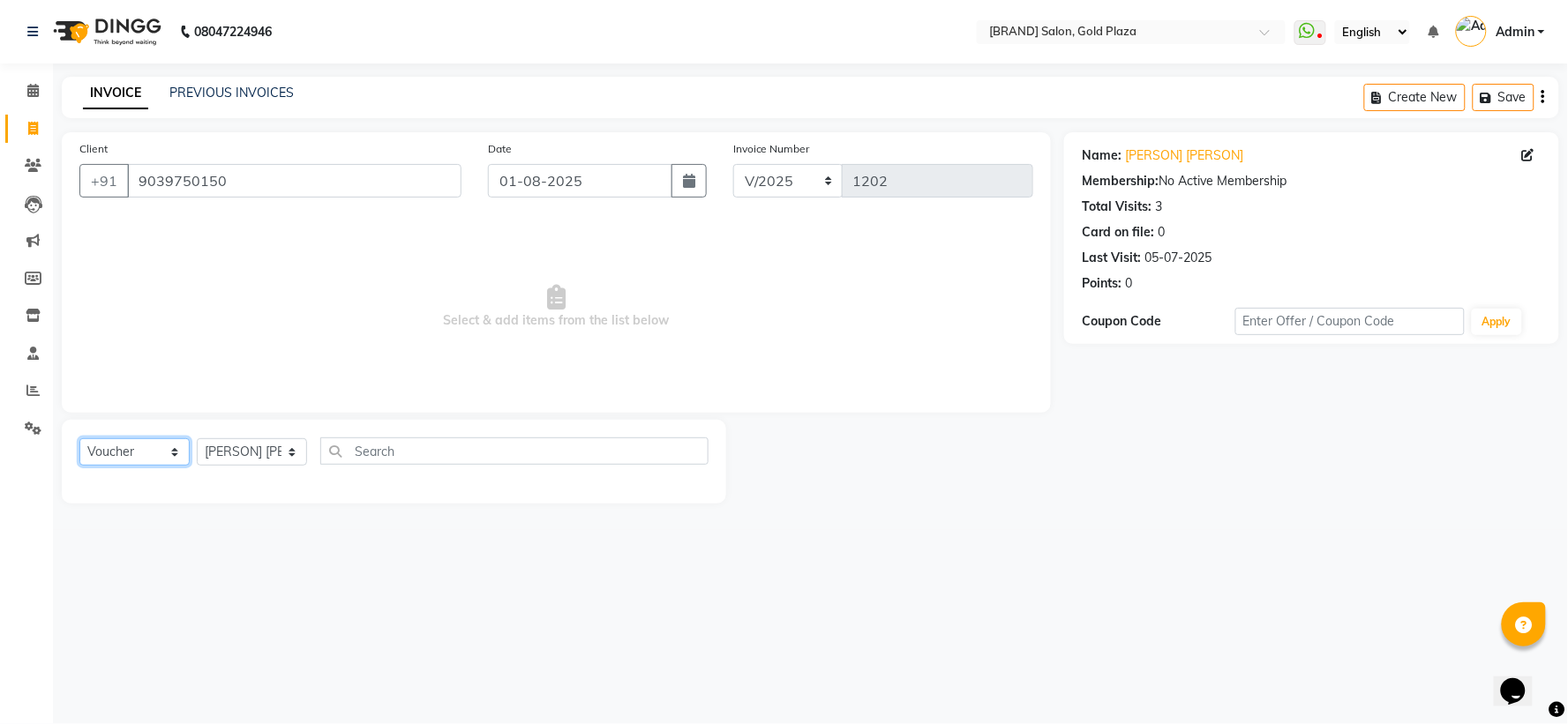 click on "Select  Service  Product  Membership  Package Voucher Prepaid Gift Card" 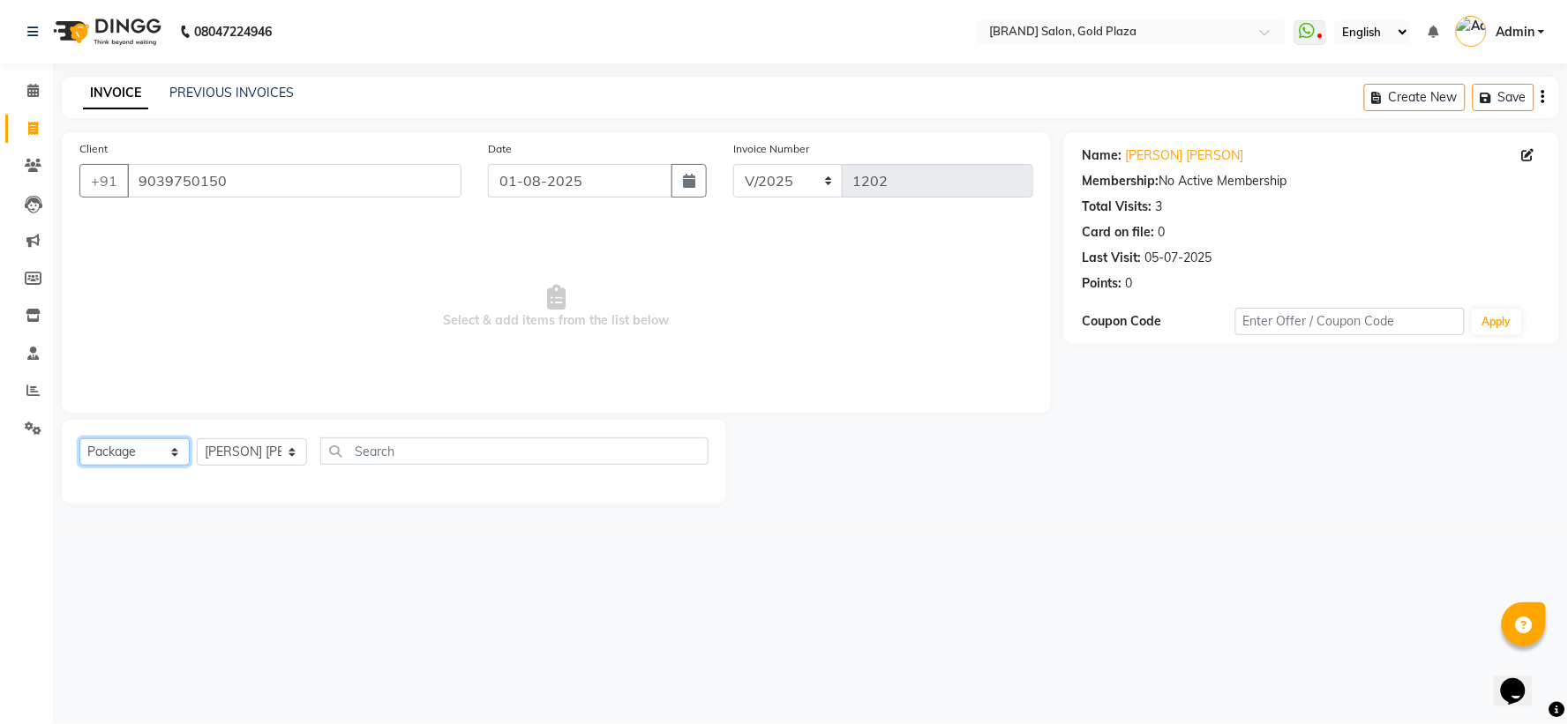 click on "Select  Service  Product  Membership  Package Voucher Prepaid Gift Card" 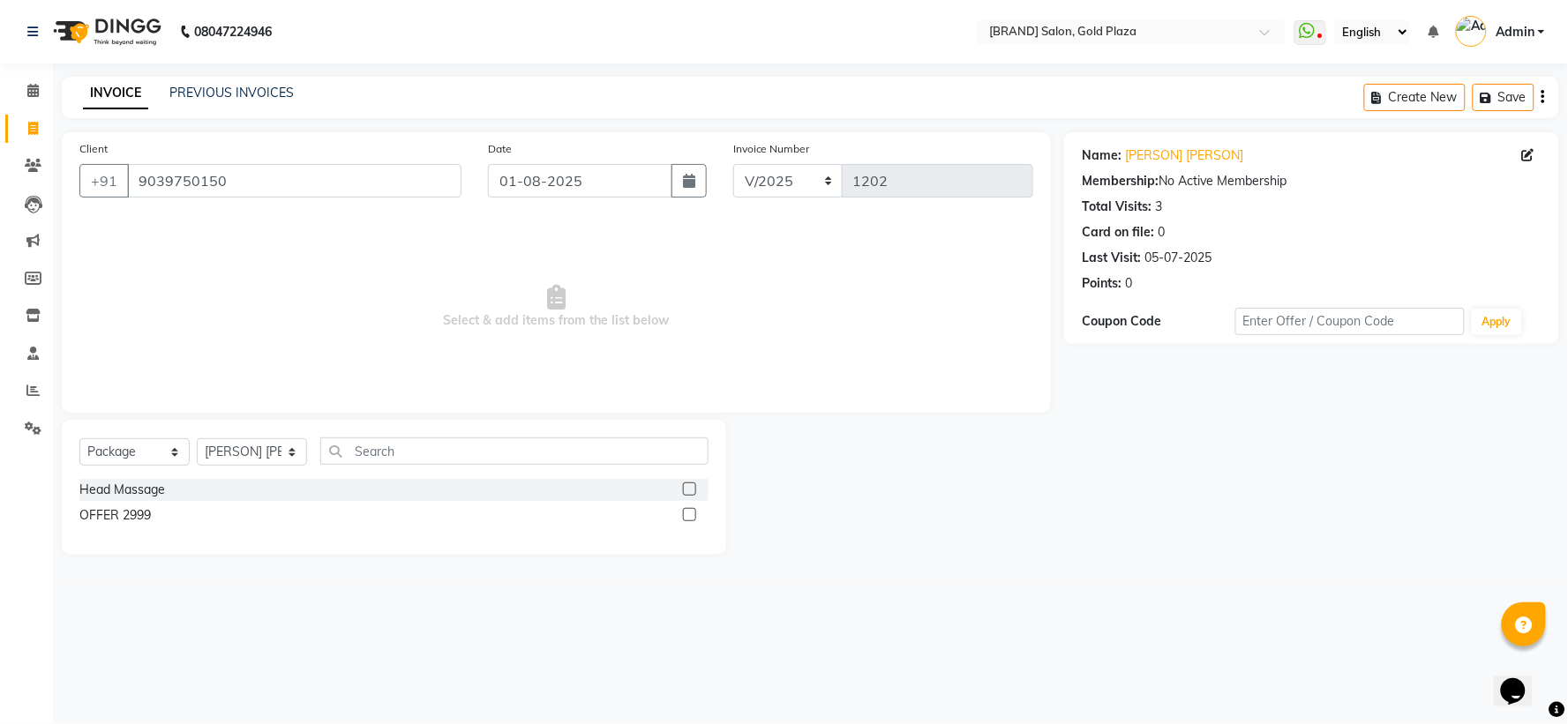 click on "Select Service Product Membership Package Voucher Prepaid Gift Card Select Stylist [PERSON] [PERSON] [PERSON] [PERSON] [PERSON] [PERSON]" 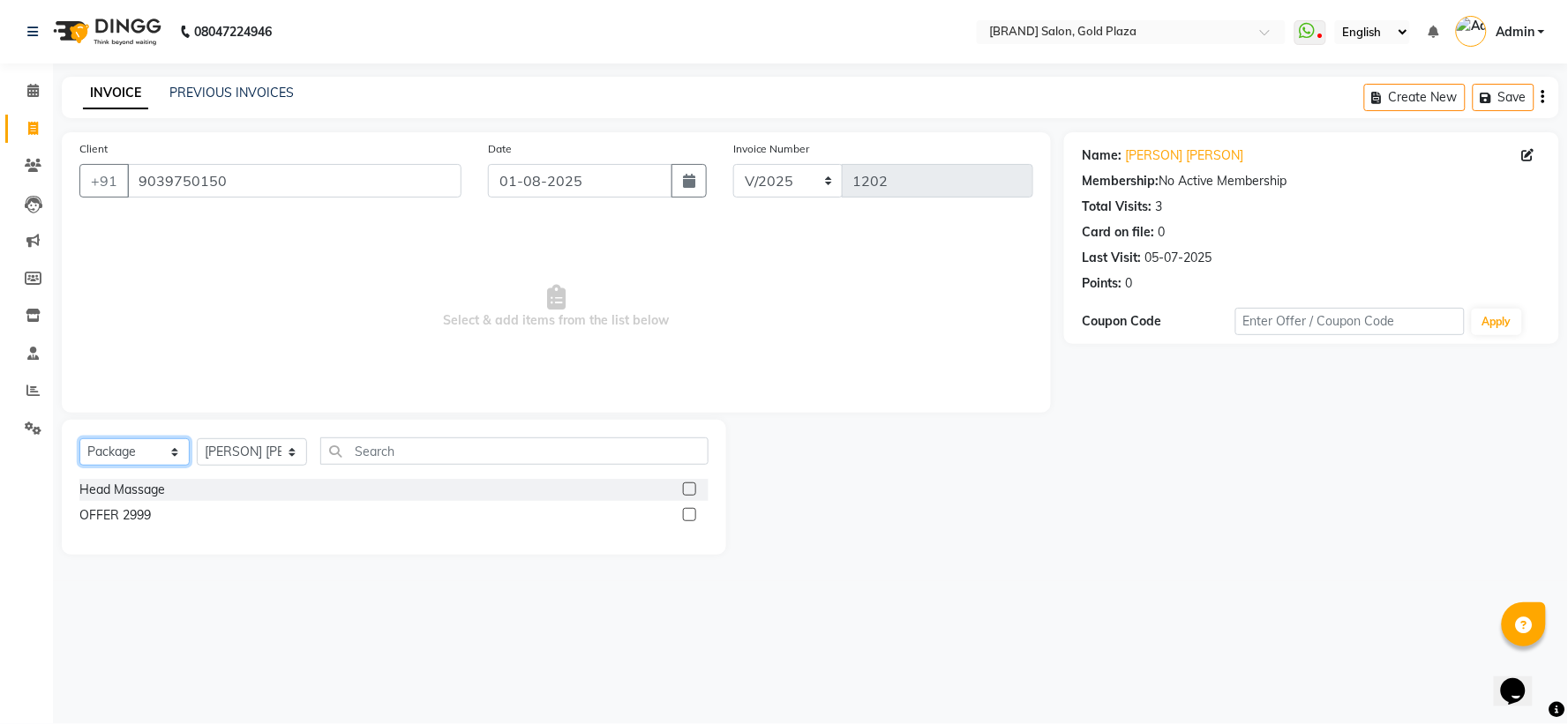click on "Select  Service  Product  Membership  Package Voucher Prepaid Gift Card" 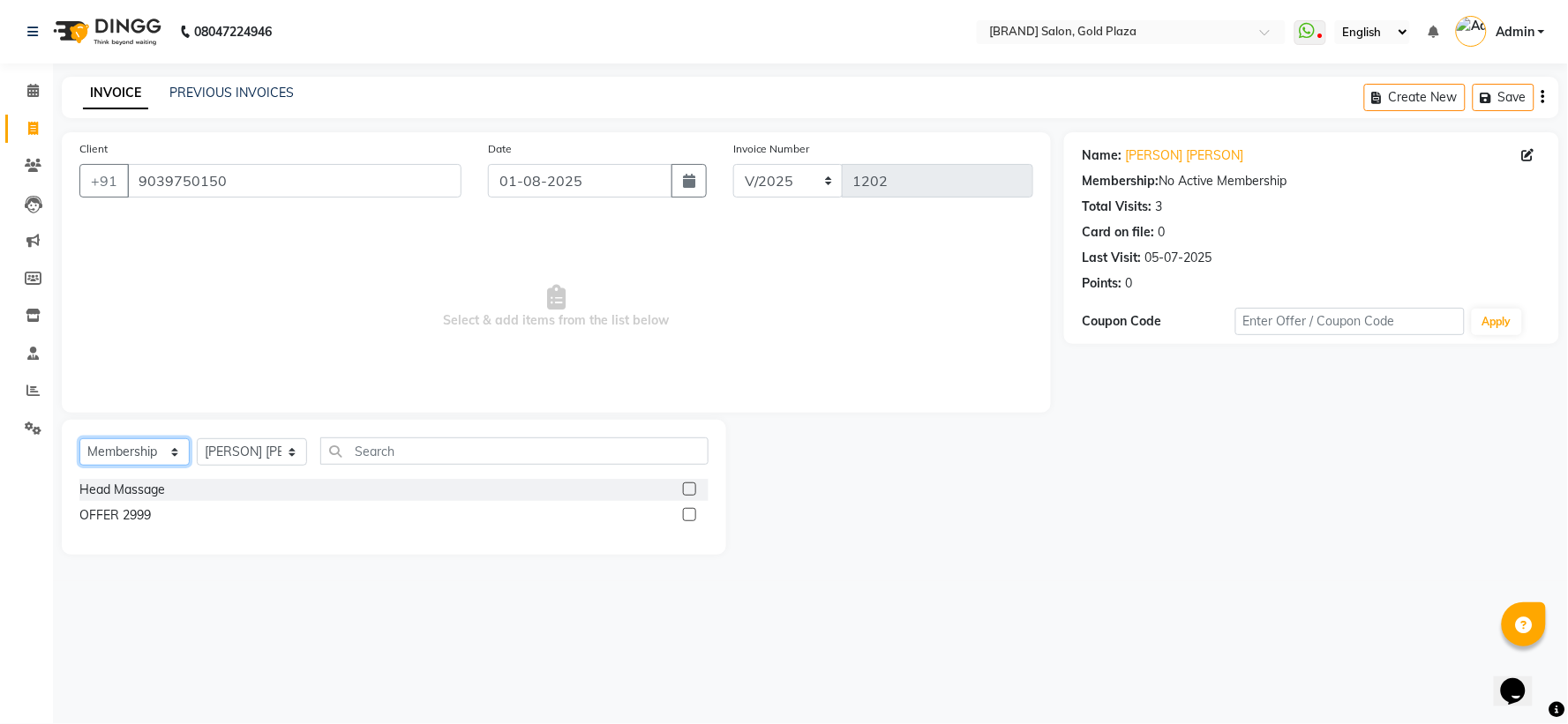 click on "Select  Service  Product  Membership  Package Voucher Prepaid Gift Card" 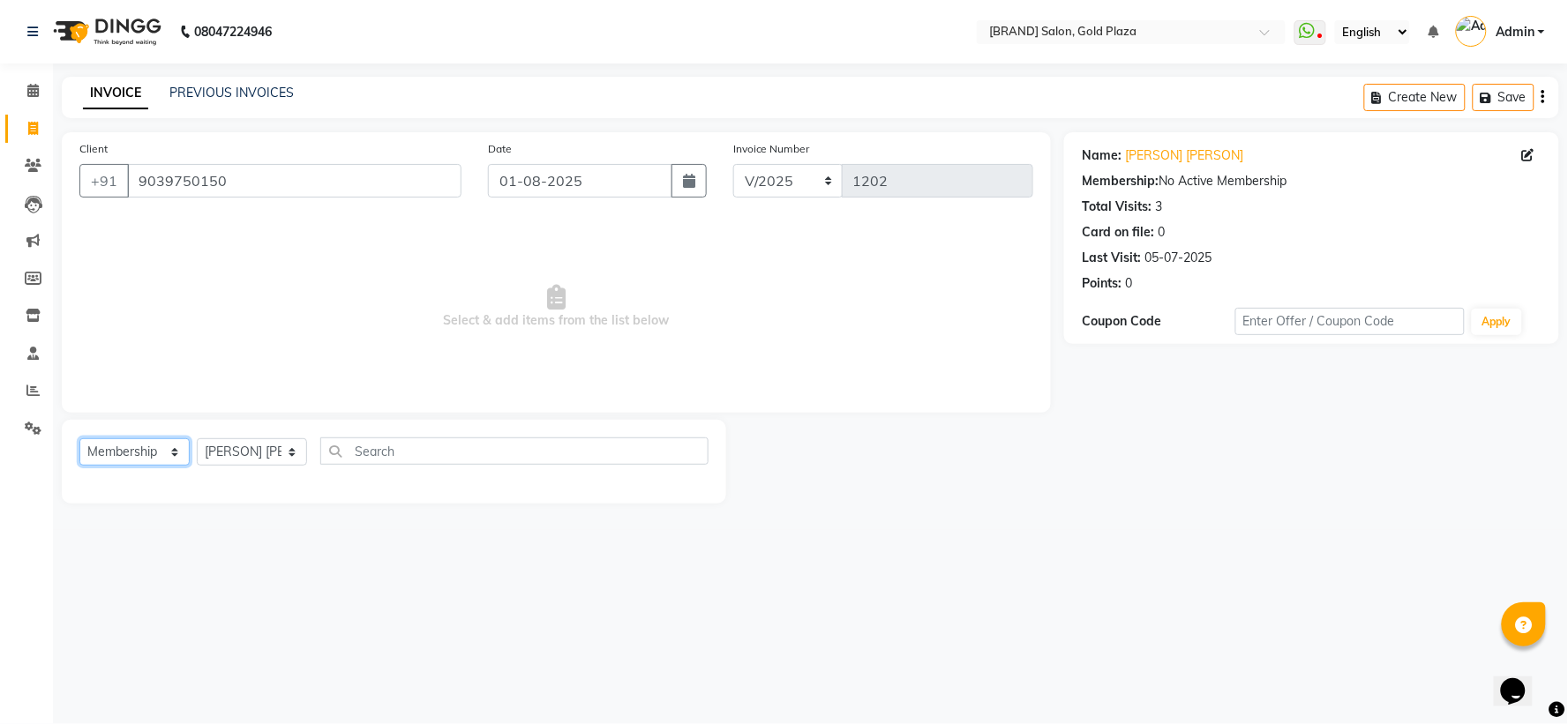 click on "Select  Service  Product  Membership  Package Voucher Prepaid Gift Card" 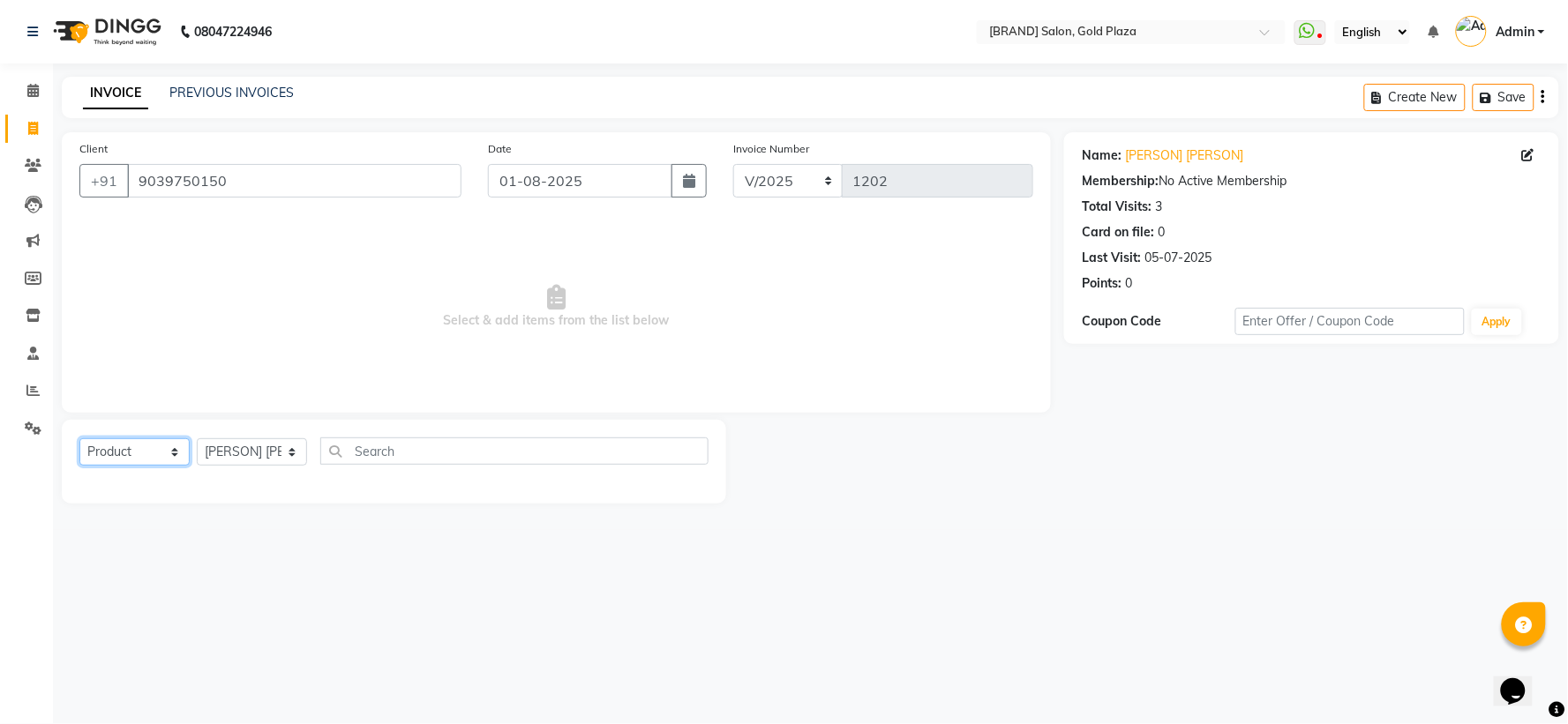 click on "Select  Service  Product  Membership  Package Voucher Prepaid Gift Card" 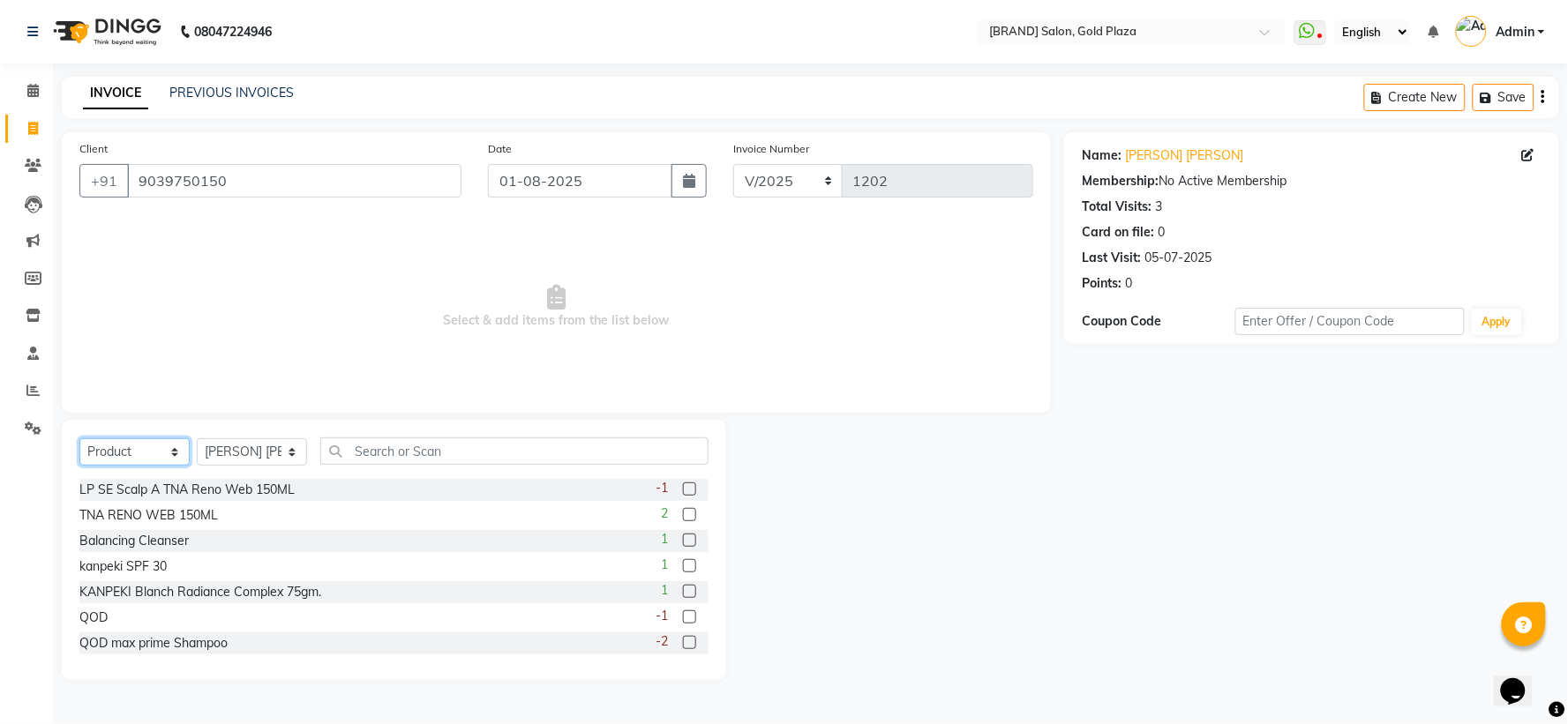 click on "Select  Service  Product  Membership  Package Voucher Prepaid Gift Card" 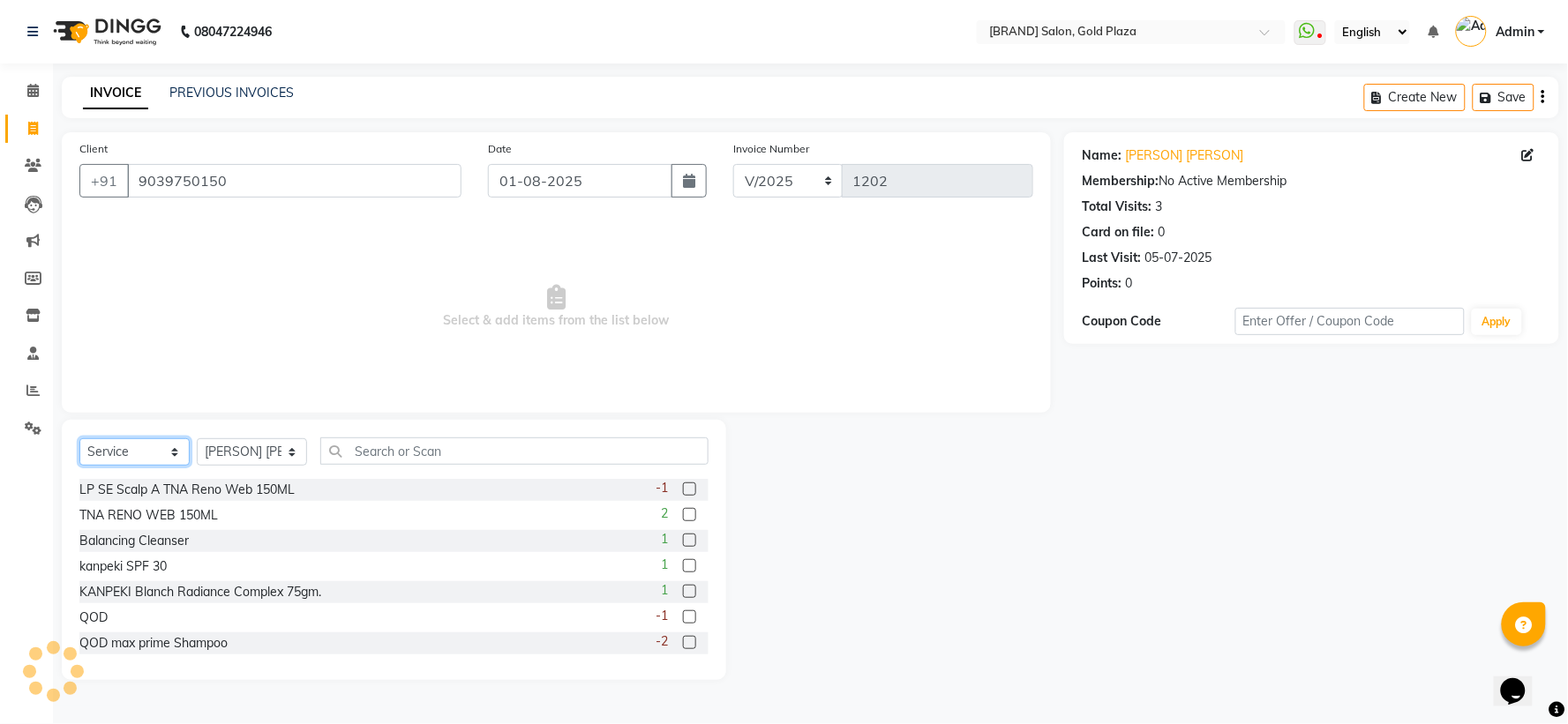 click on "Select  Service  Product  Membership  Package Voucher Prepaid Gift Card" 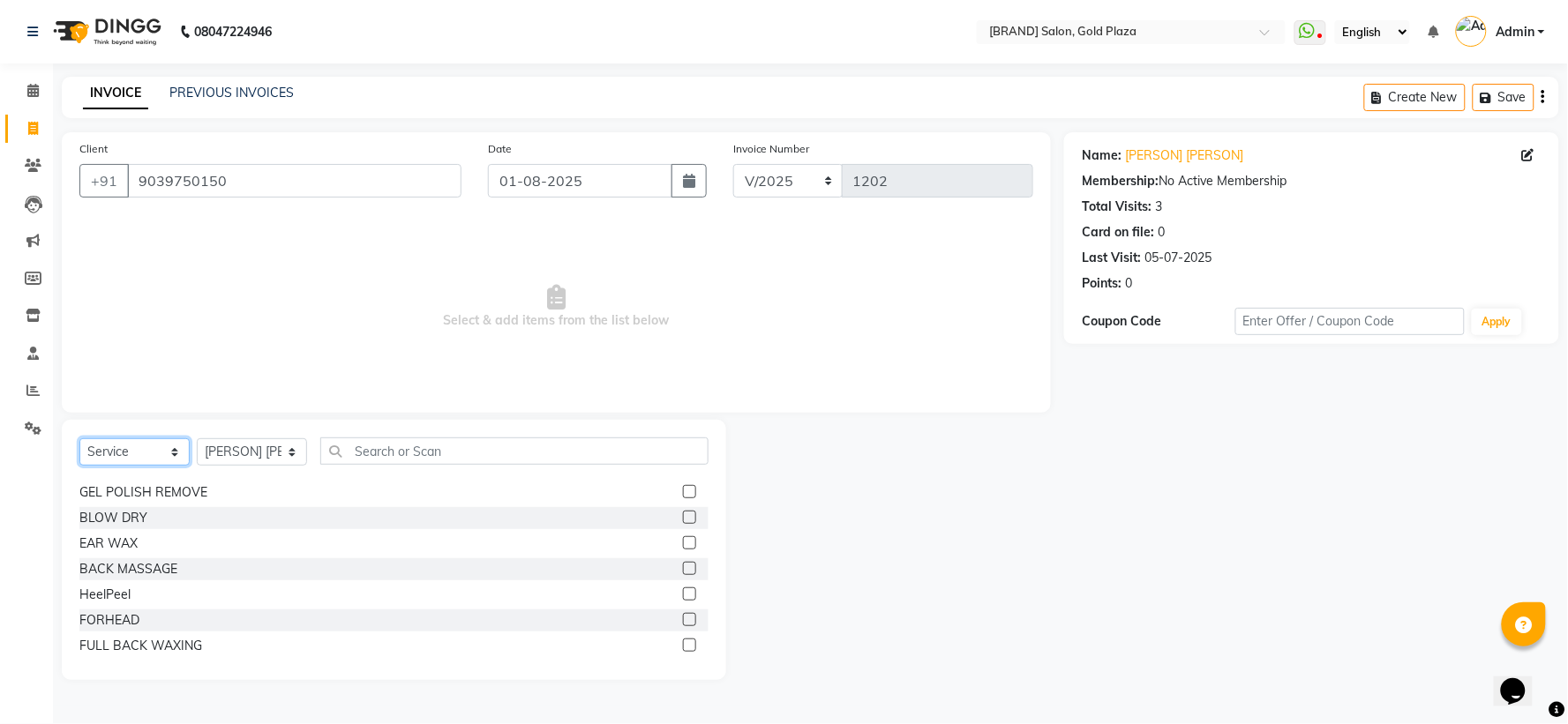 scroll, scrollTop: 0, scrollLeft: 0, axis: both 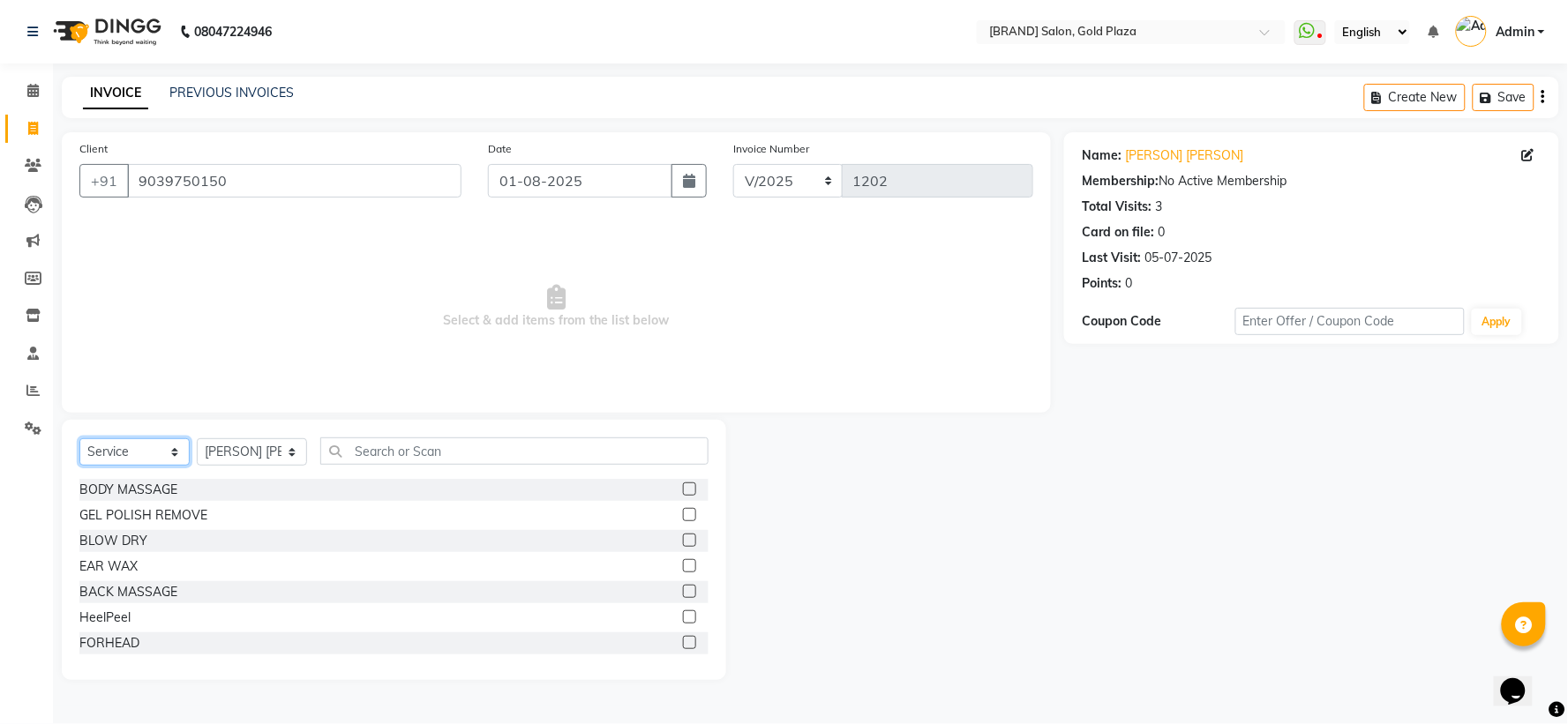 click on "Select  Service  Product  Membership  Package Voucher Prepaid Gift Card" 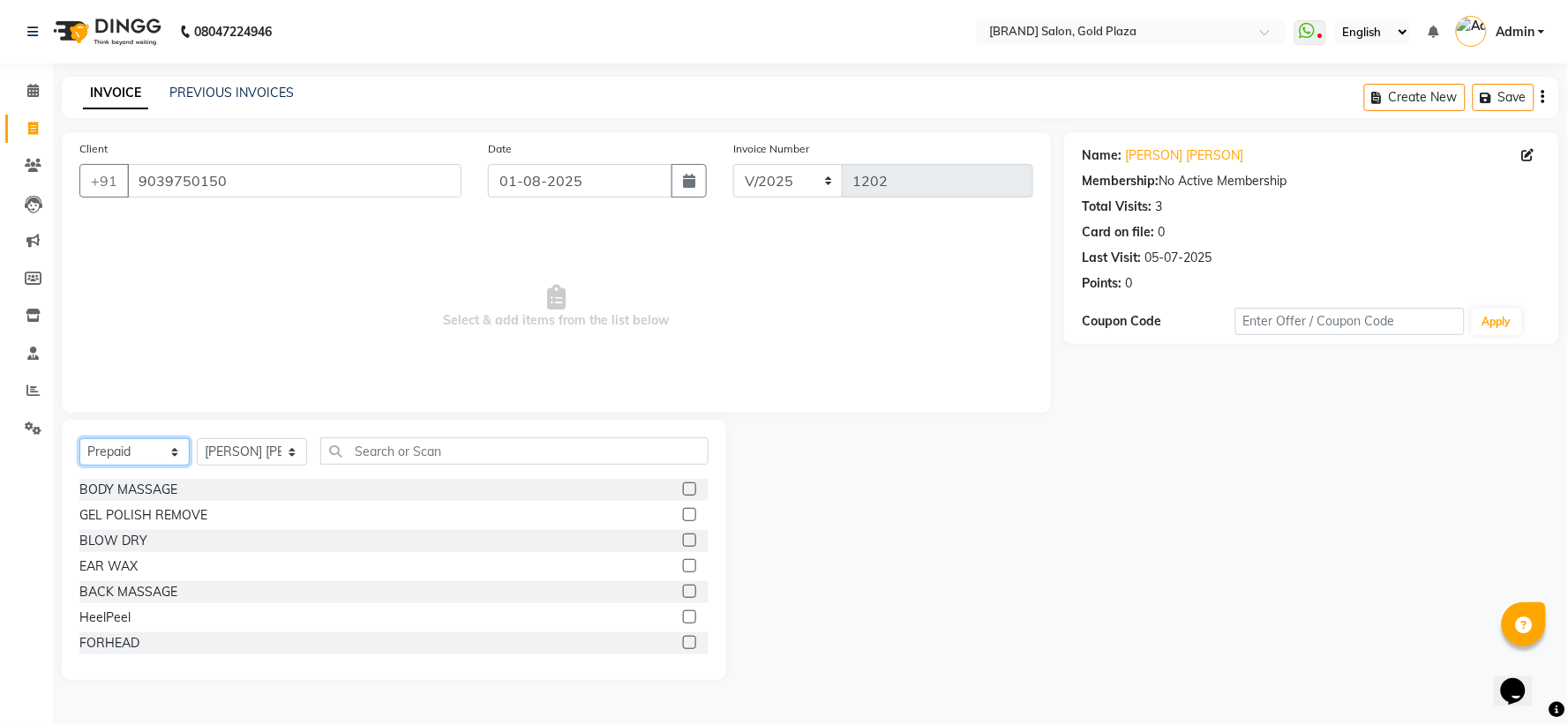 click on "Select  Service  Product  Membership  Package Voucher Prepaid Gift Card" 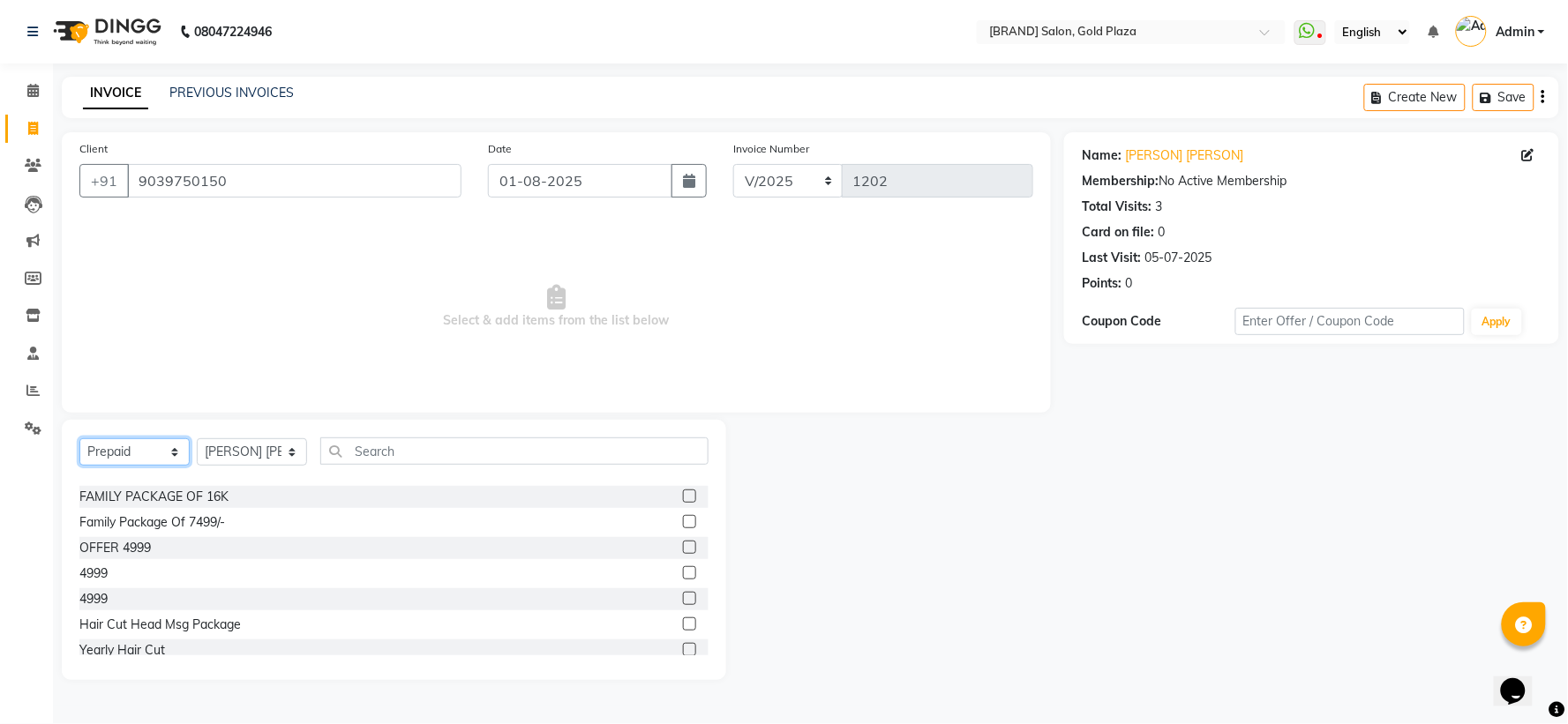 scroll, scrollTop: 79, scrollLeft: 0, axis: vertical 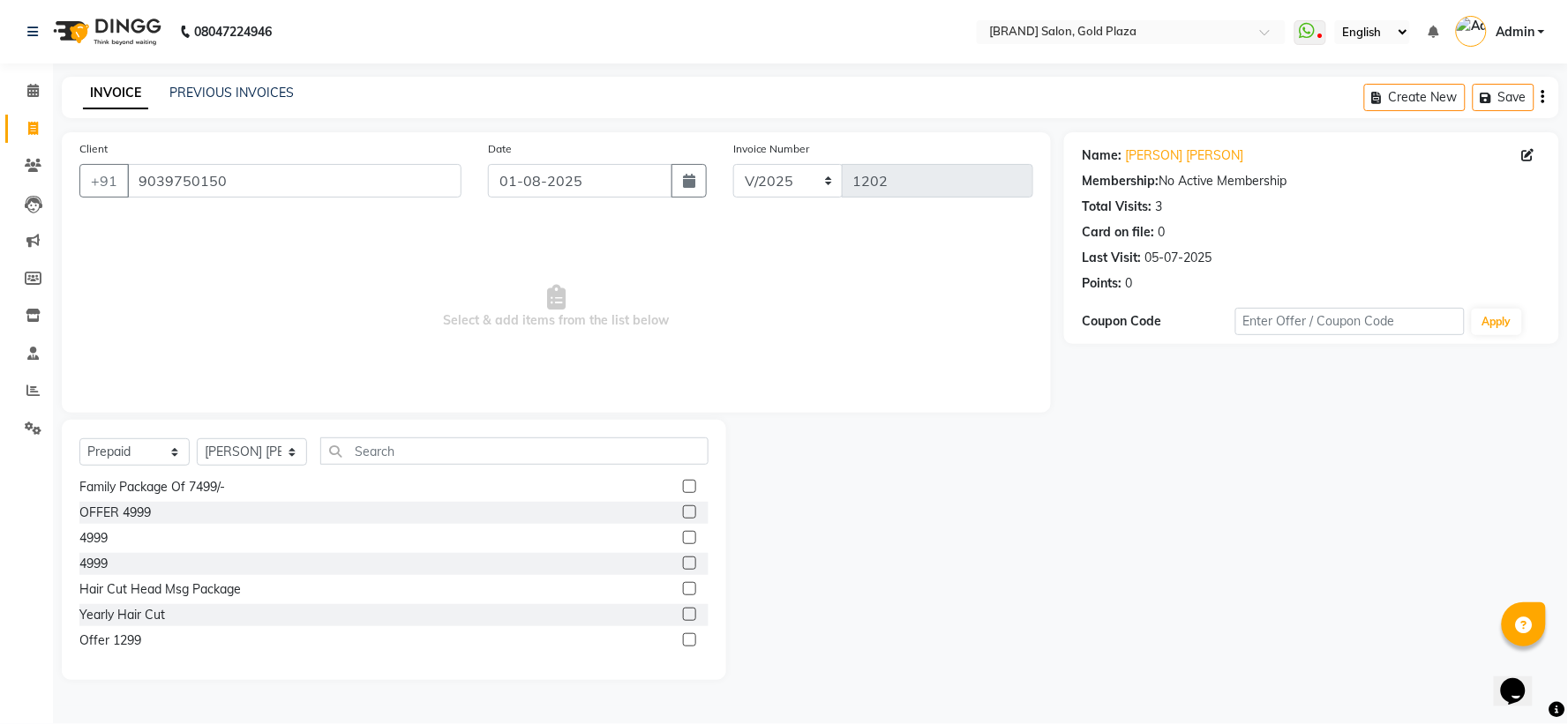 click 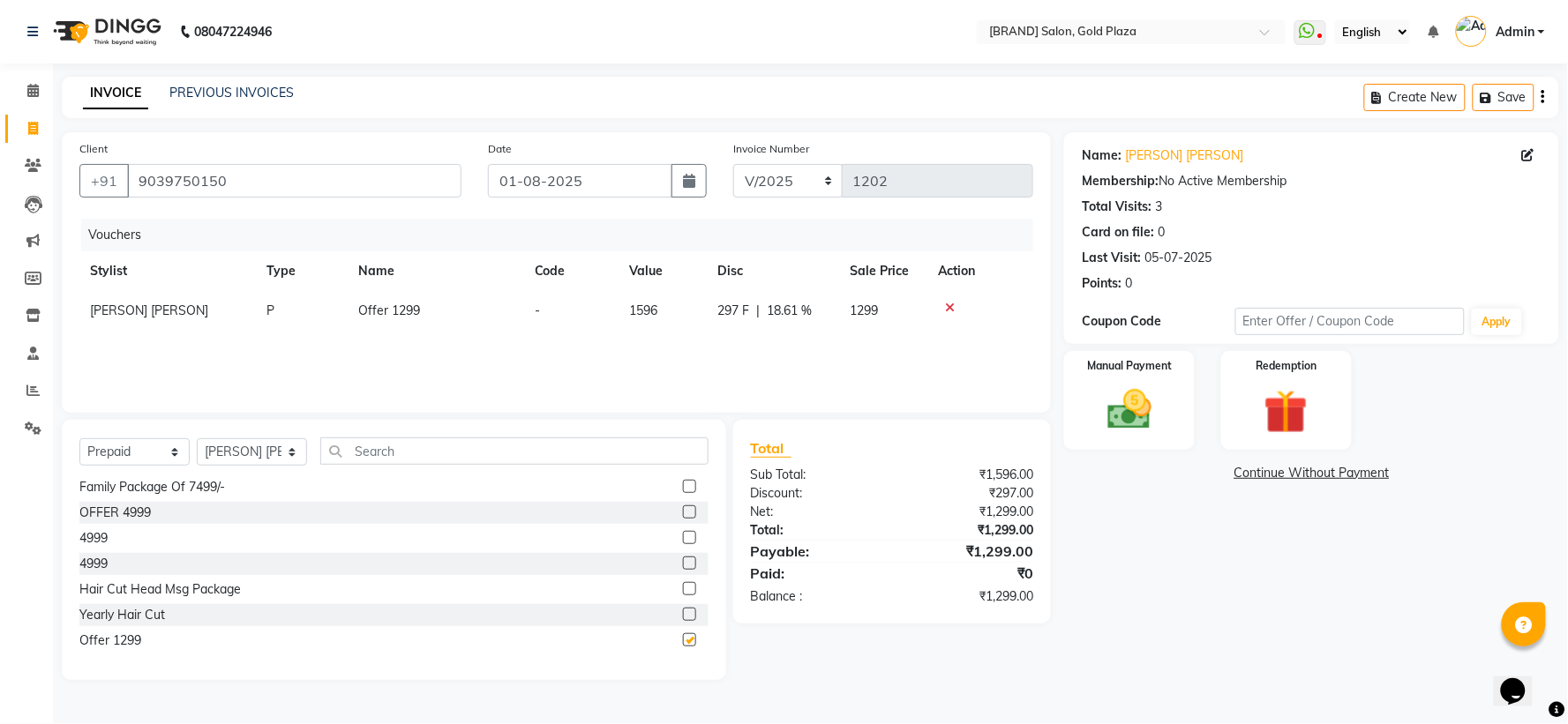 checkbox on "false" 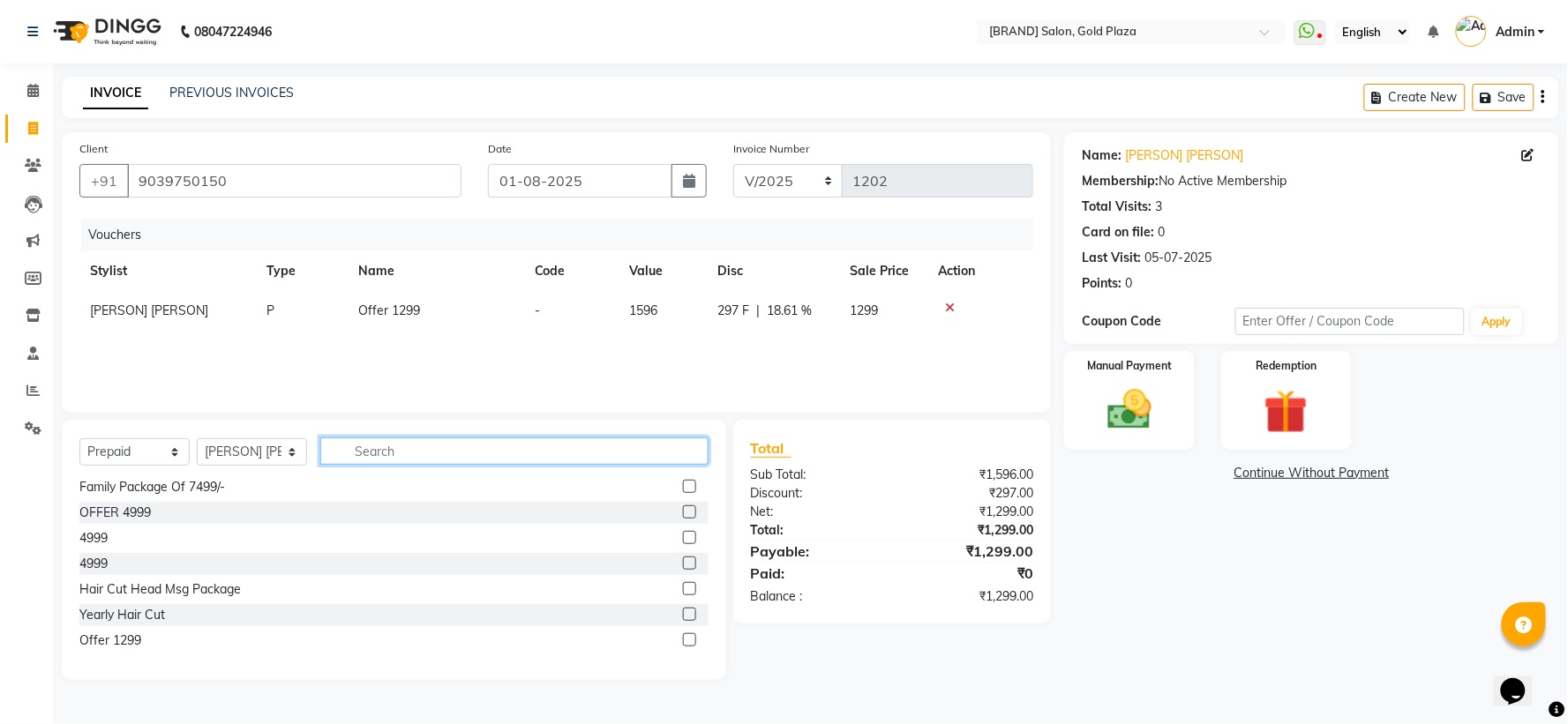 click 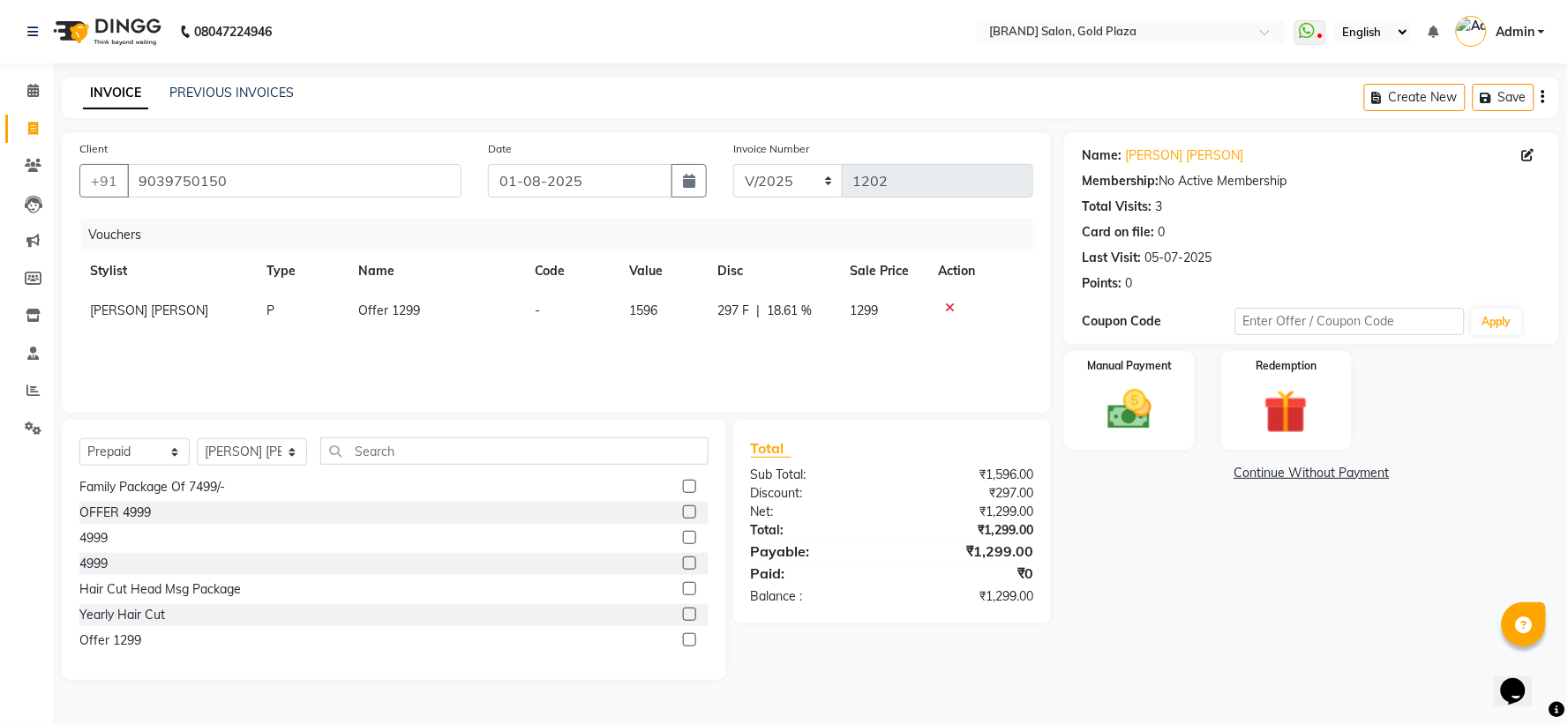 click 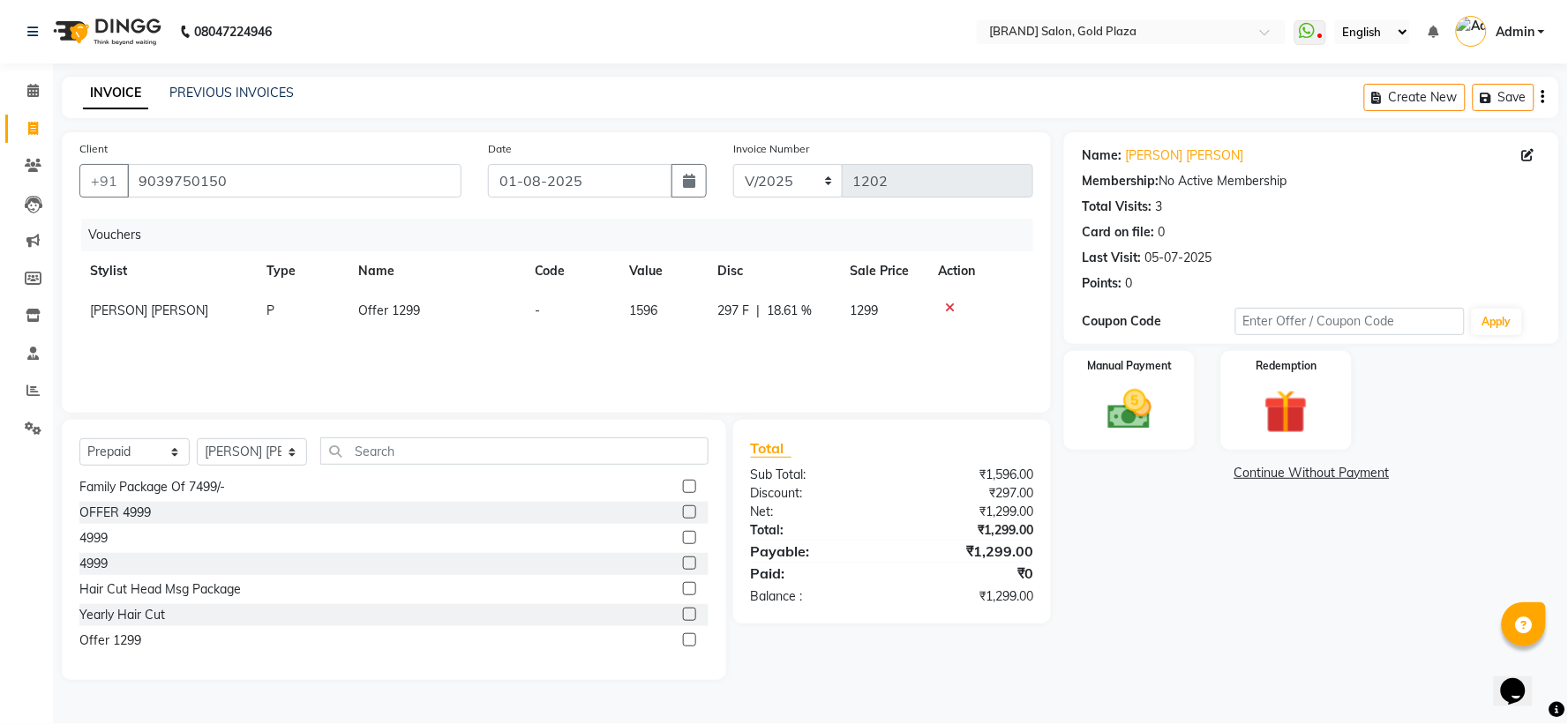 click 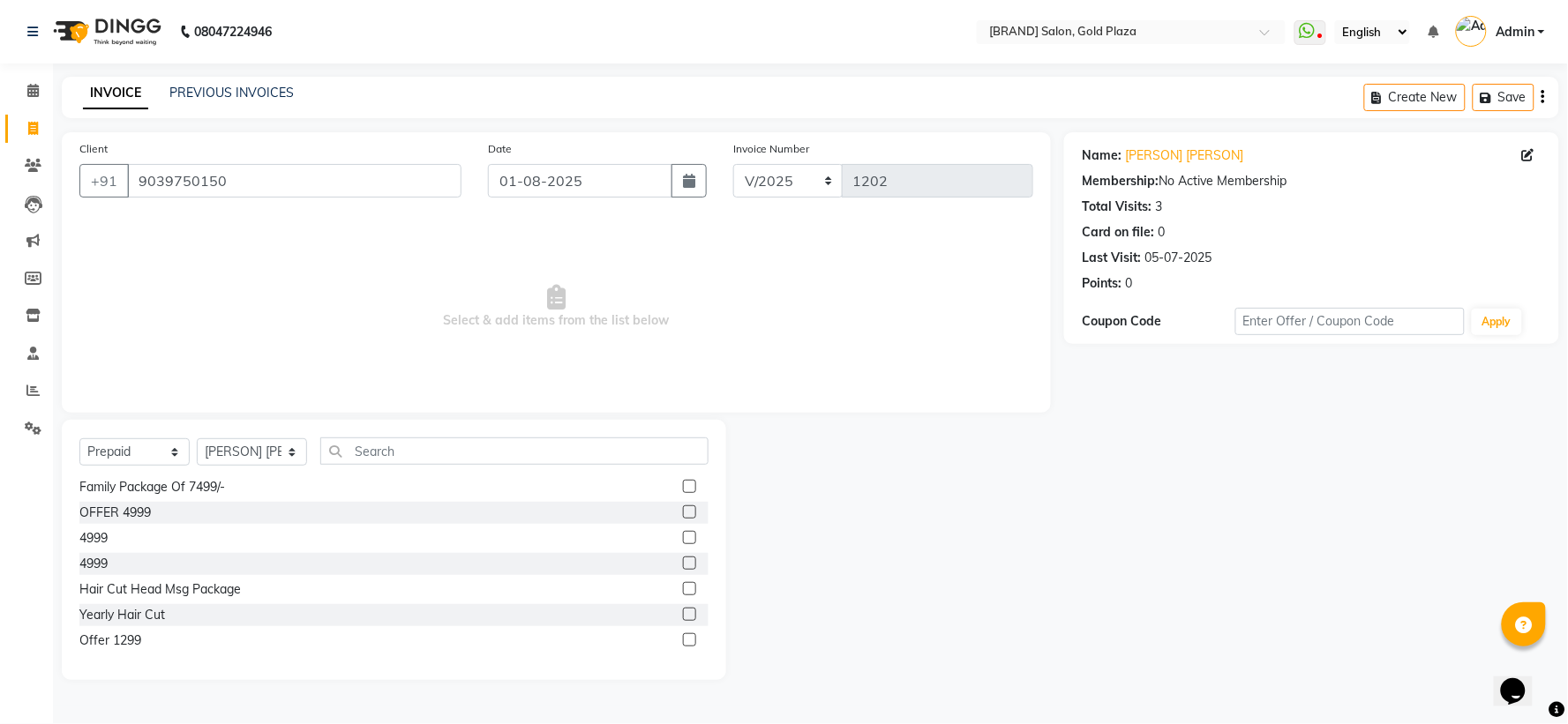 click on "Hair Cut Head Msg Package" 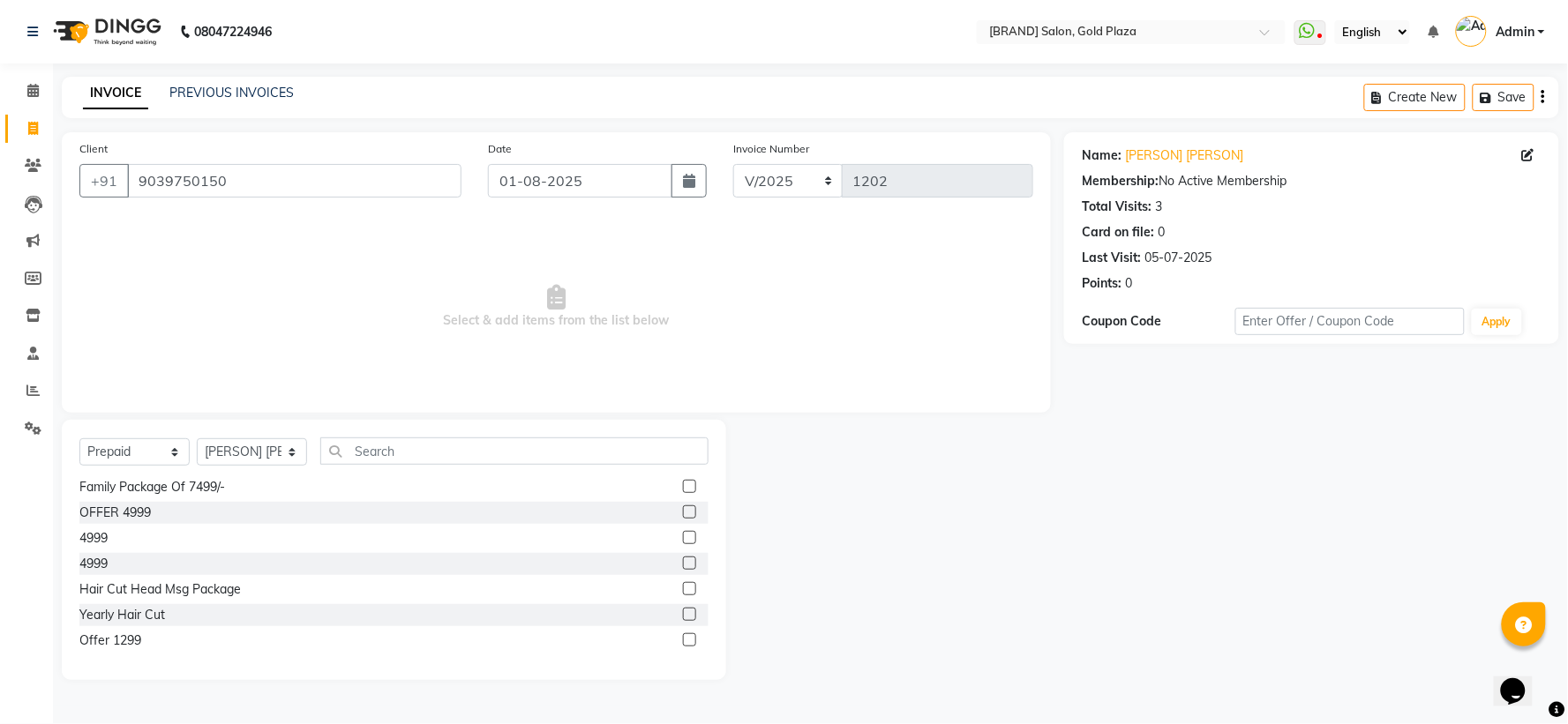 click on "INVOICE PREVIOUS INVOICES Create New Save Client +91 [PHONE] Date 01-08-2025 Invoice Number V/2025 V/2025-26 1202 Select & add items from the list below Select Service Product Membership Package Voucher Prepaid Gift Card Select Stylist [PERSON] [PERSON] [PERSON] [PERSON] [PERSON] [PERSON] Family Package OFFER 4999 FAMILY PACKAGE OF 16K Family Package Of 7499/- OFFER 4999 4999 4999 Hair Cut Head Msg Package Yearly Hair Cut Offer 1299 Name: [PERSON] [PERSON] Membership: No Active Membership Total Visits: 3 Card on file: 0 Last Visit: 05-07-2025 Points: 0 Coupon Code Apply" 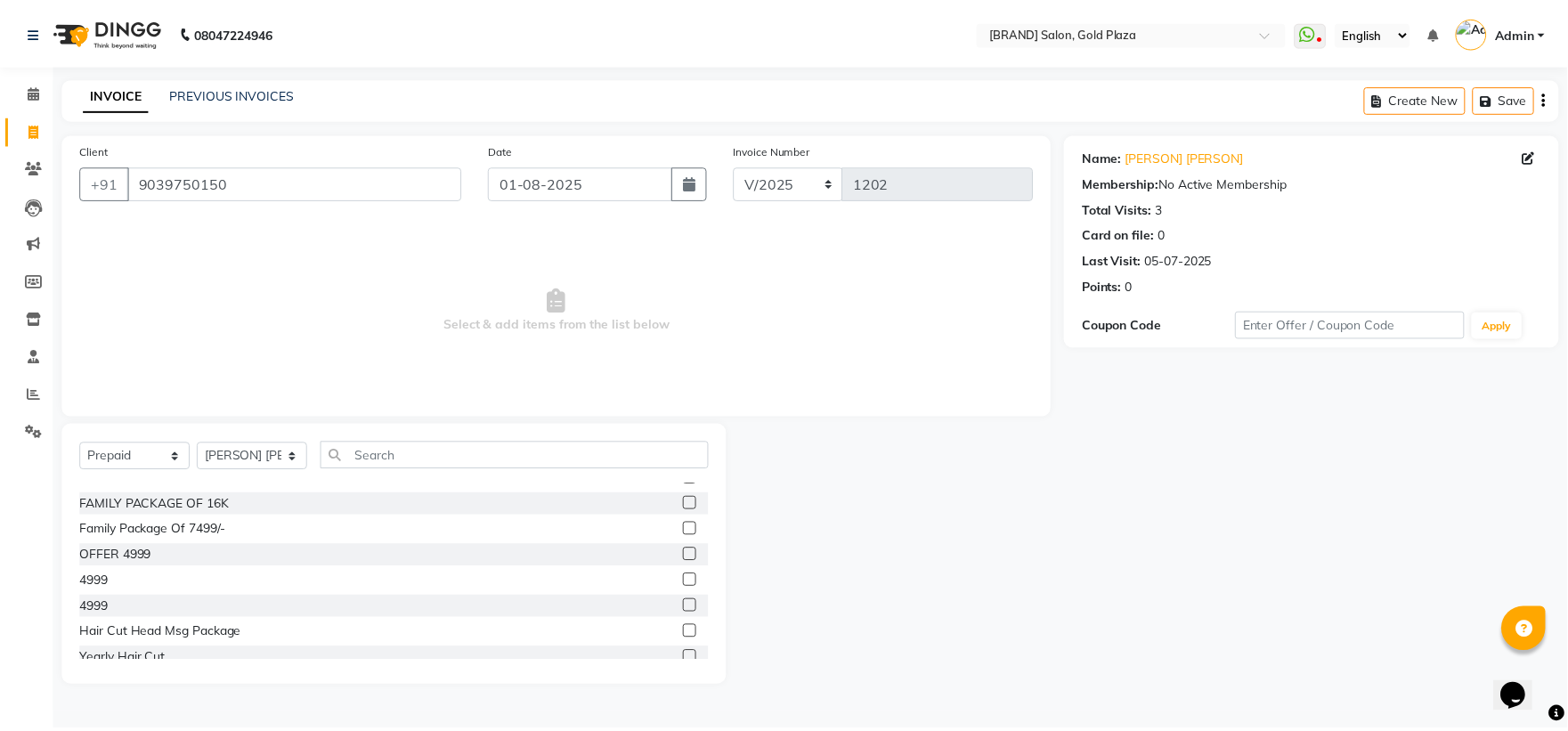 scroll, scrollTop: 80, scrollLeft: 0, axis: vertical 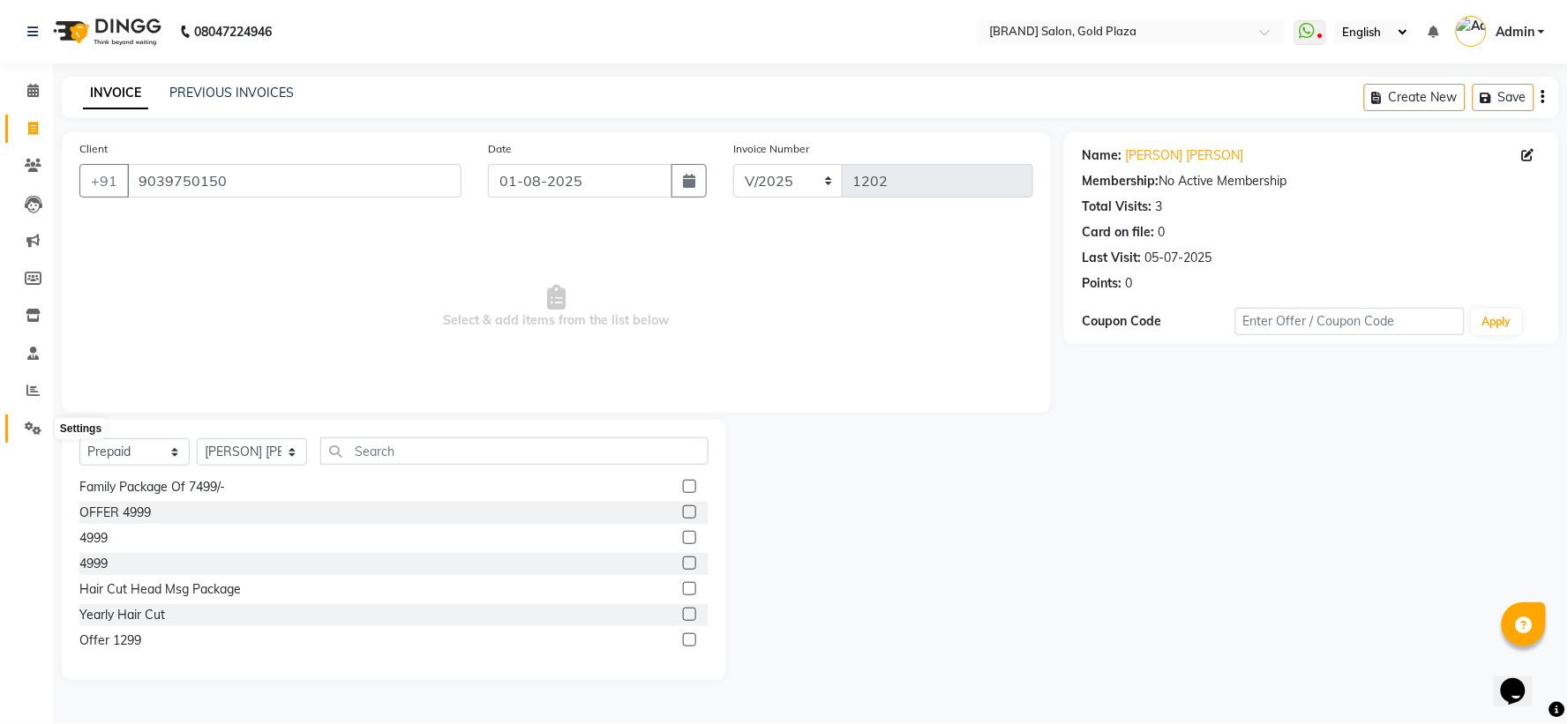 click 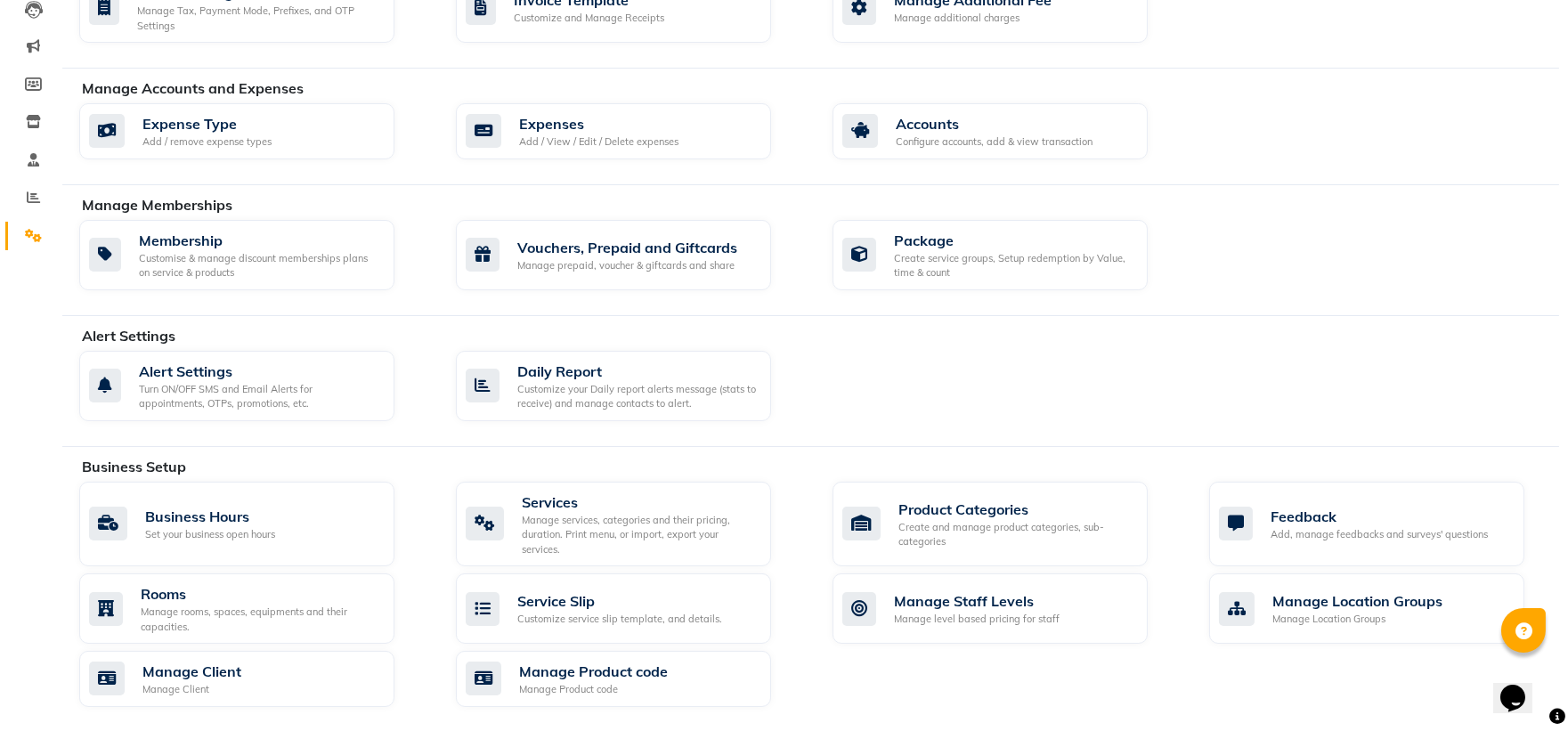 scroll, scrollTop: 198, scrollLeft: 0, axis: vertical 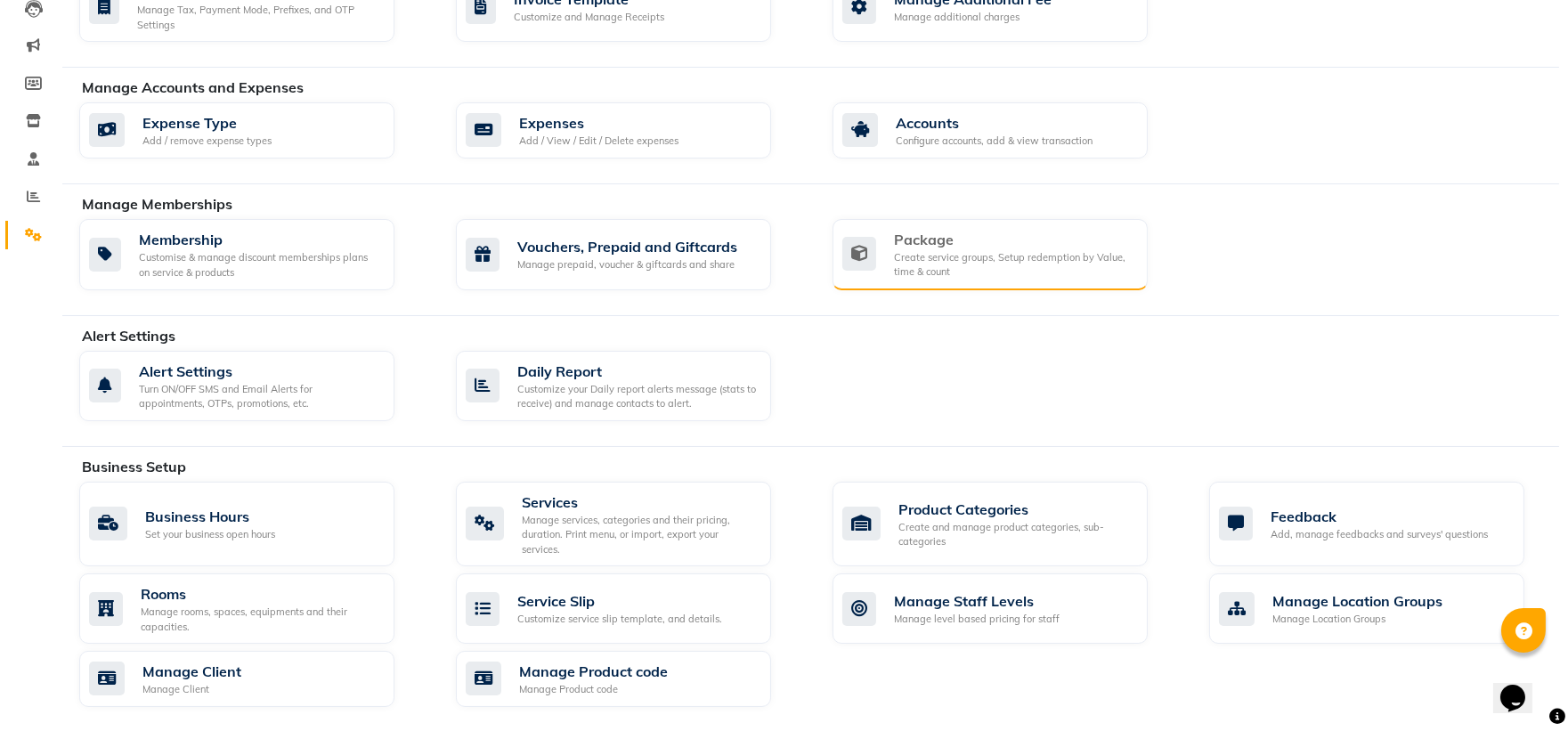 click on "Package Create service groups, Setup redemption by Value, time & count" 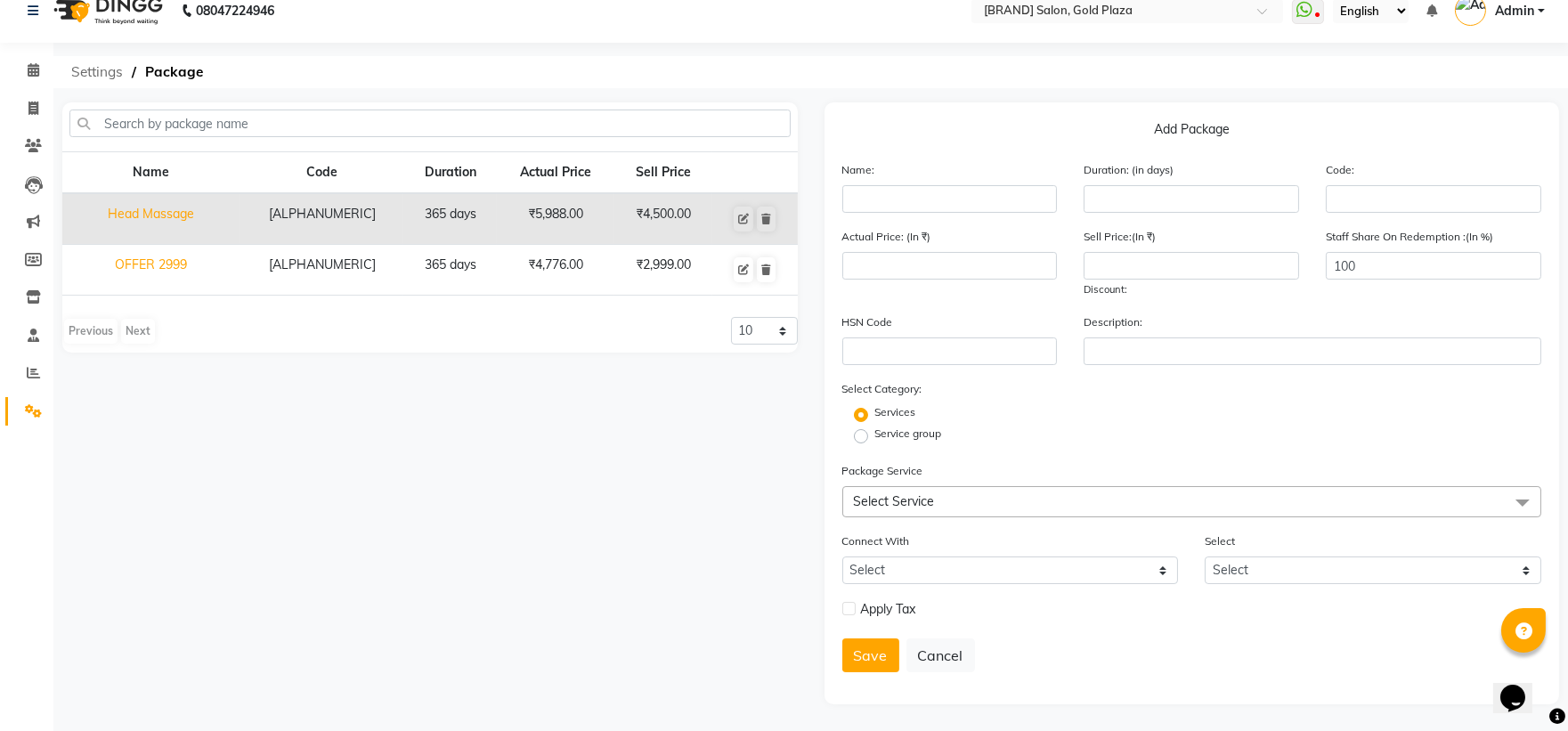 click on "Settings" 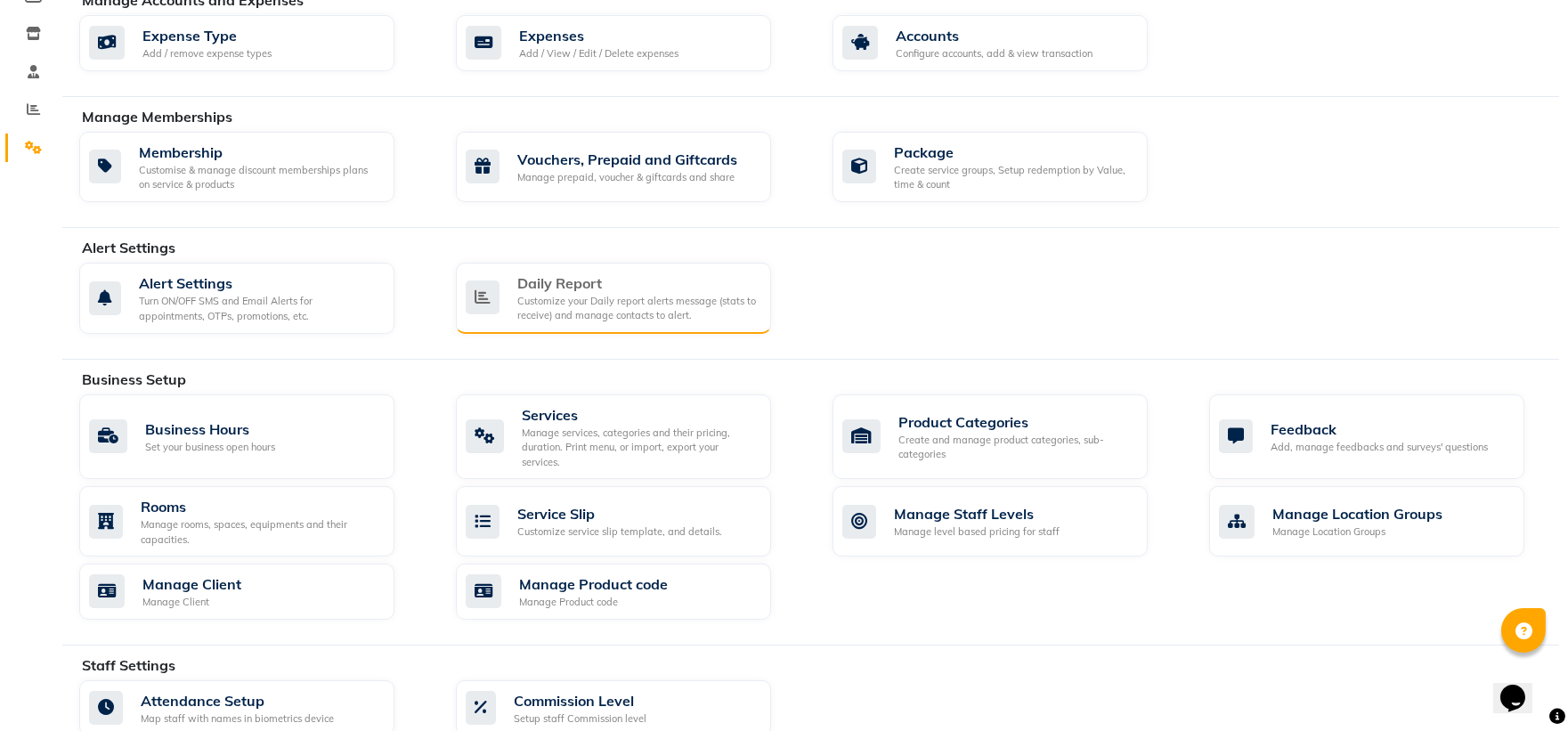 scroll, scrollTop: 319, scrollLeft: 0, axis: vertical 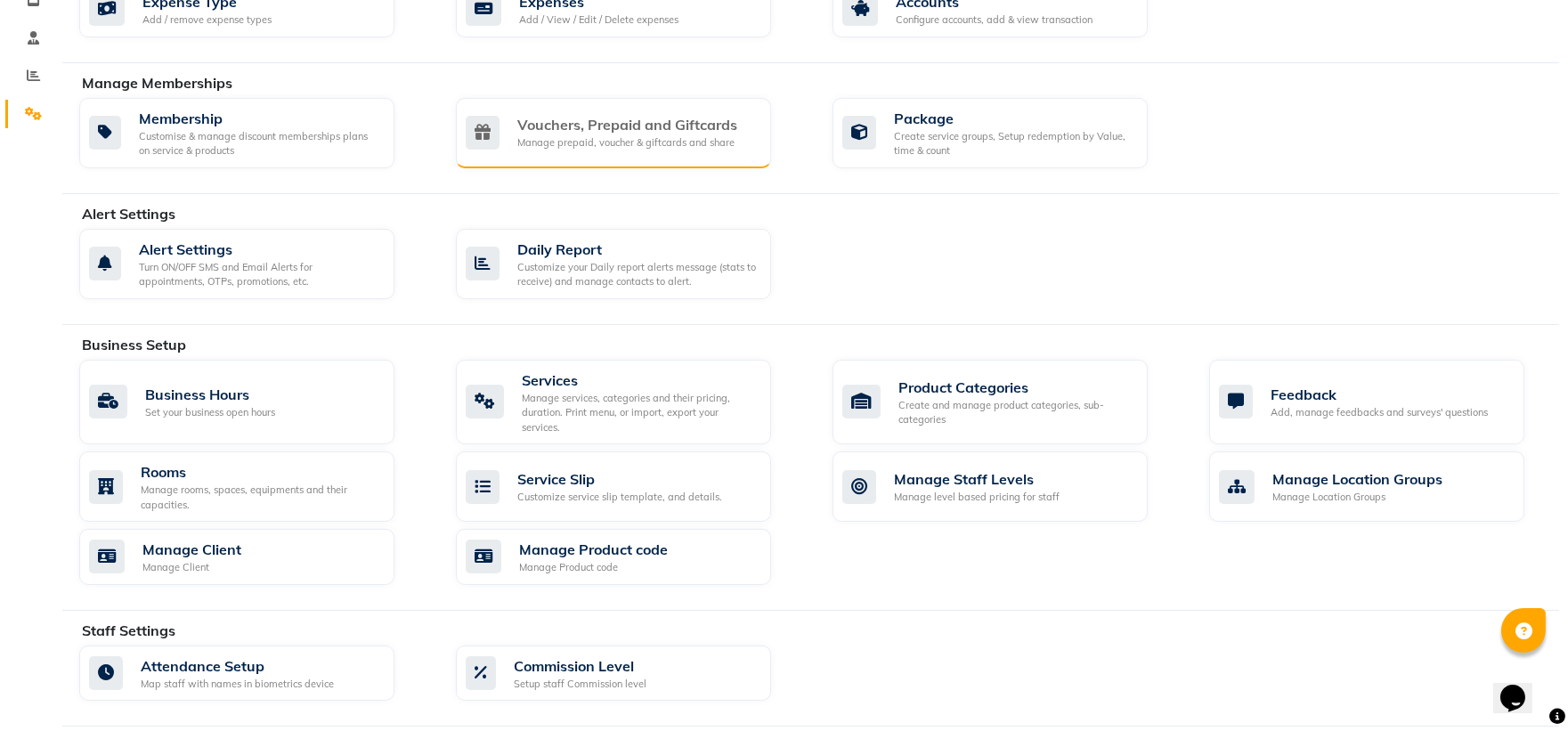 click on "Manage prepaid, voucher & giftcards and share" 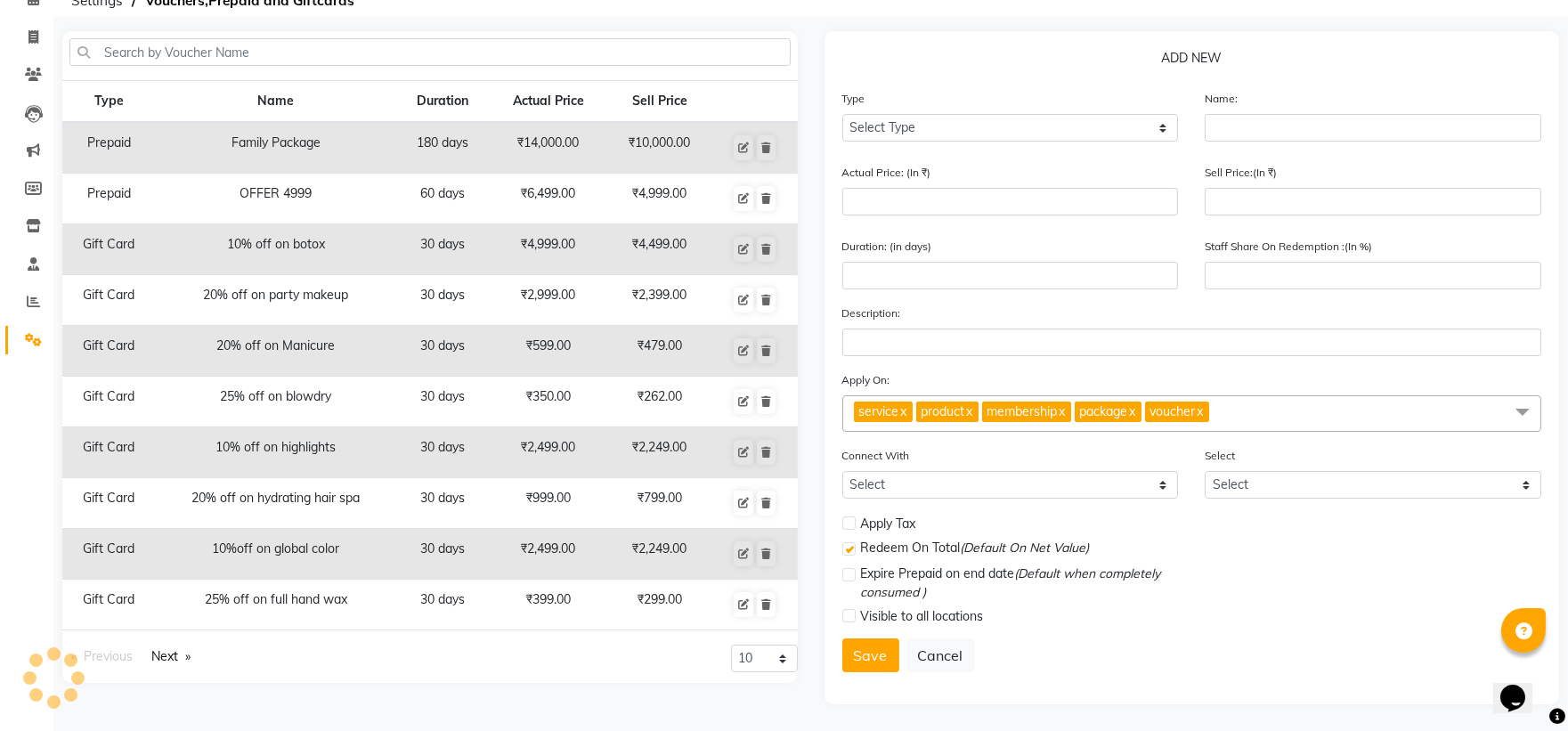 scroll, scrollTop: 93, scrollLeft: 0, axis: vertical 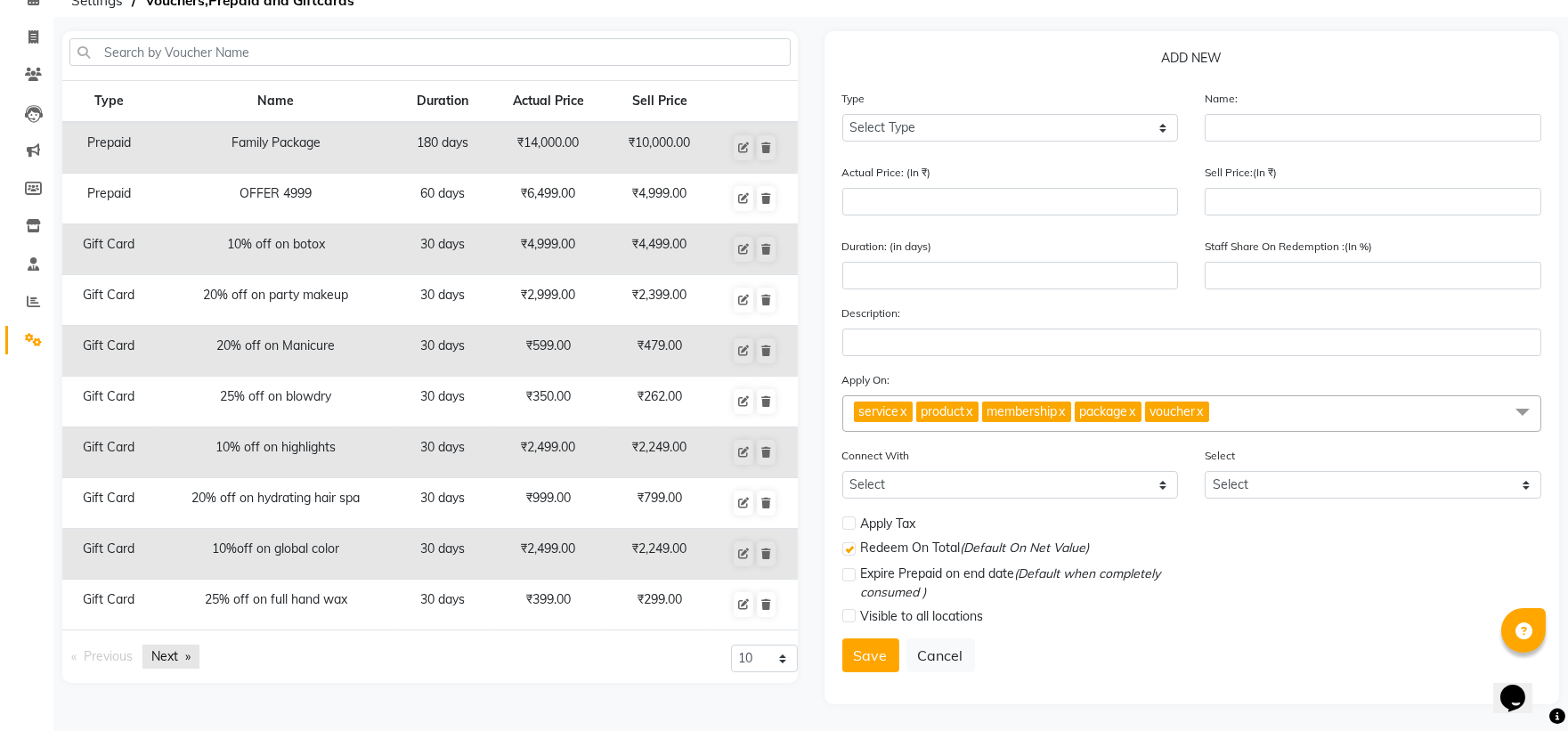 click on "Next  page" 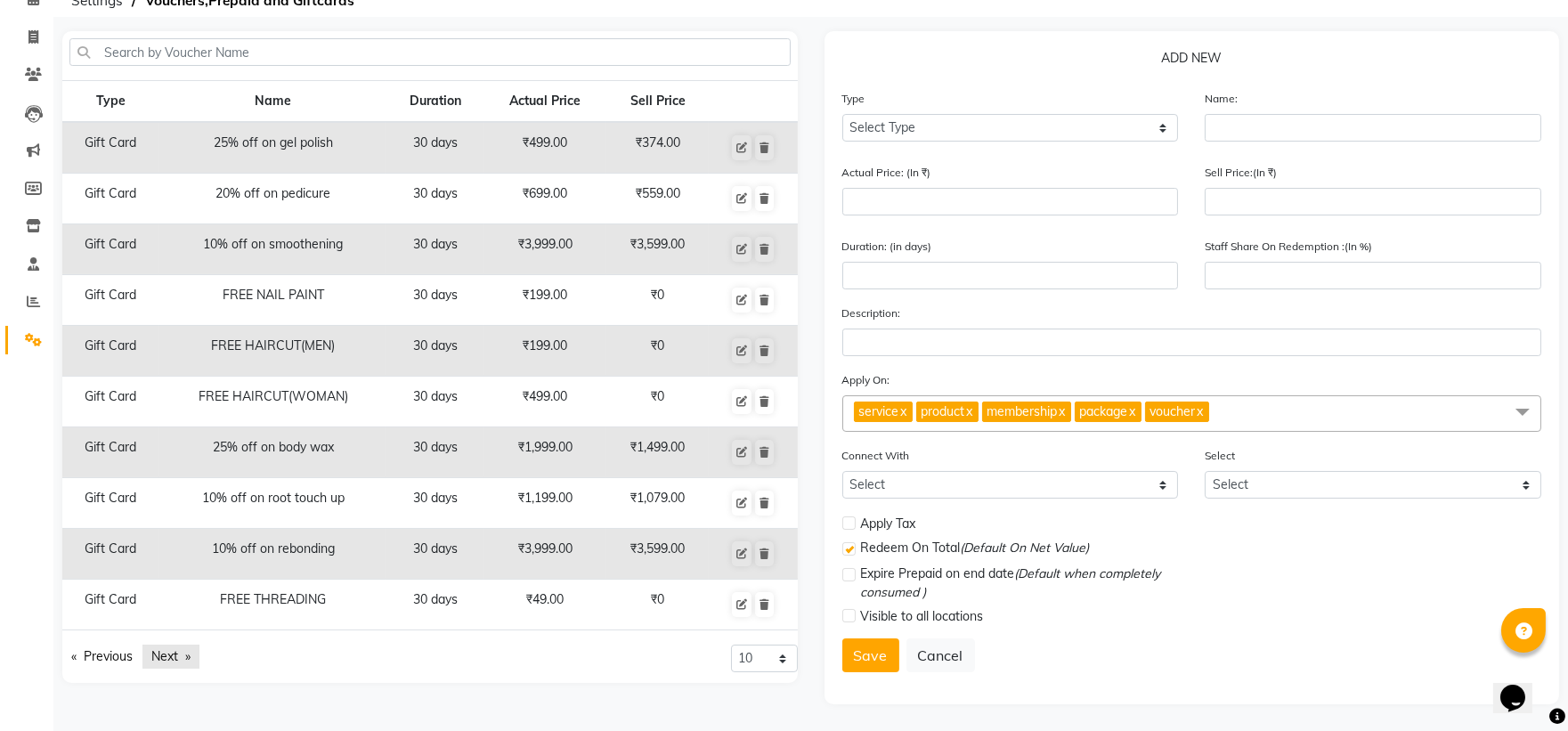 click on "Next  page" 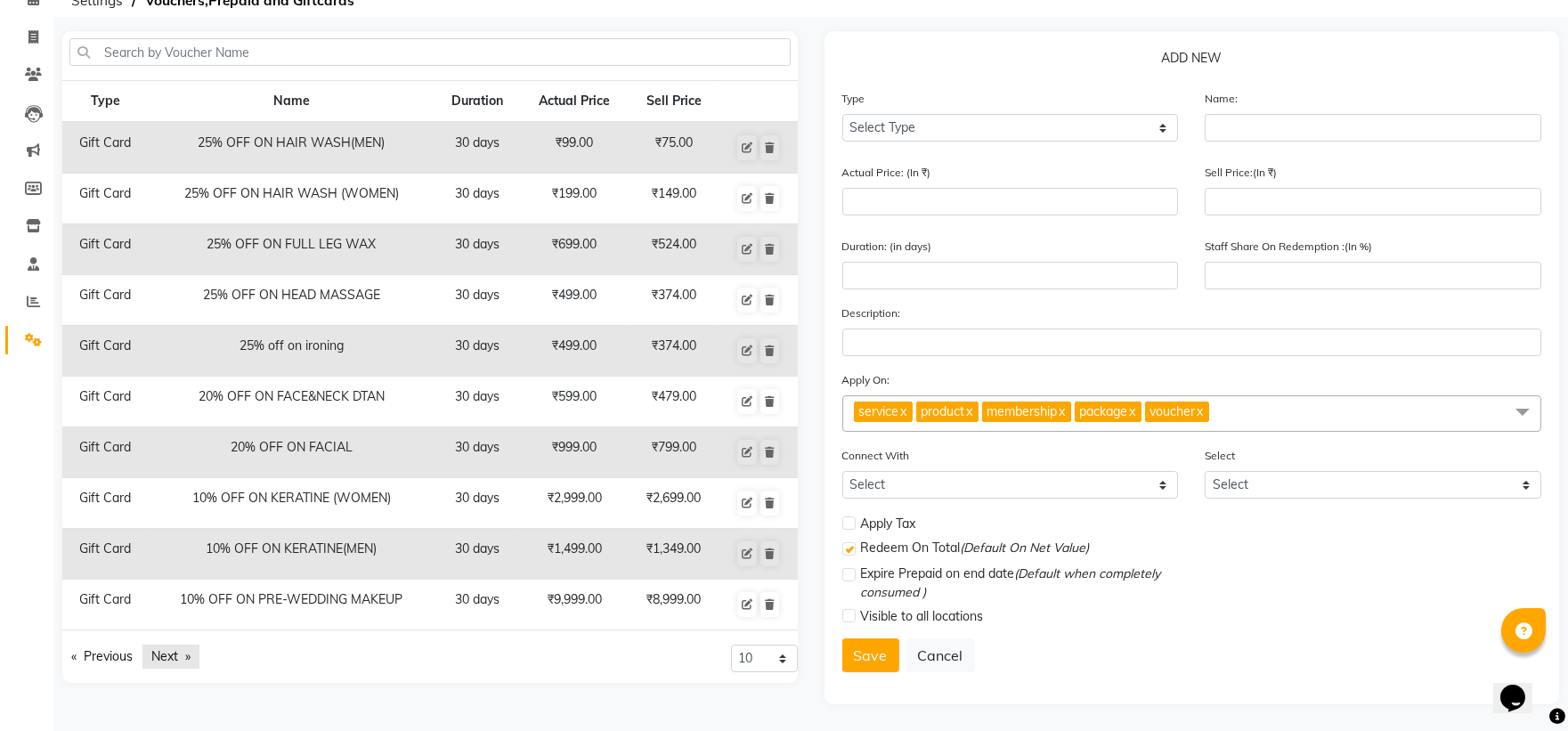 click on "Next  page" 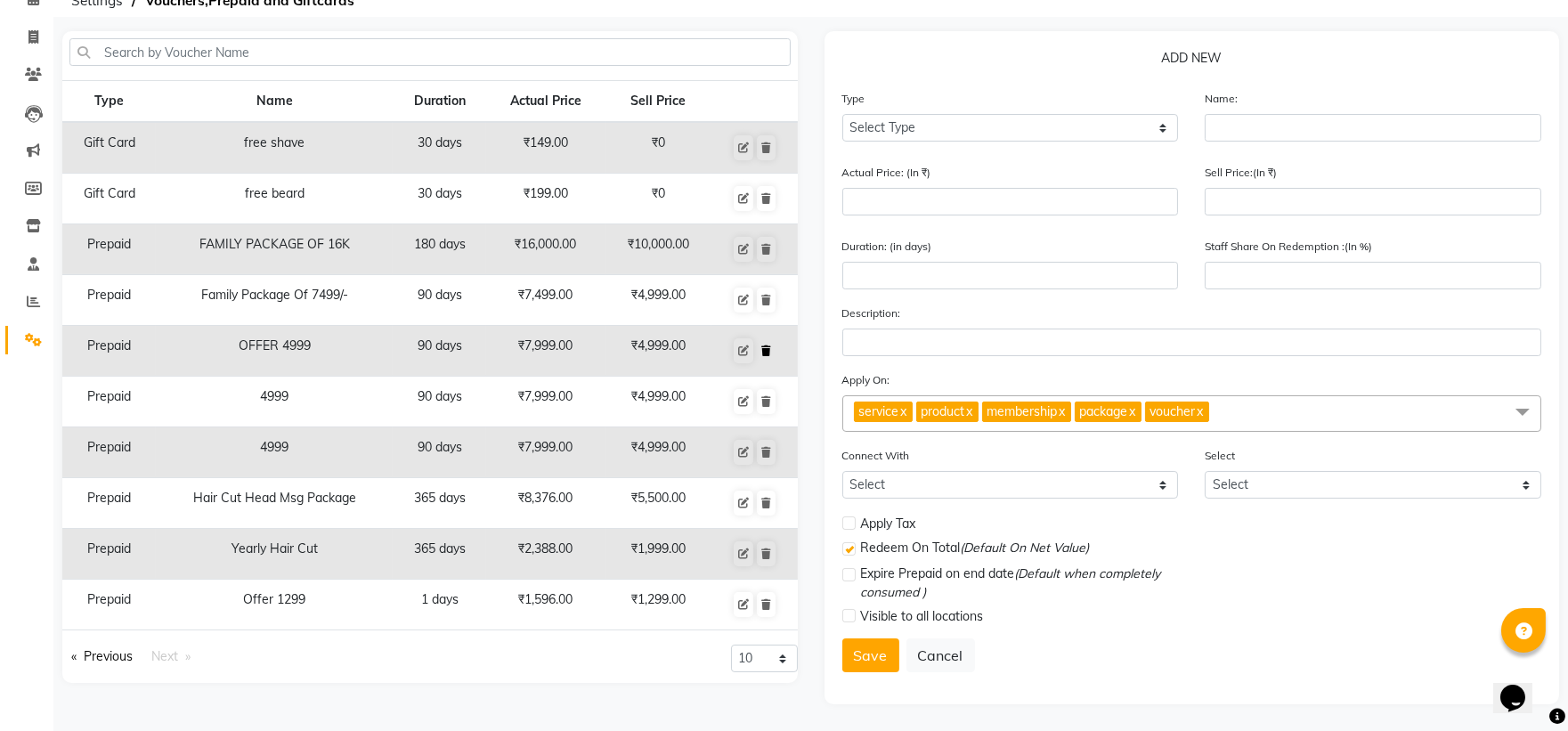 click 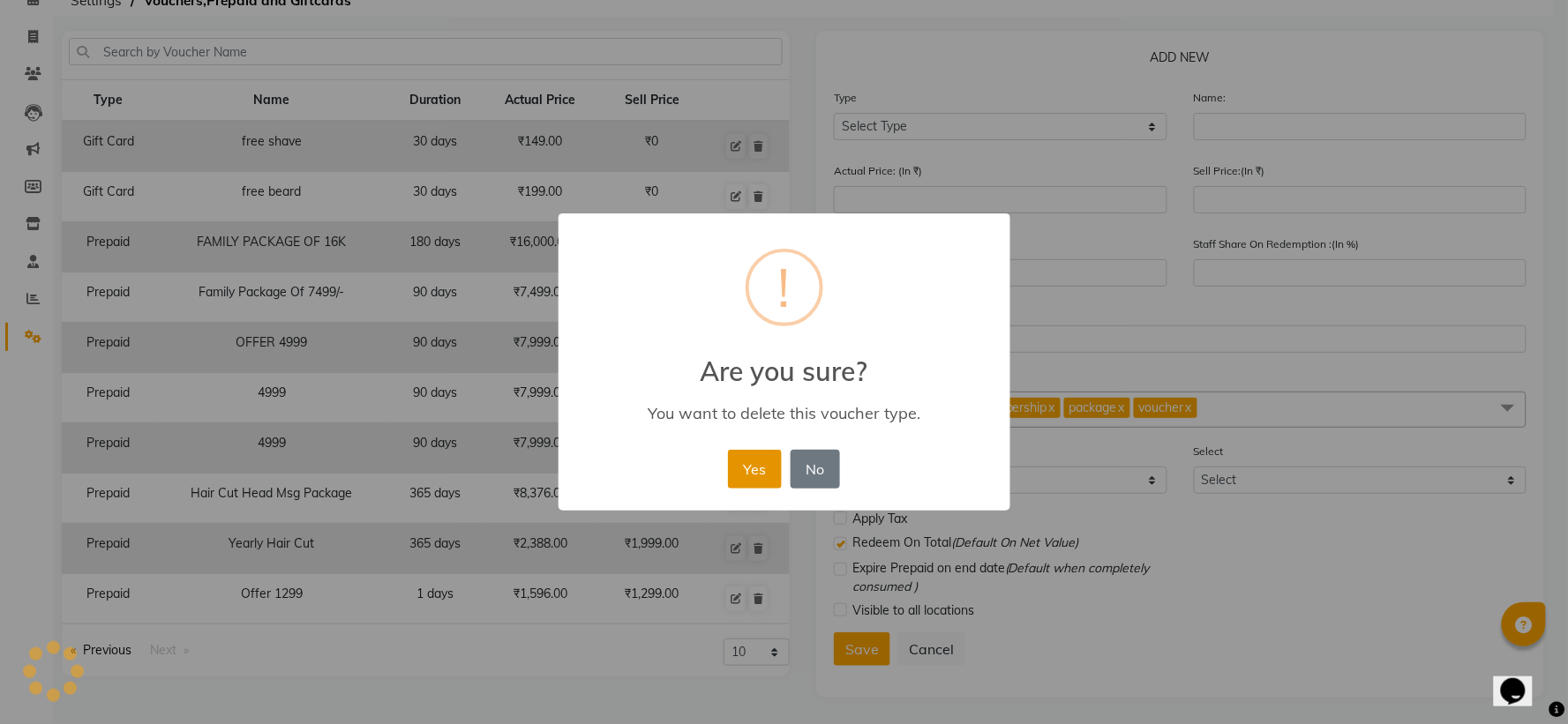 click on "Yes" at bounding box center (754, 469) 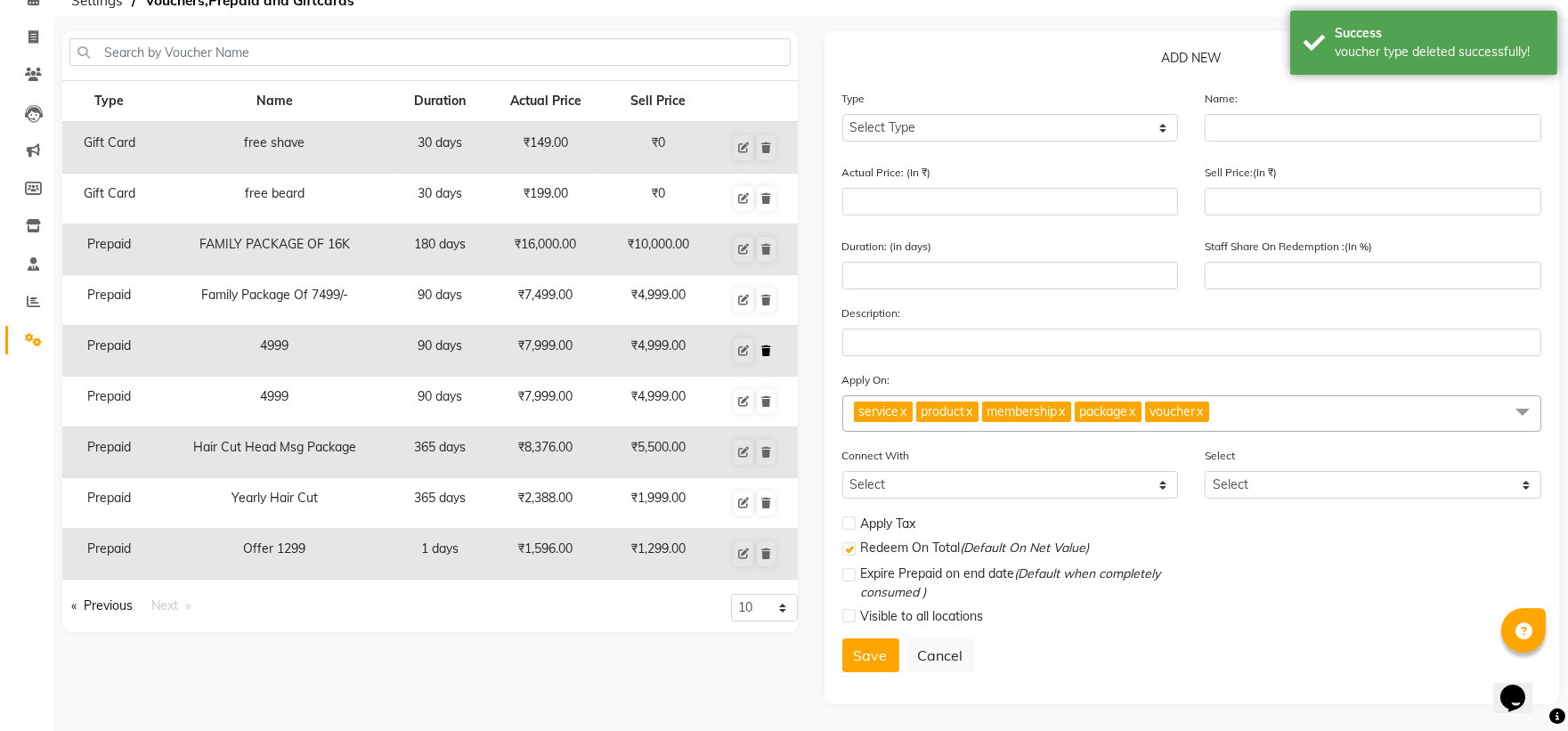 click 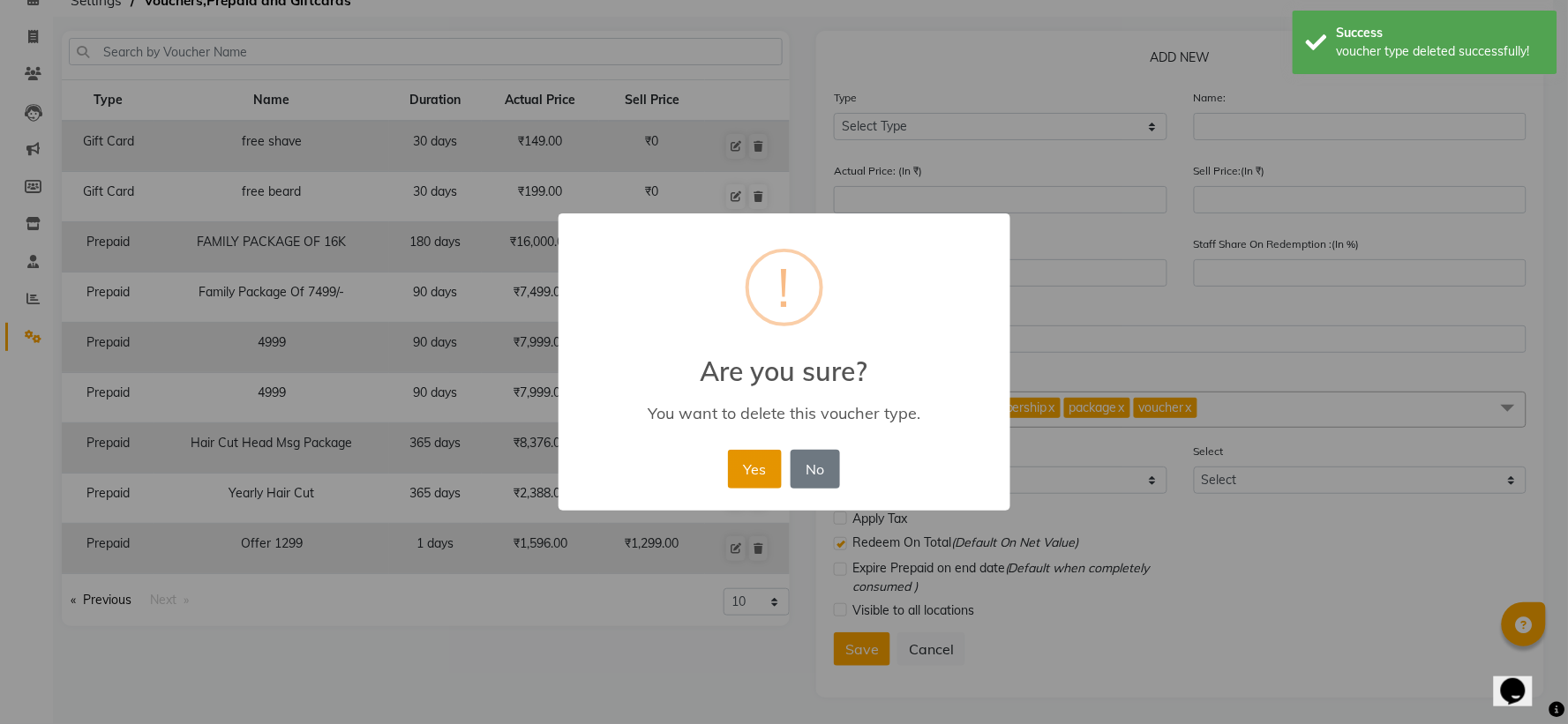 click on "Yes" at bounding box center [754, 469] 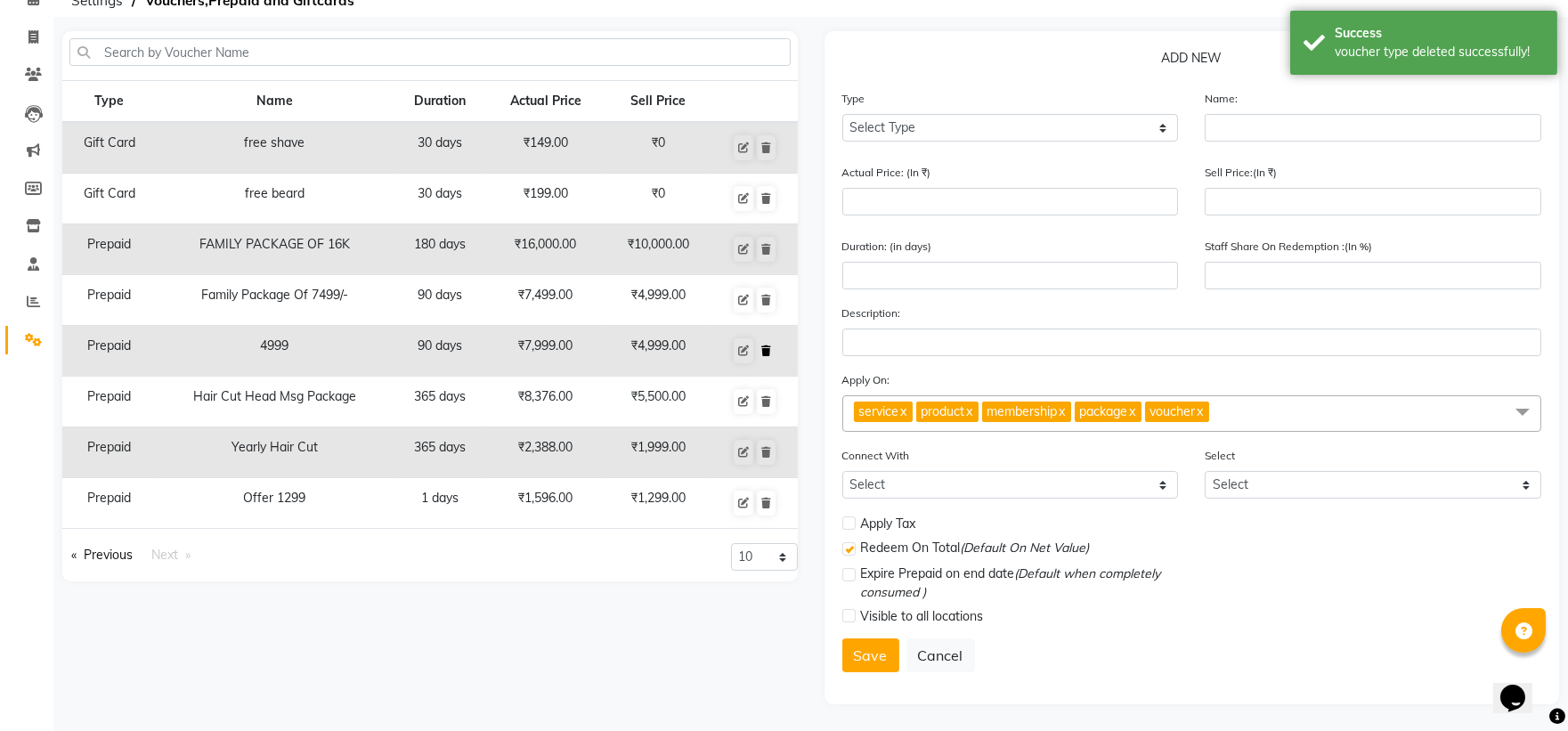click 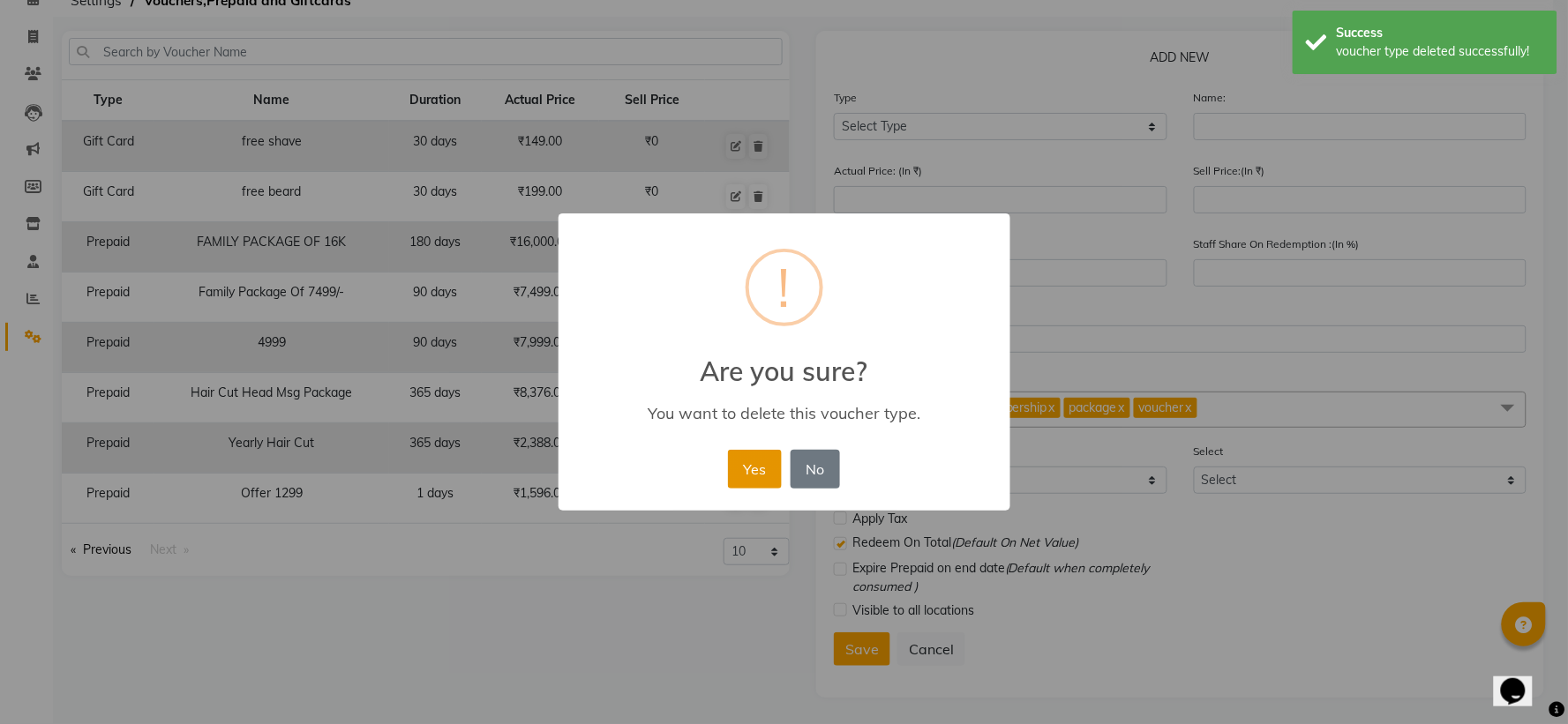 click on "Yes" at bounding box center (754, 469) 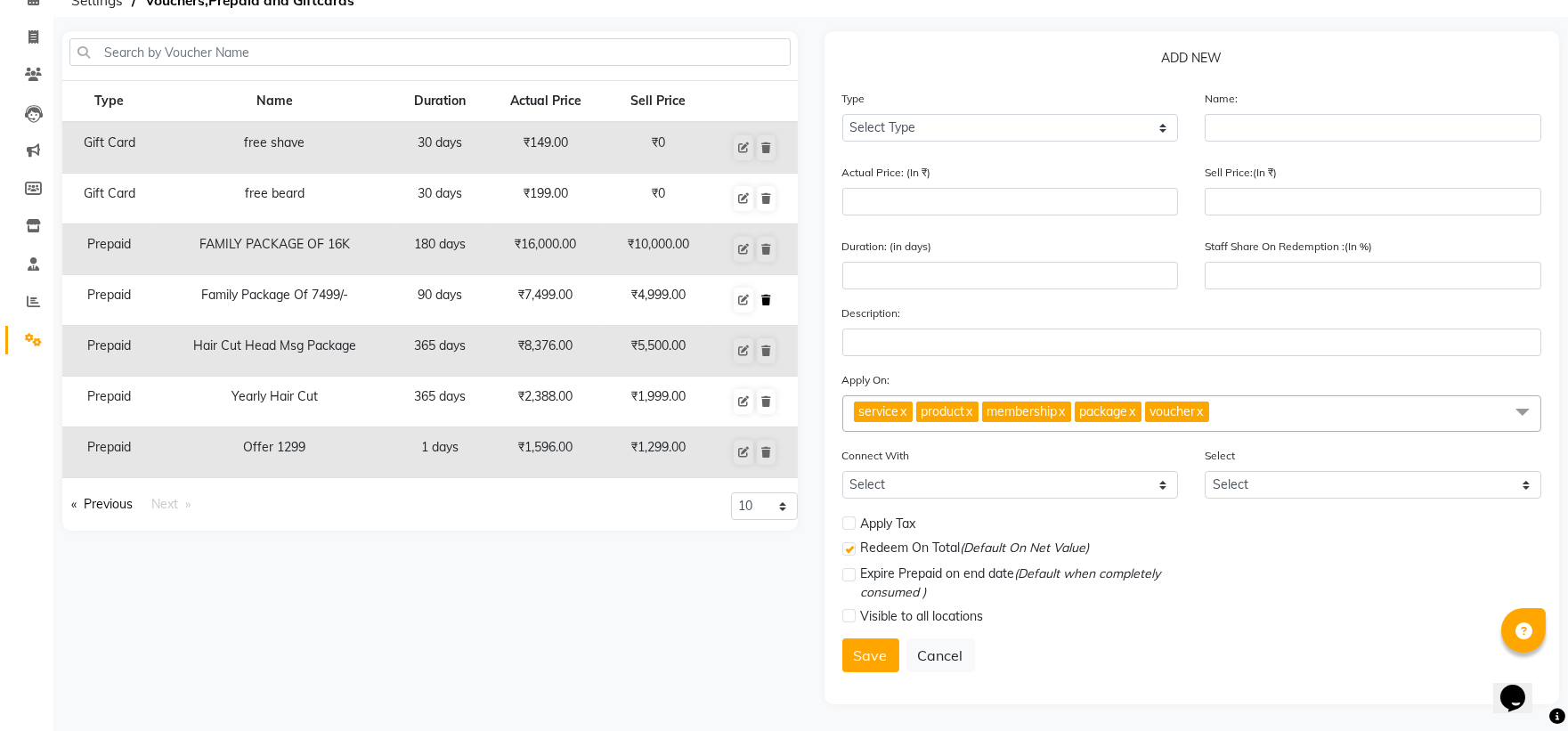 click 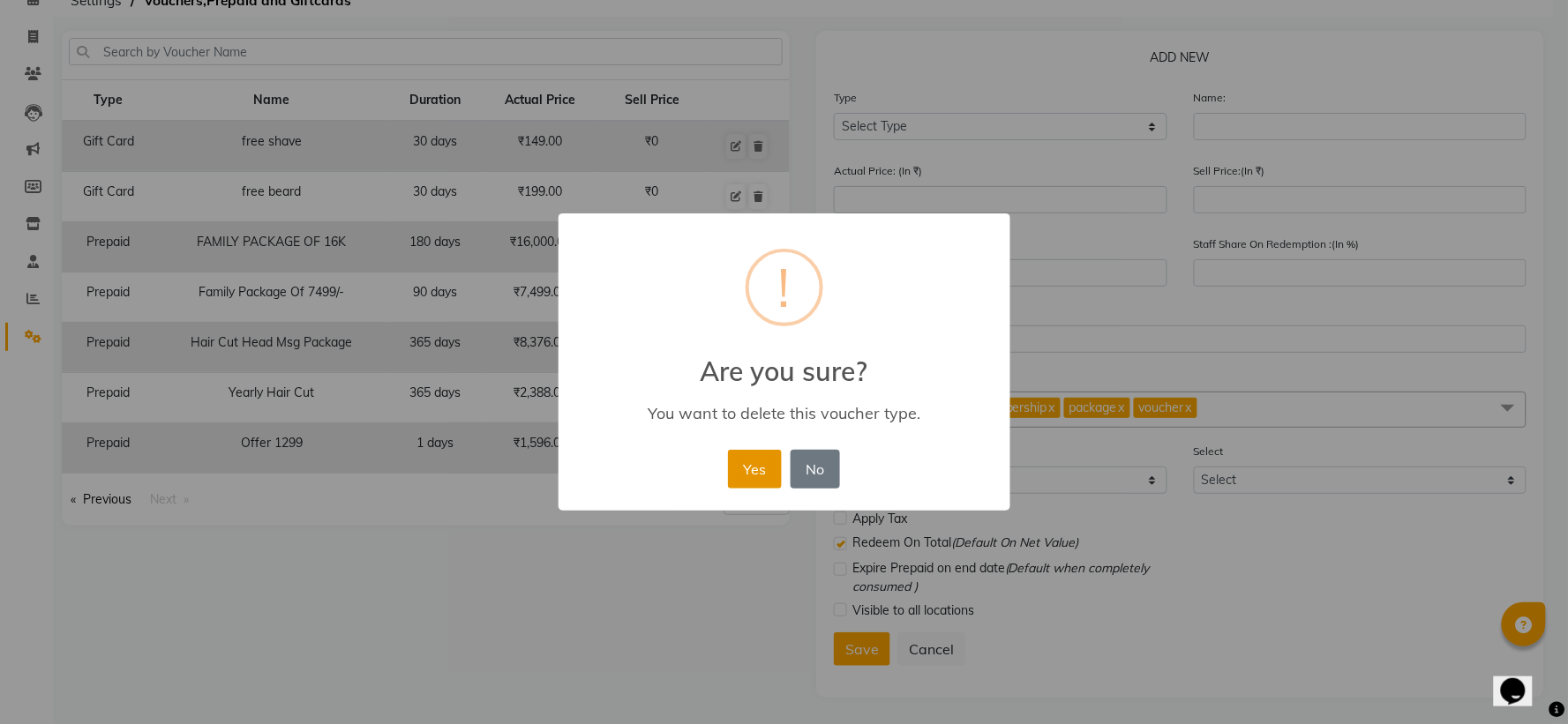 click on "Yes" at bounding box center [754, 469] 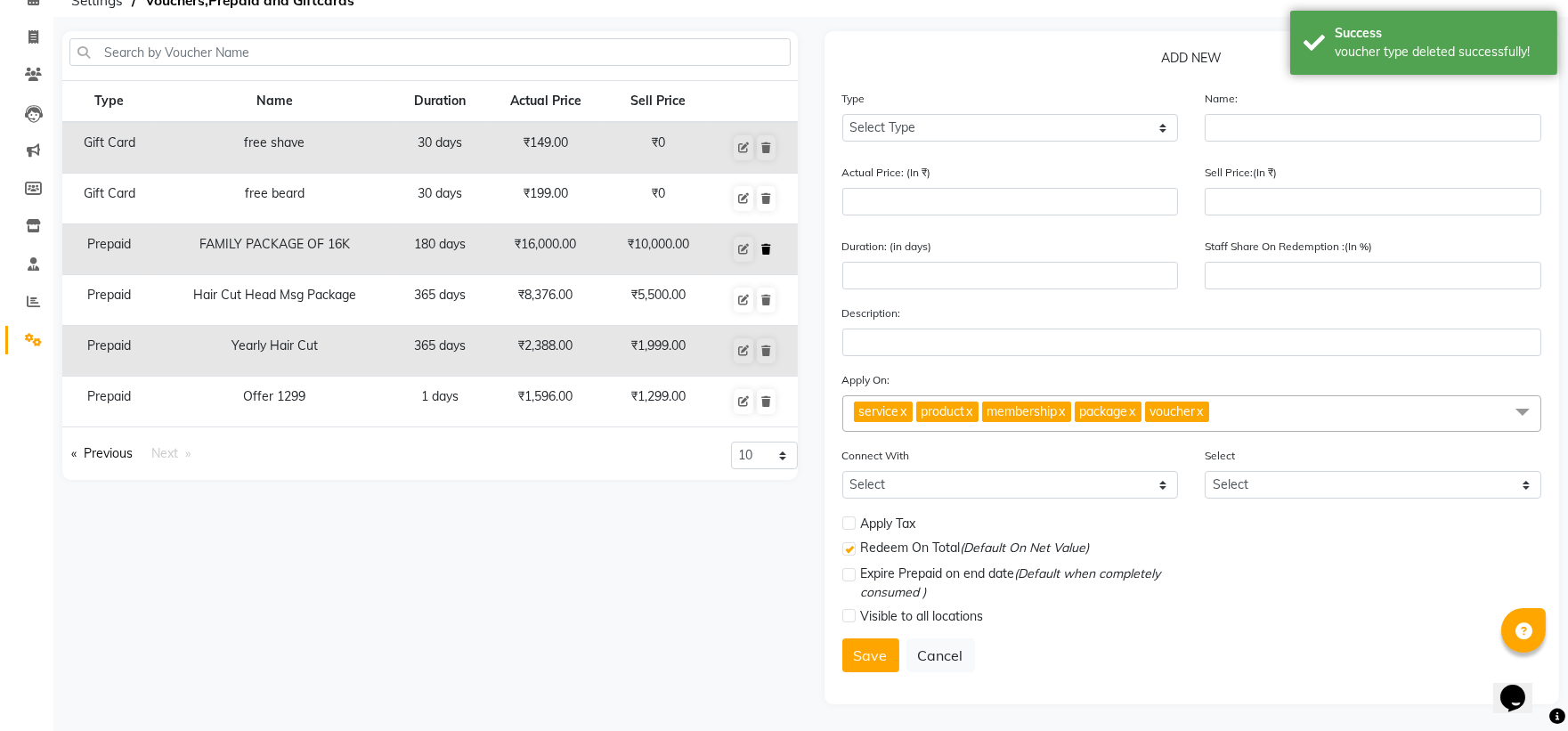 click 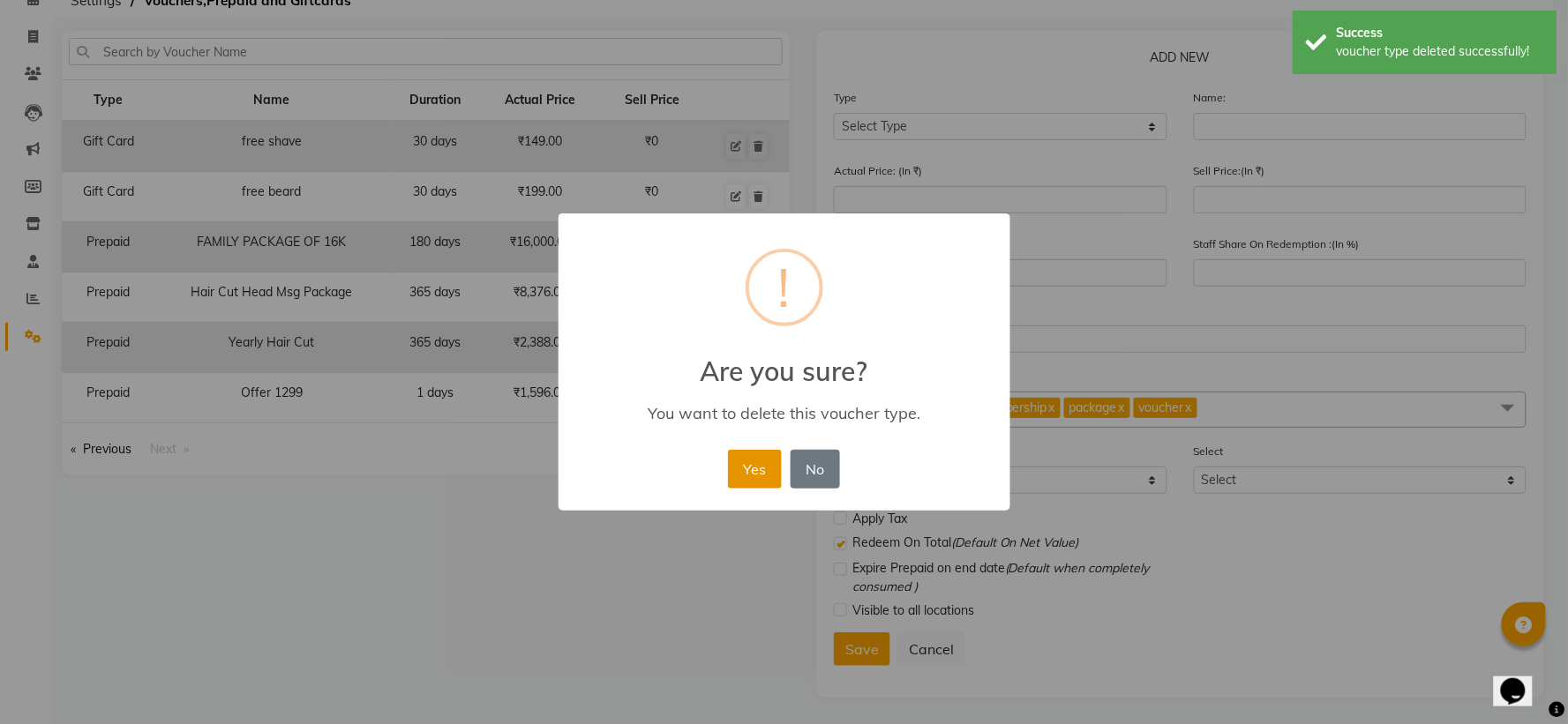 click on "Yes" at bounding box center [754, 469] 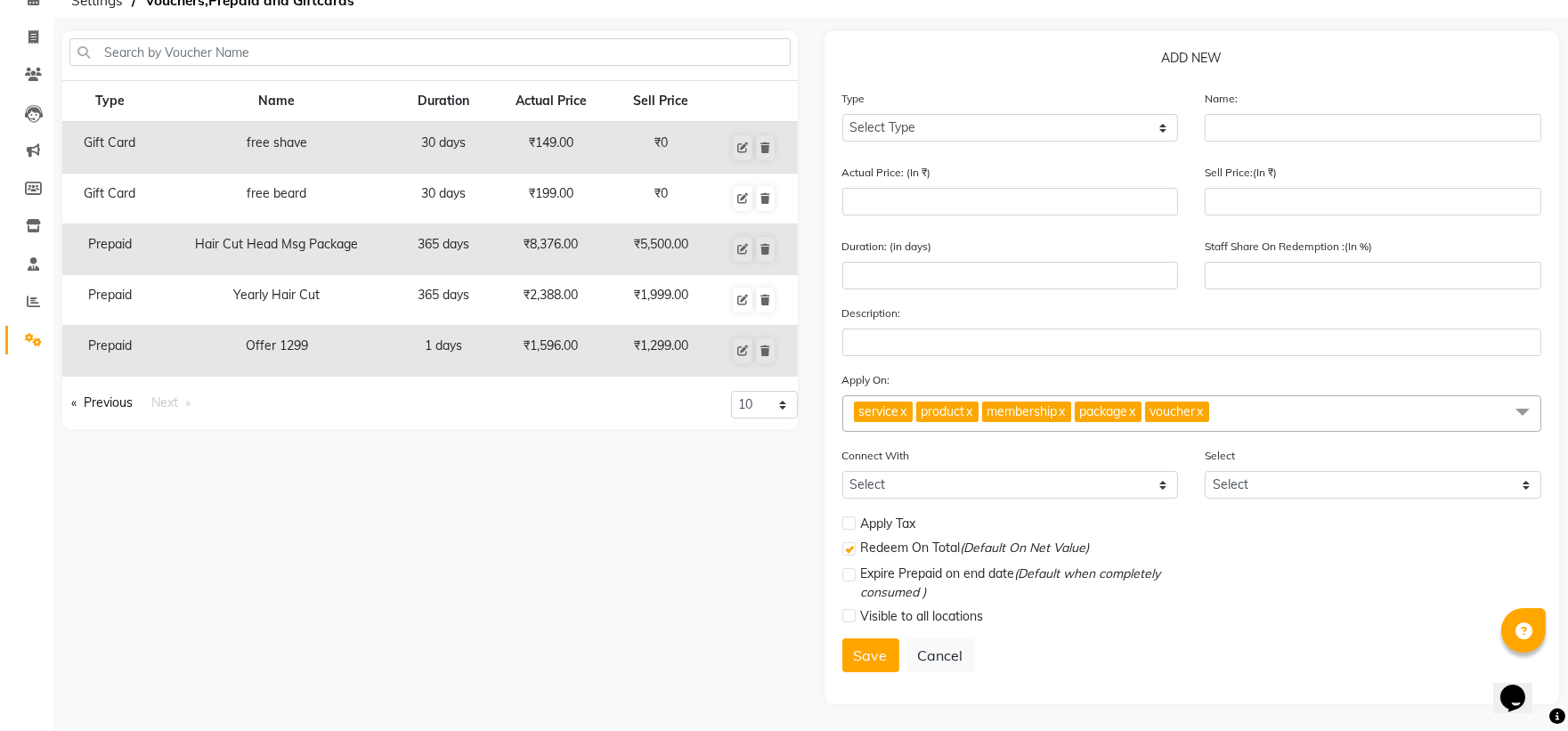 scroll, scrollTop: 0, scrollLeft: 0, axis: both 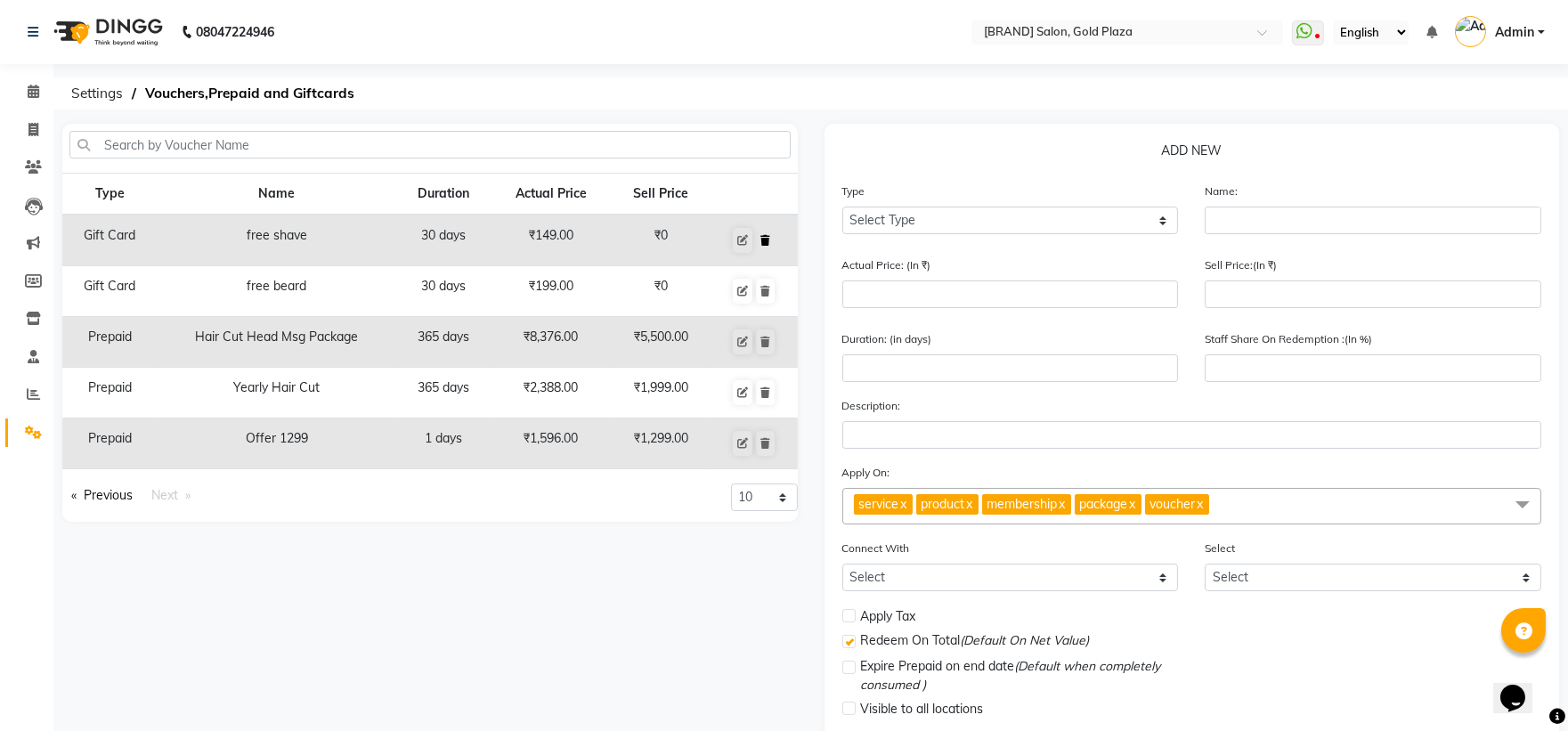 click 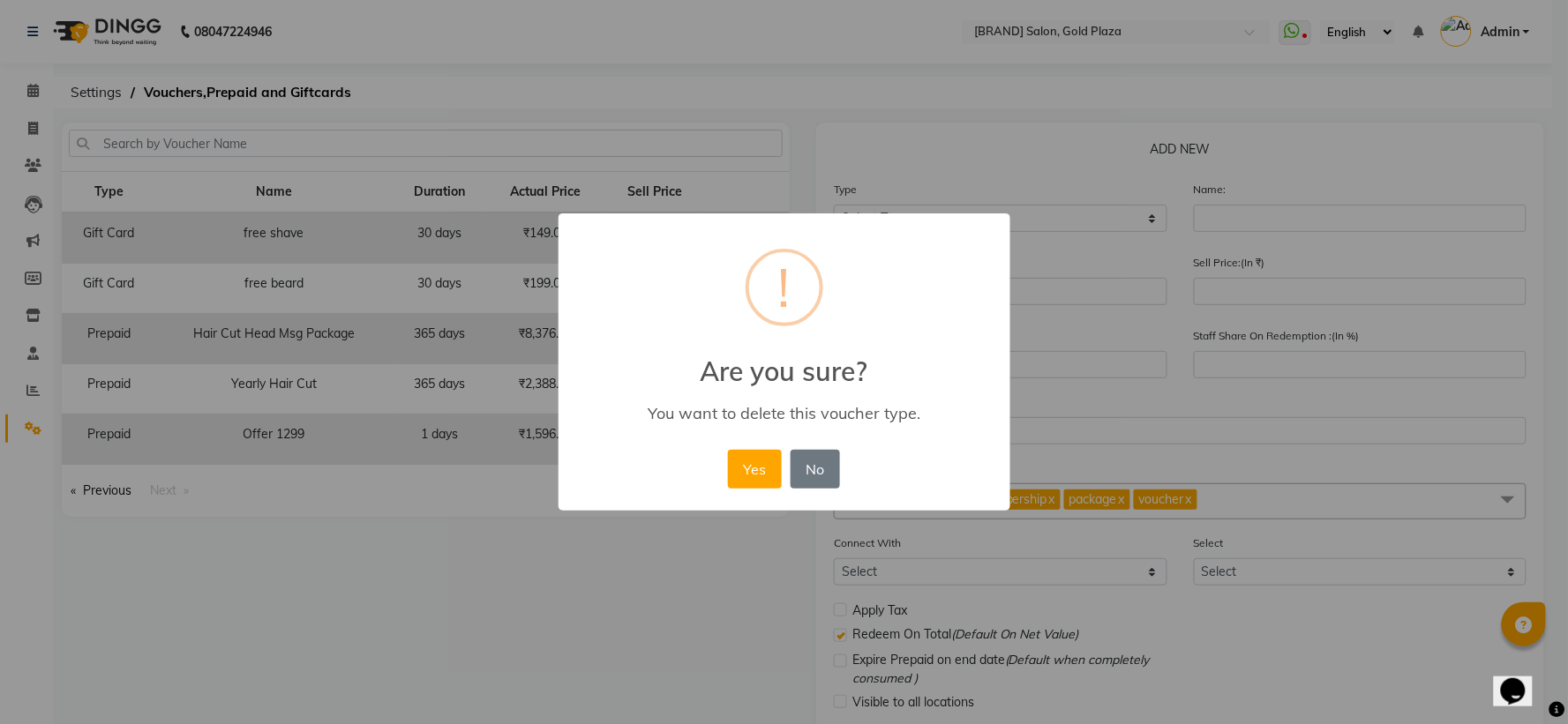click on "× ! Are you sure? You want to delete this voucher type. Yes No No" at bounding box center [784, 362] 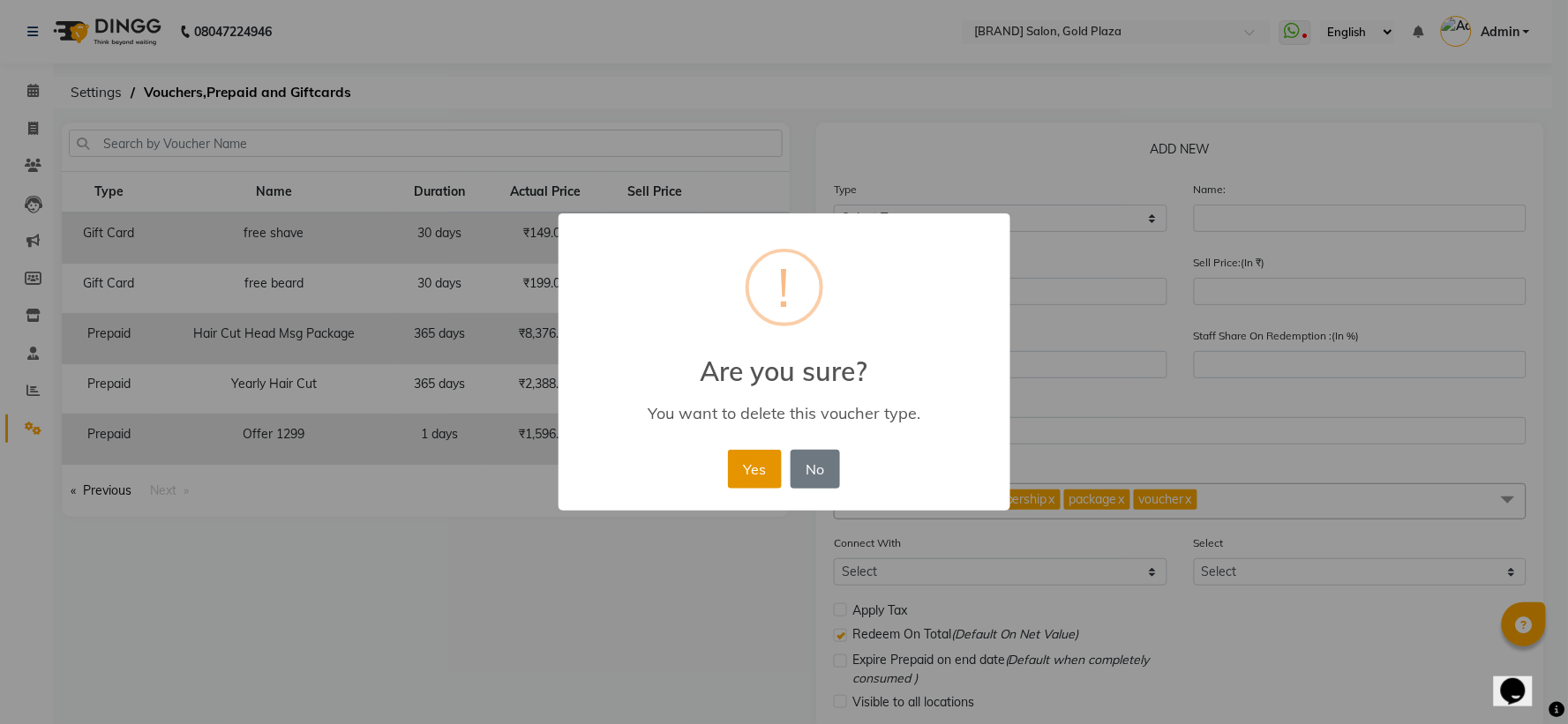 click on "Yes" at bounding box center (754, 469) 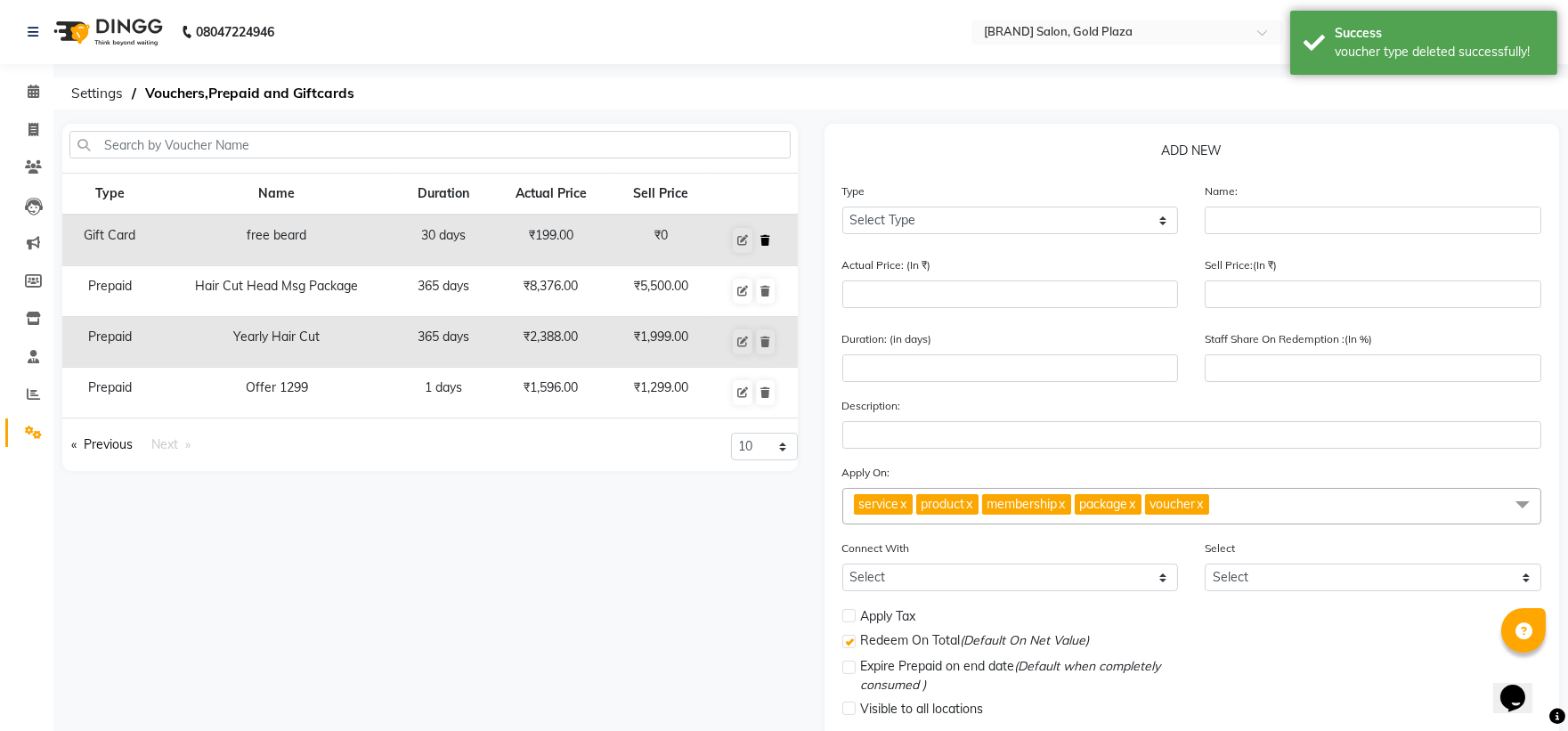 click 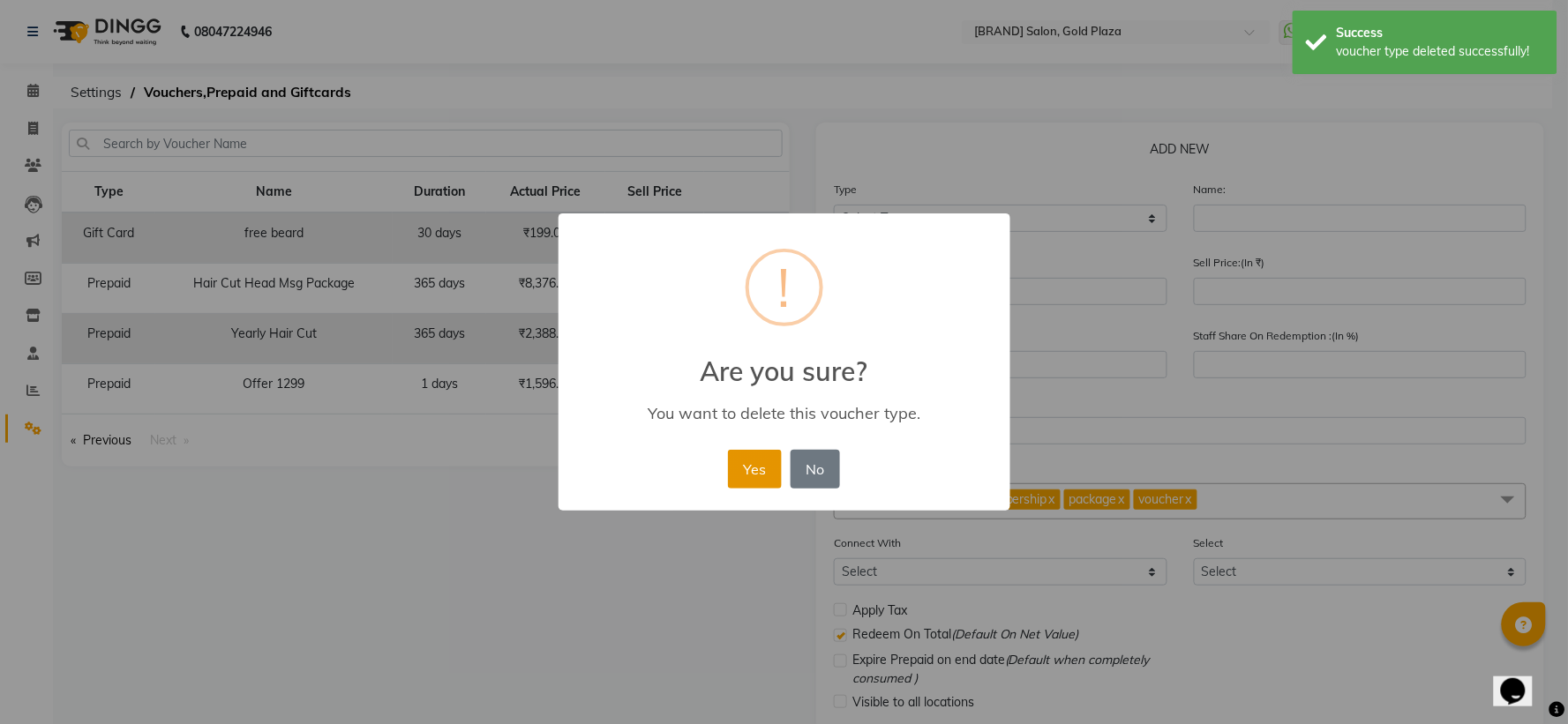click on "Yes" at bounding box center [754, 469] 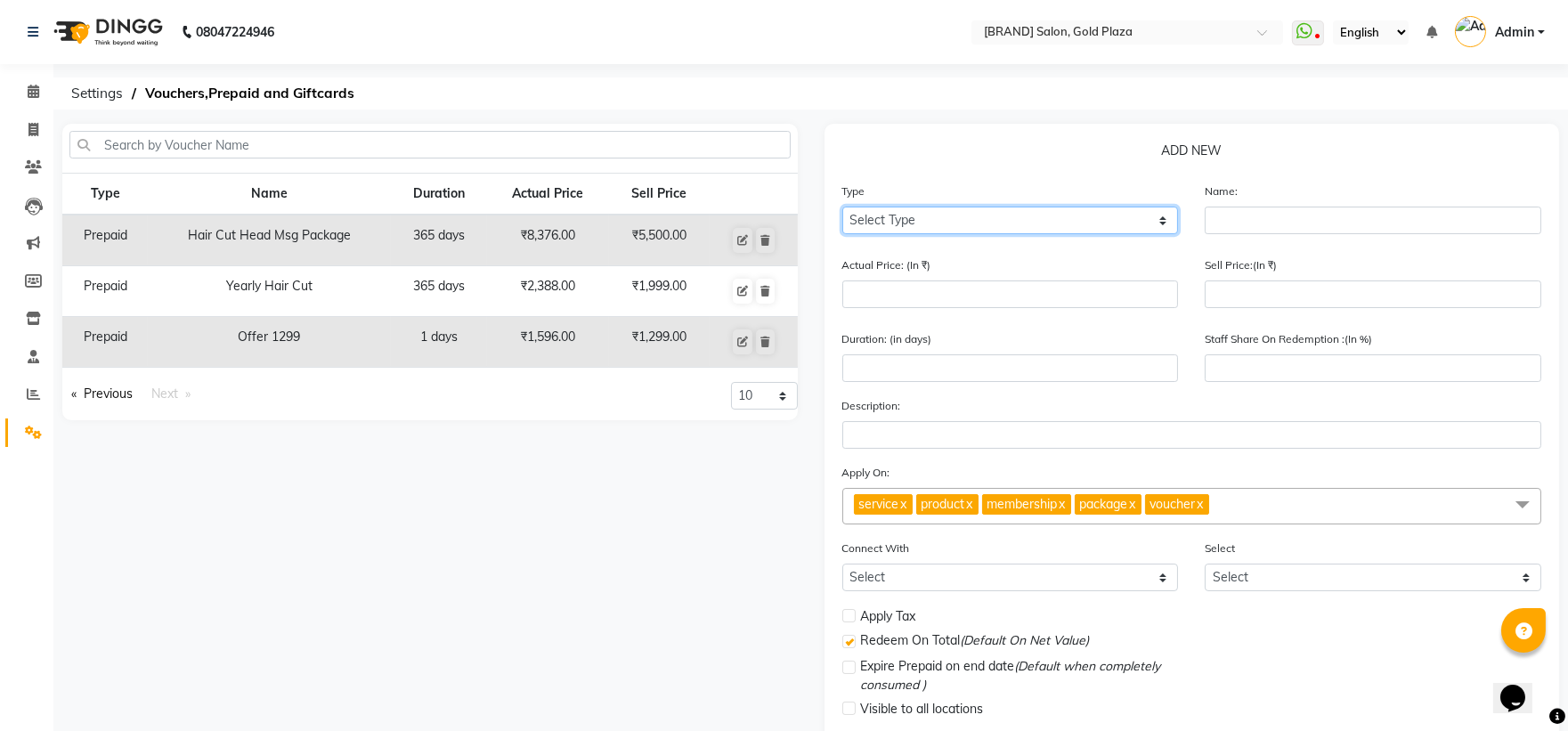 click on "Select Type Voucher Prepaid Gift Card" 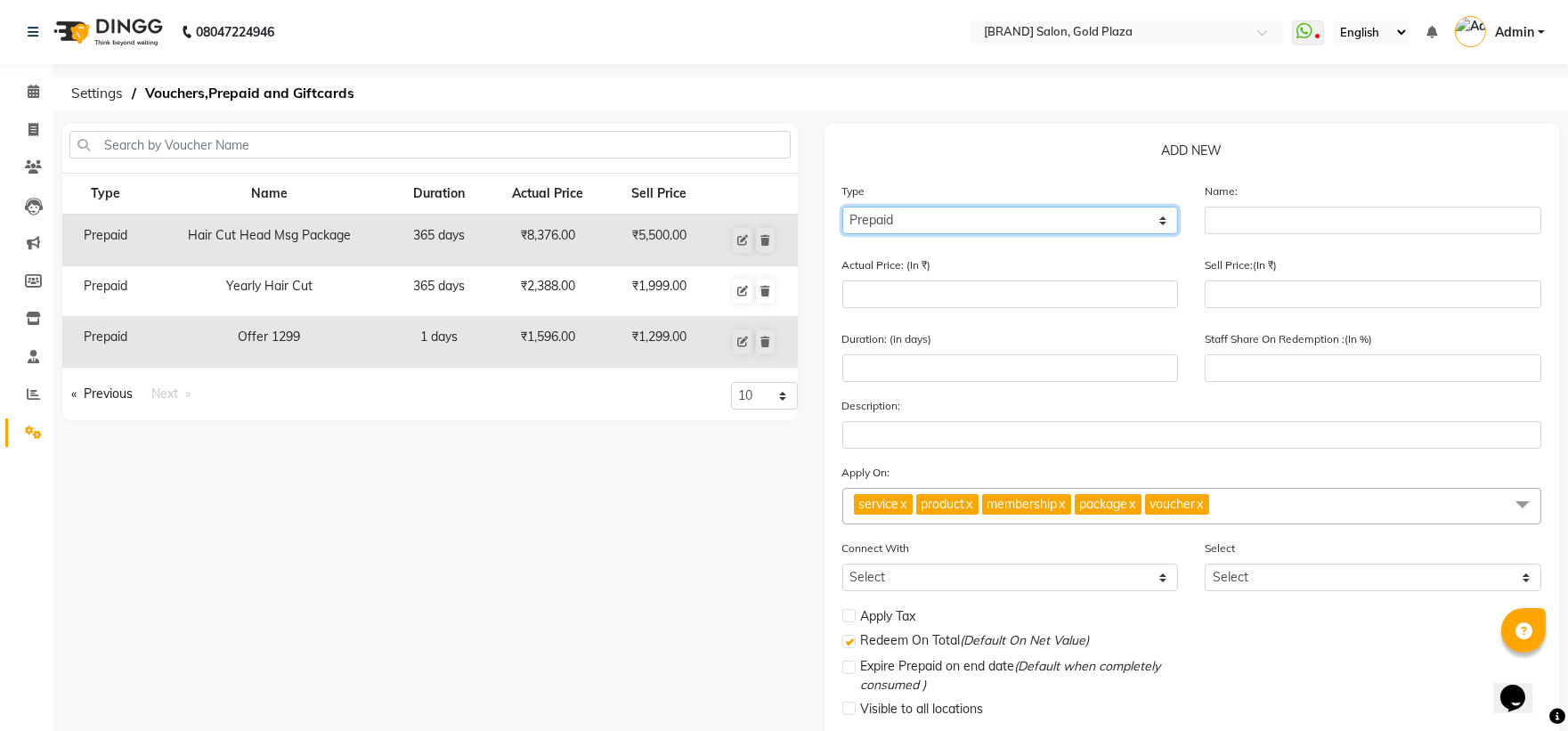 click on "Select Type Voucher Prepaid Gift Card" 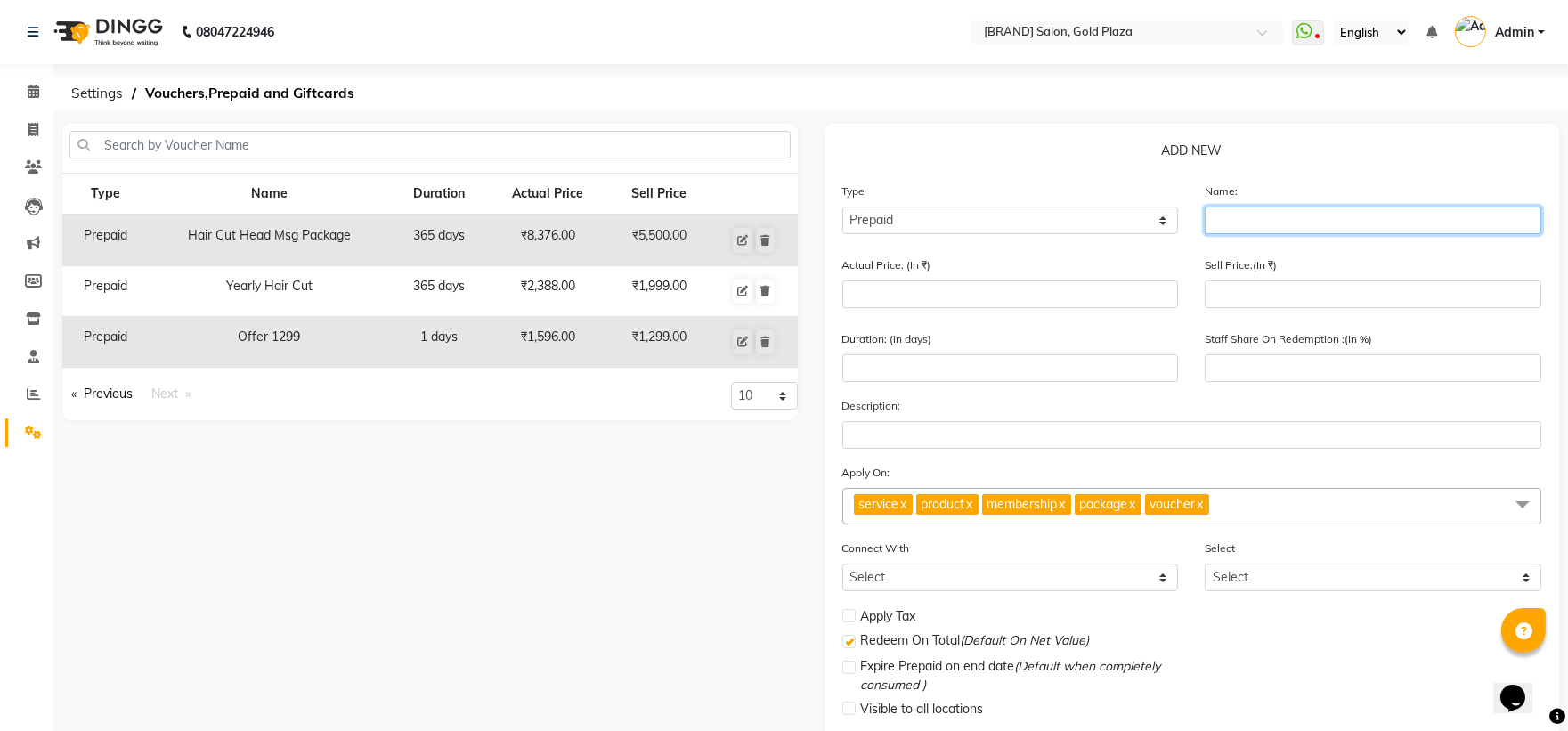 click 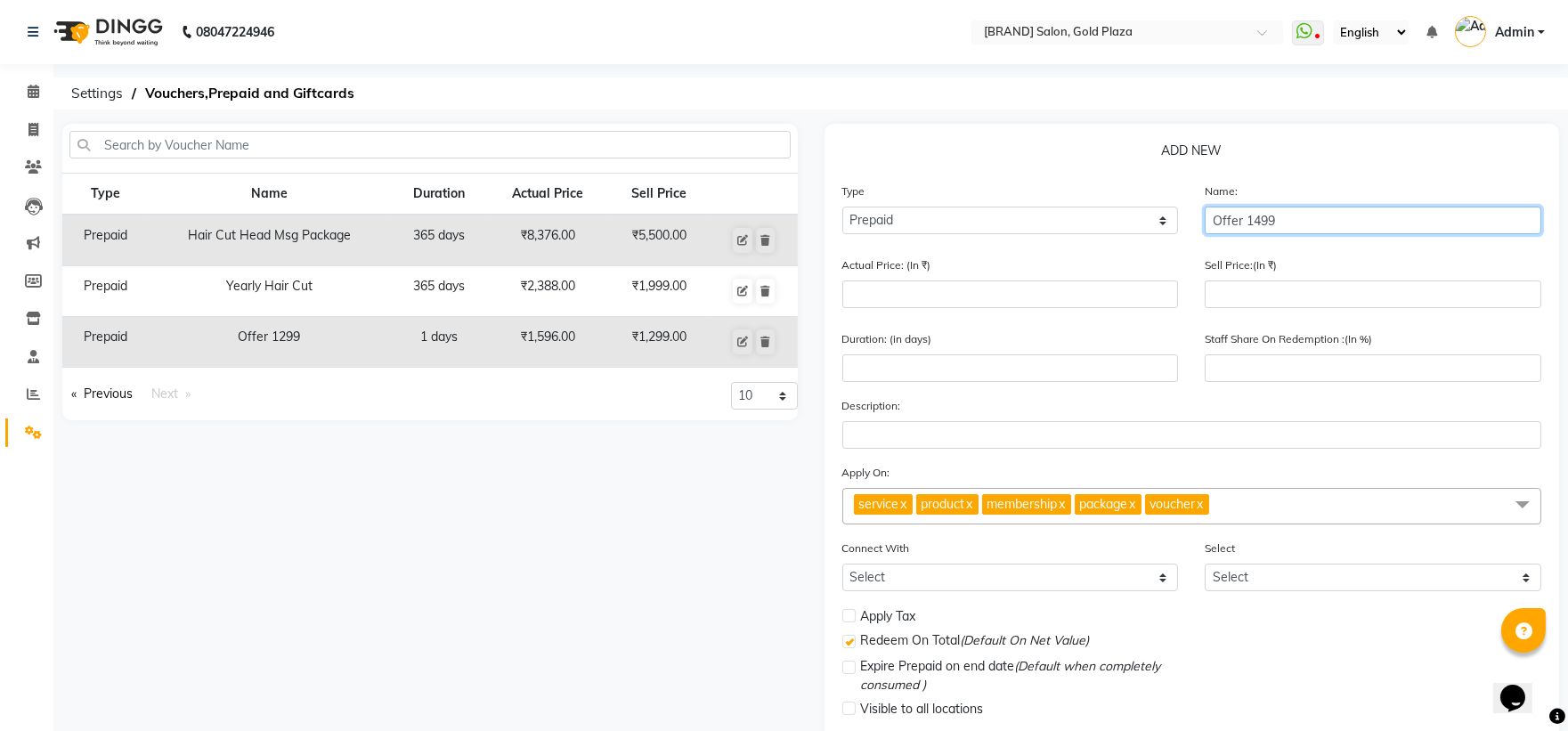 type on "Offer 1499" 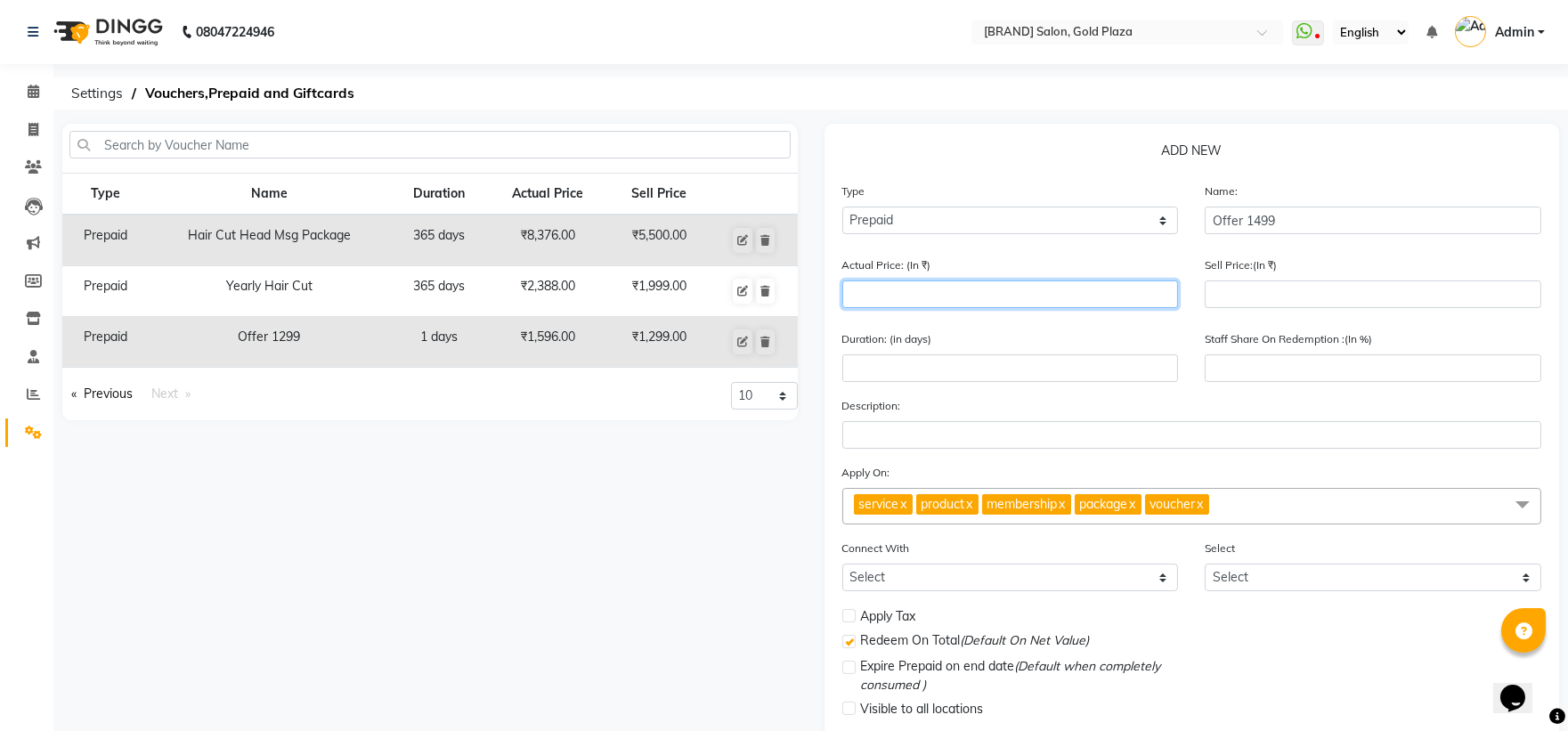 click 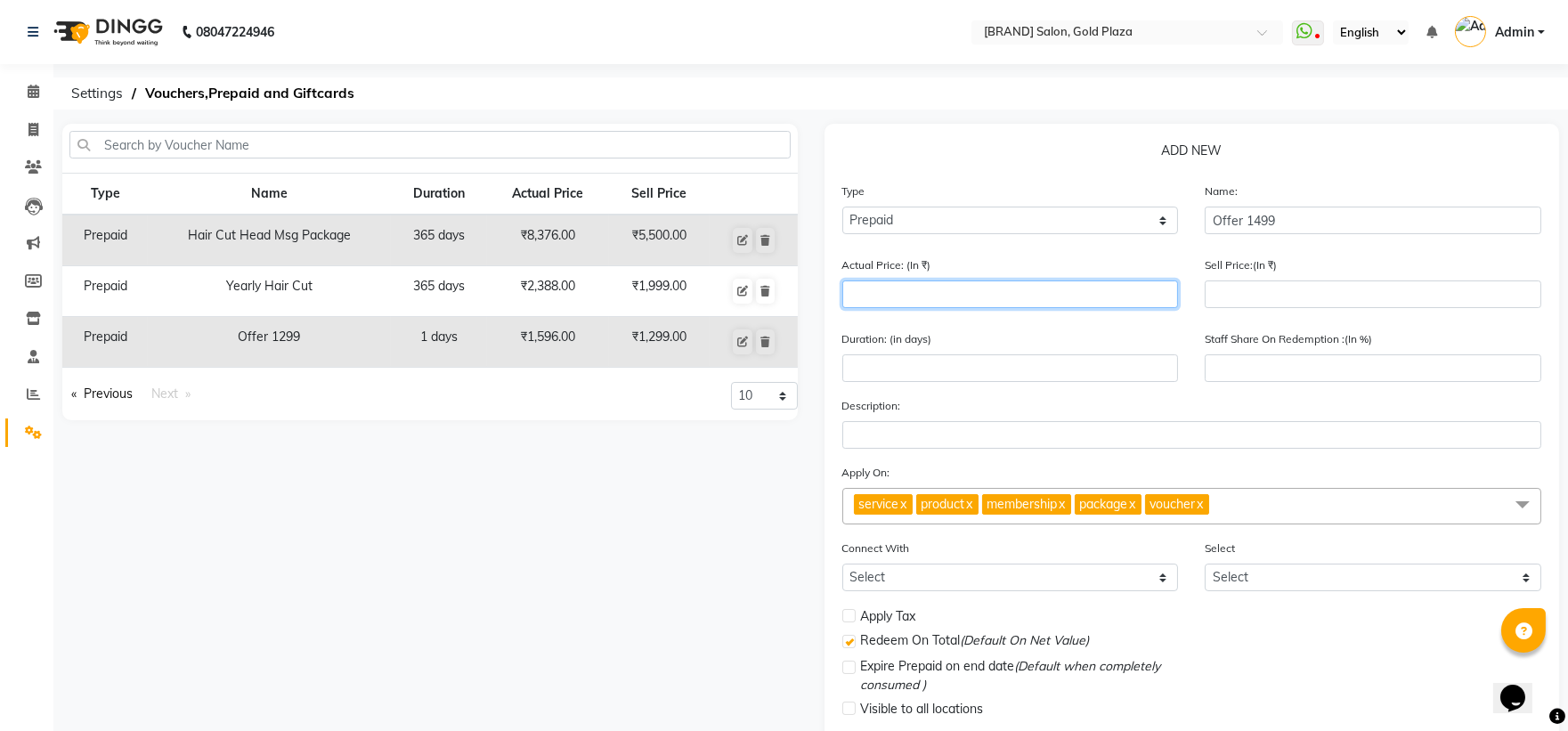 type on "1" 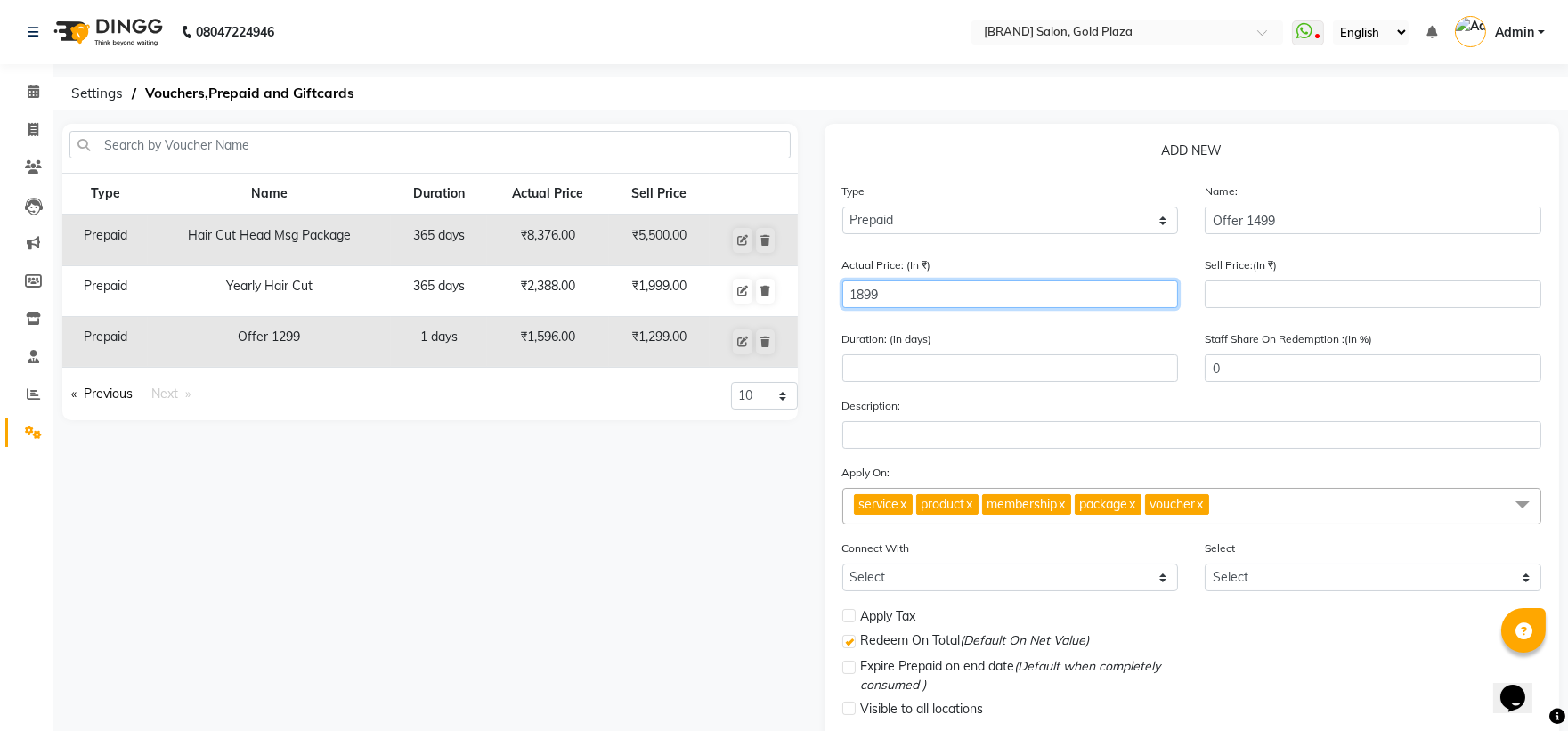 type on "1899" 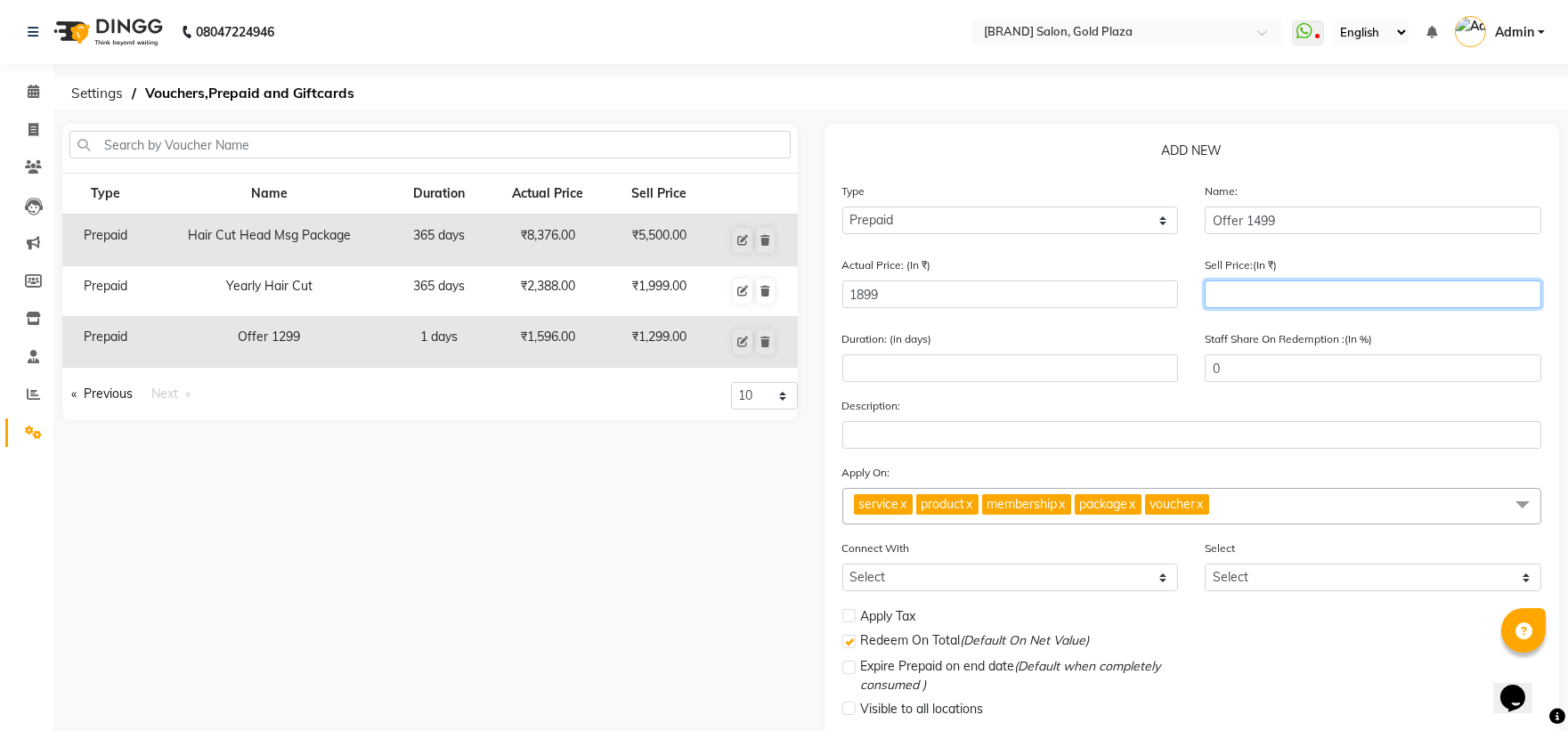 click 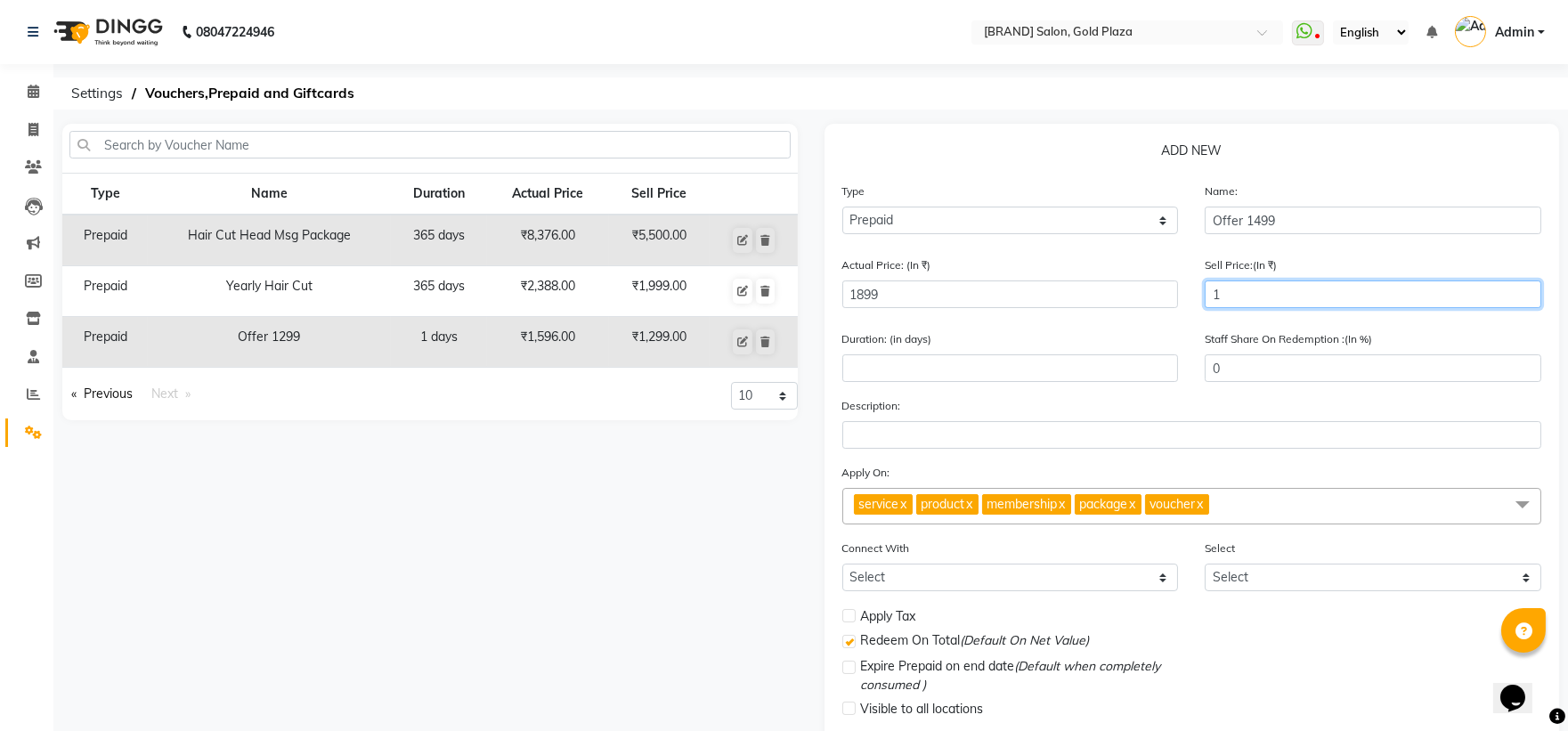 type on "14" 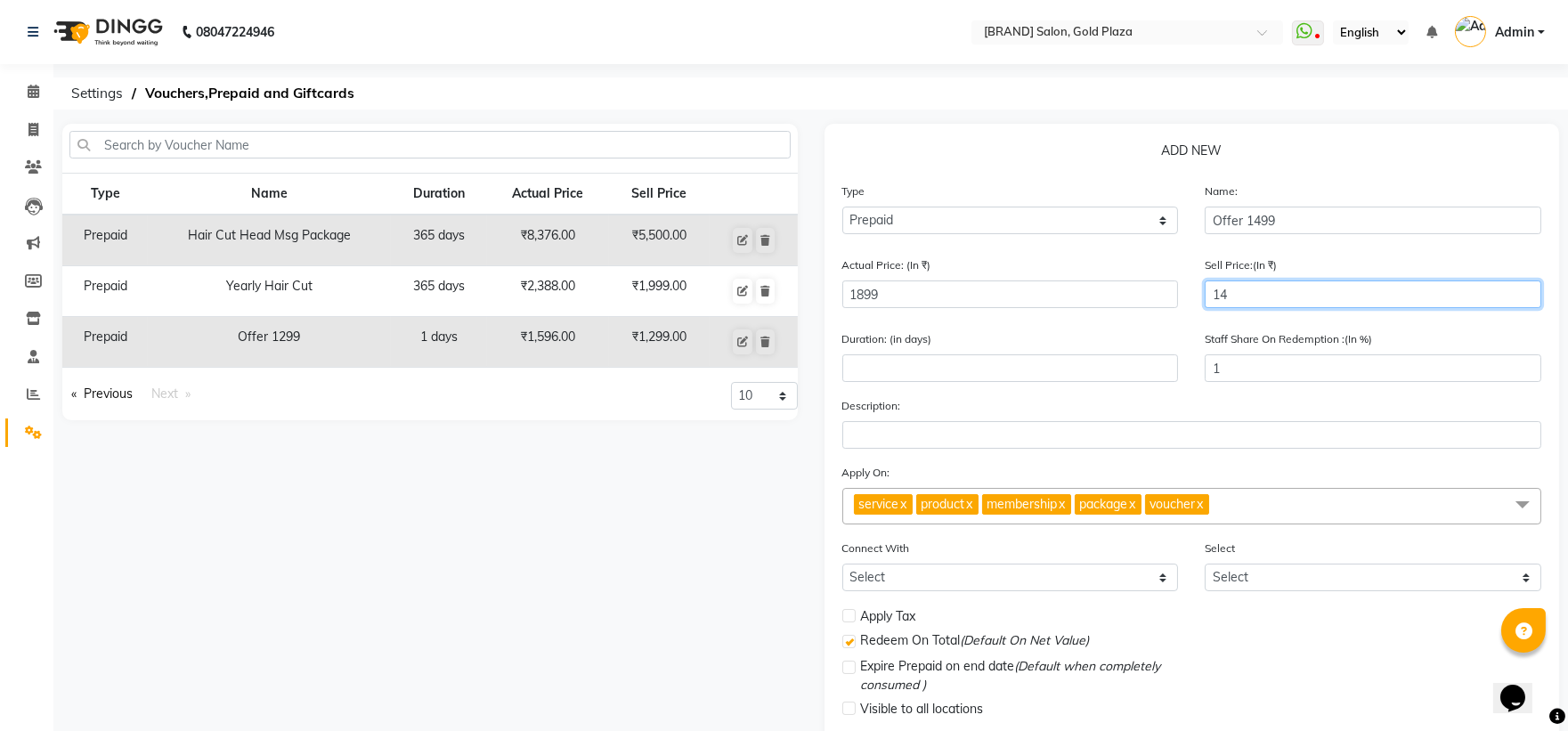 type on "149" 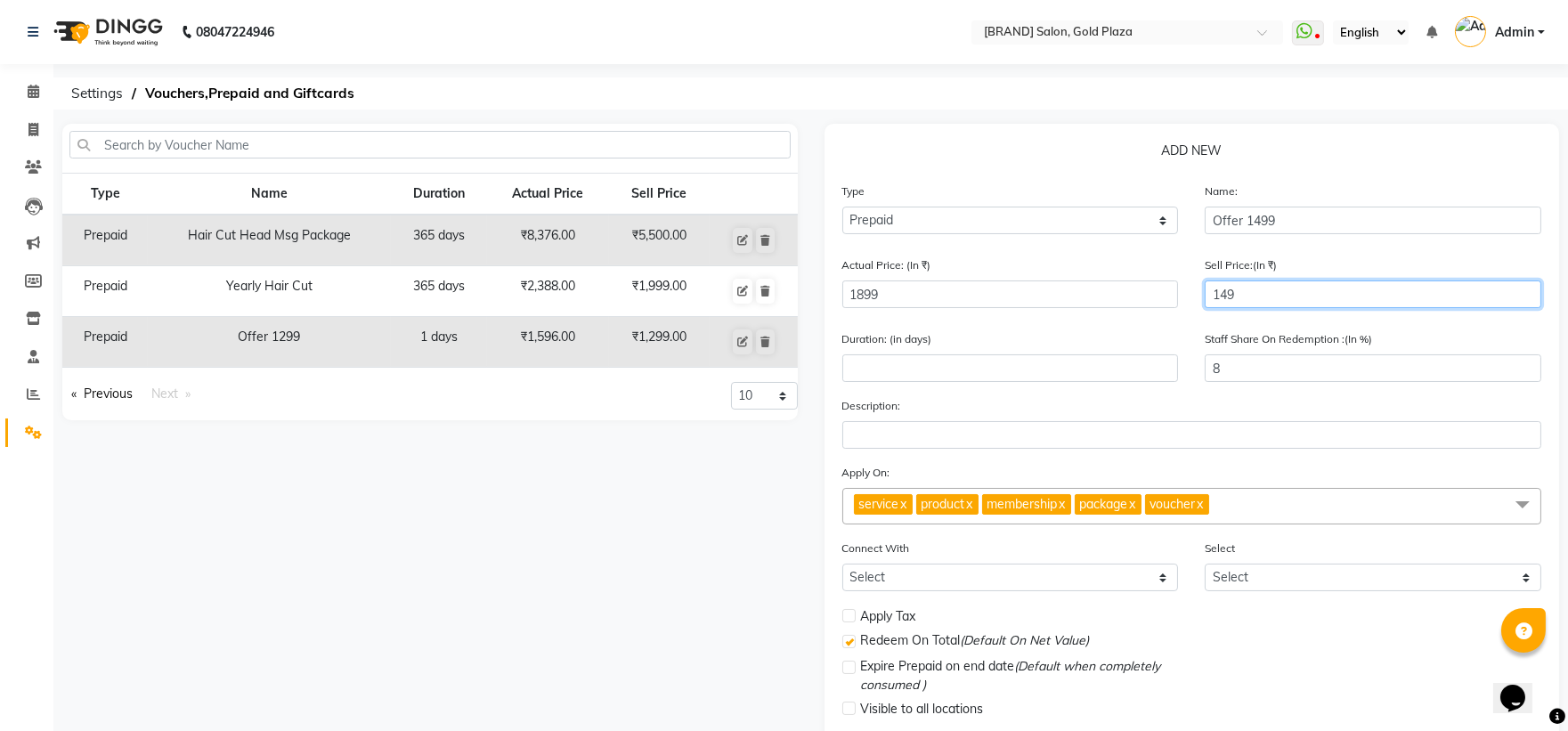 type on "1499" 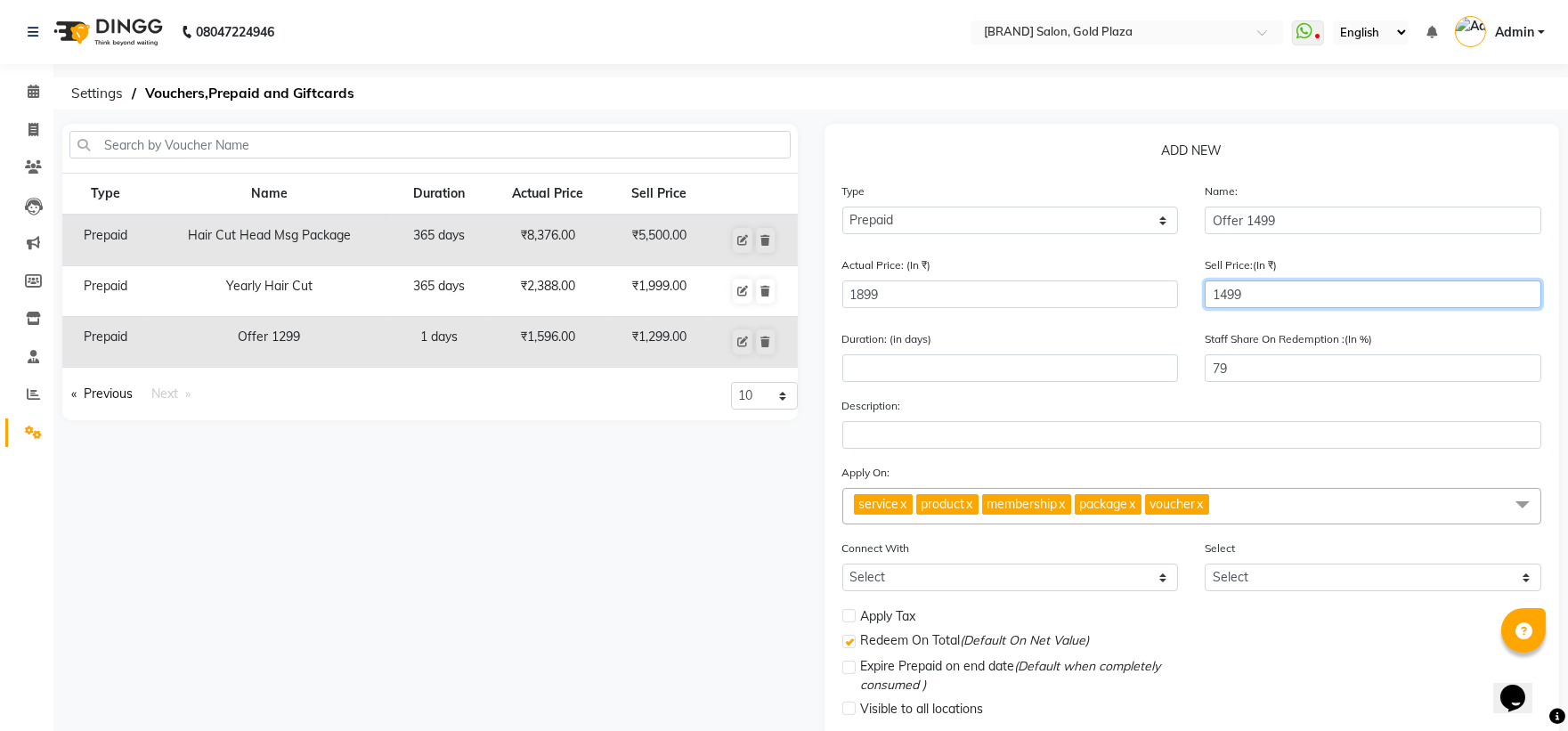 type on "1499" 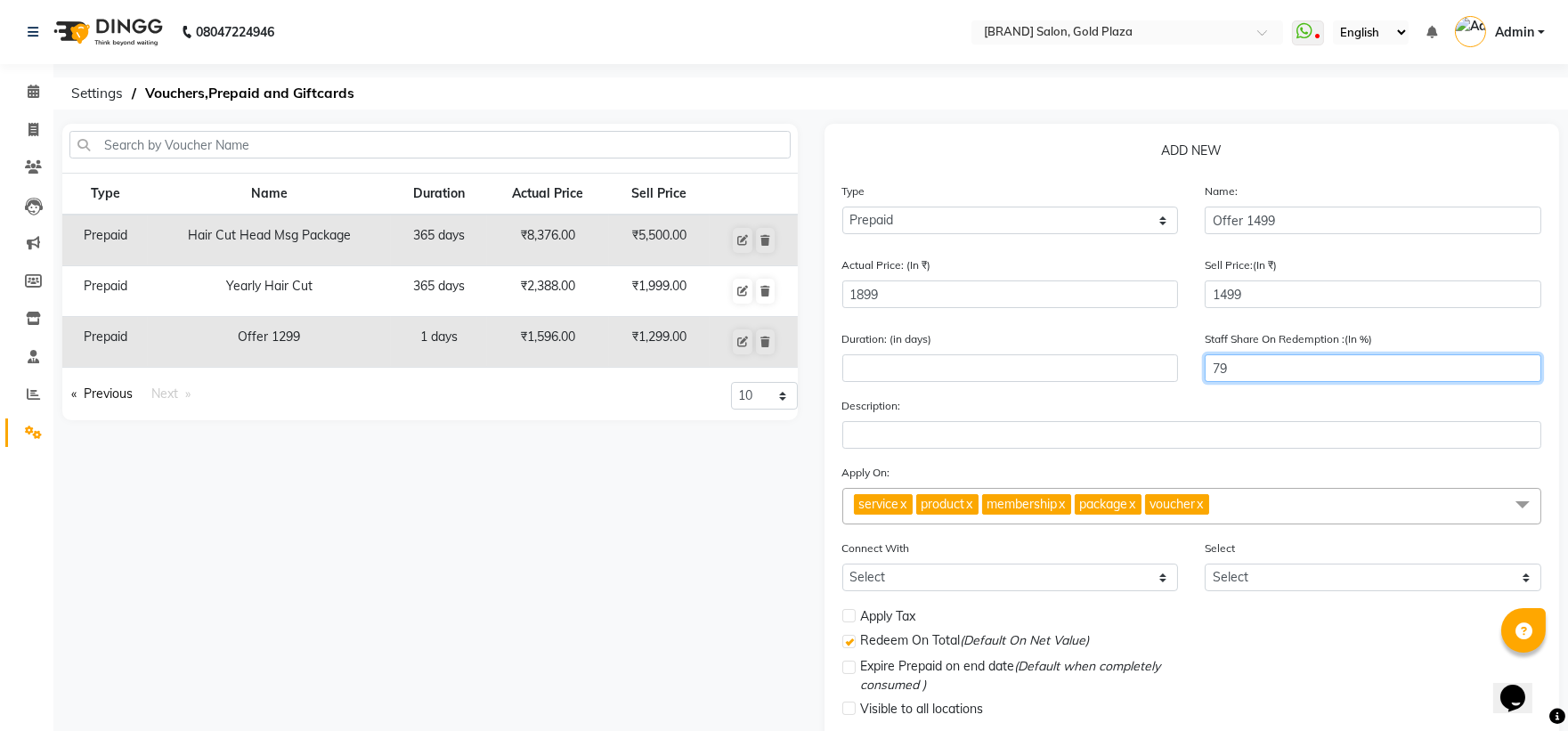 click on "79" 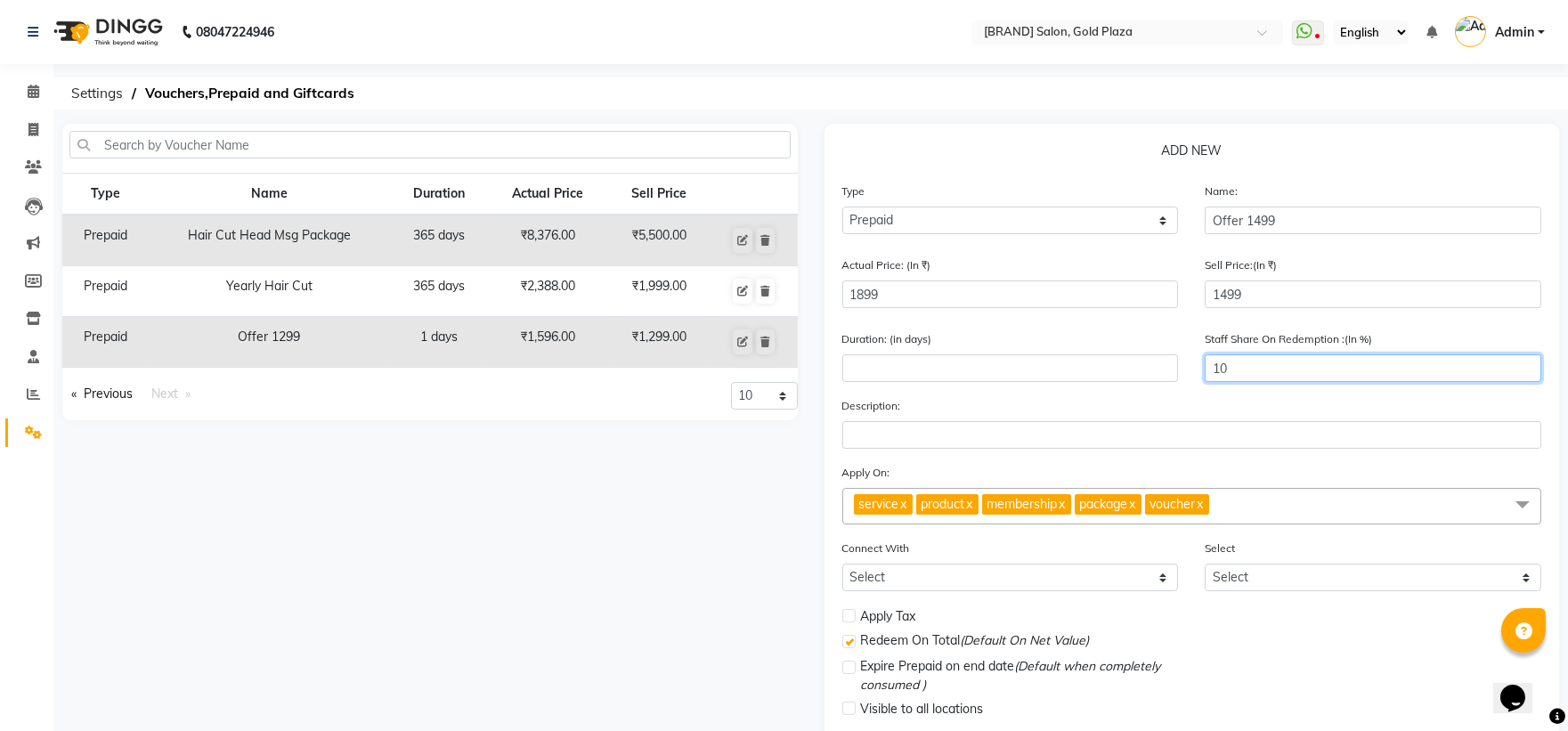 type on "10" 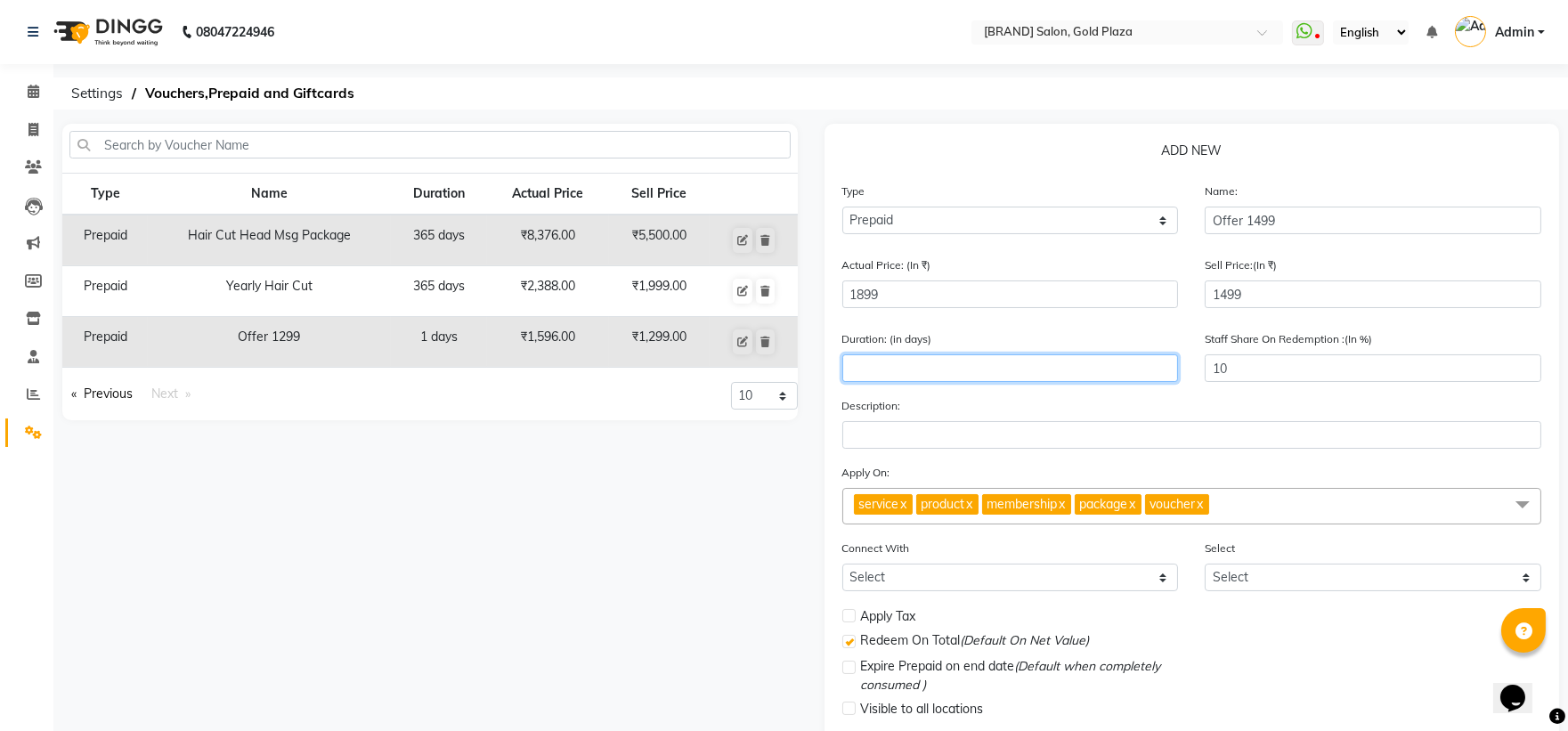 click 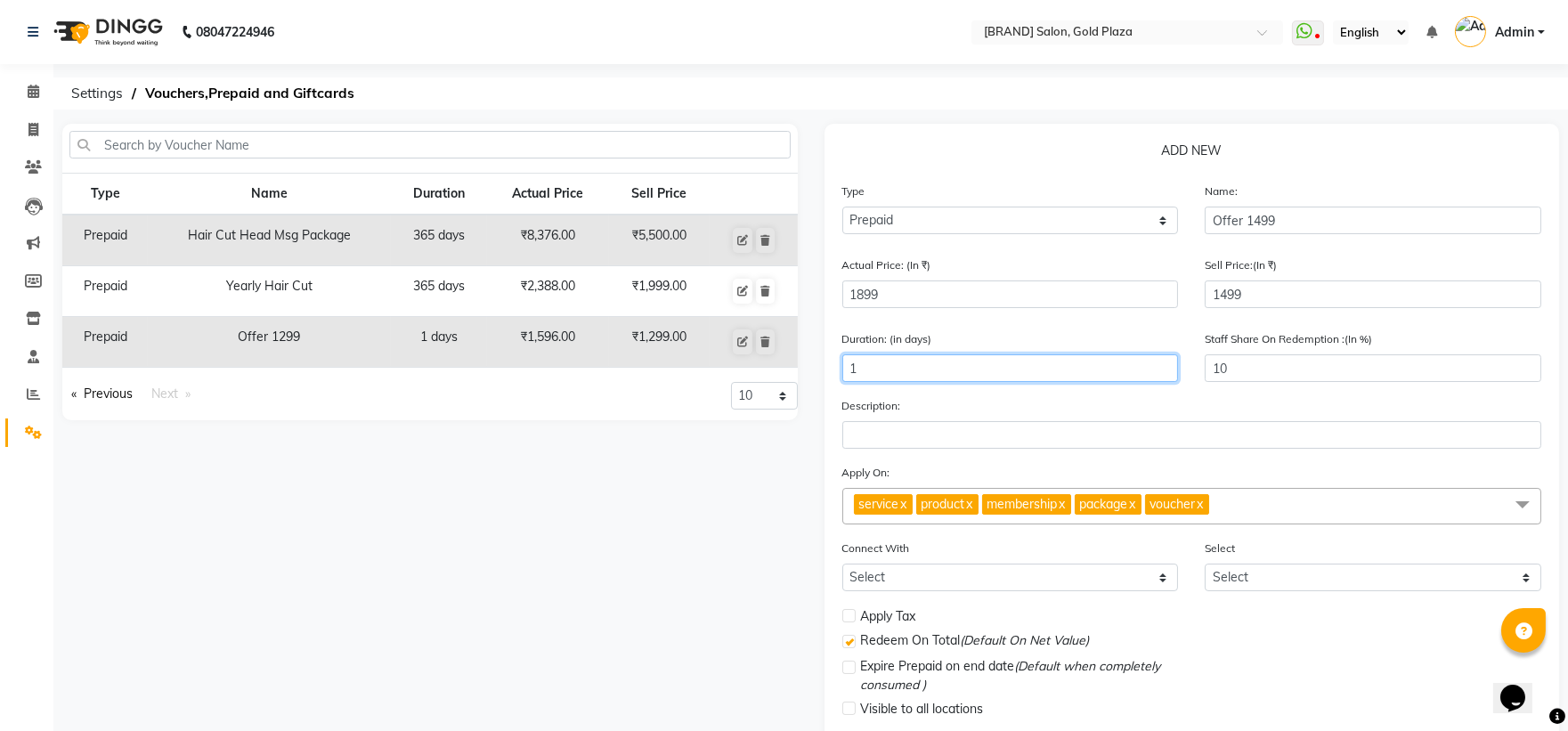 type on "1" 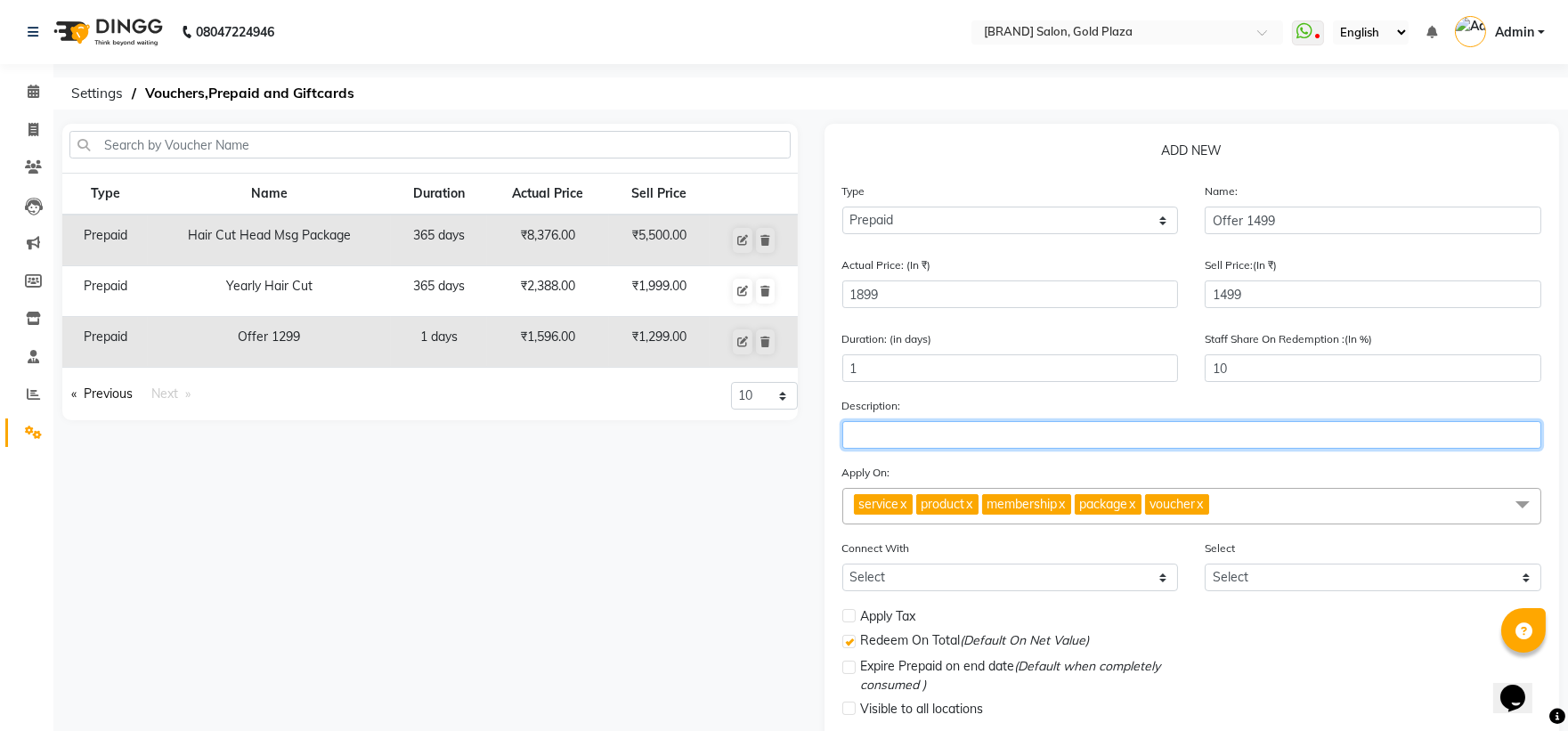 click 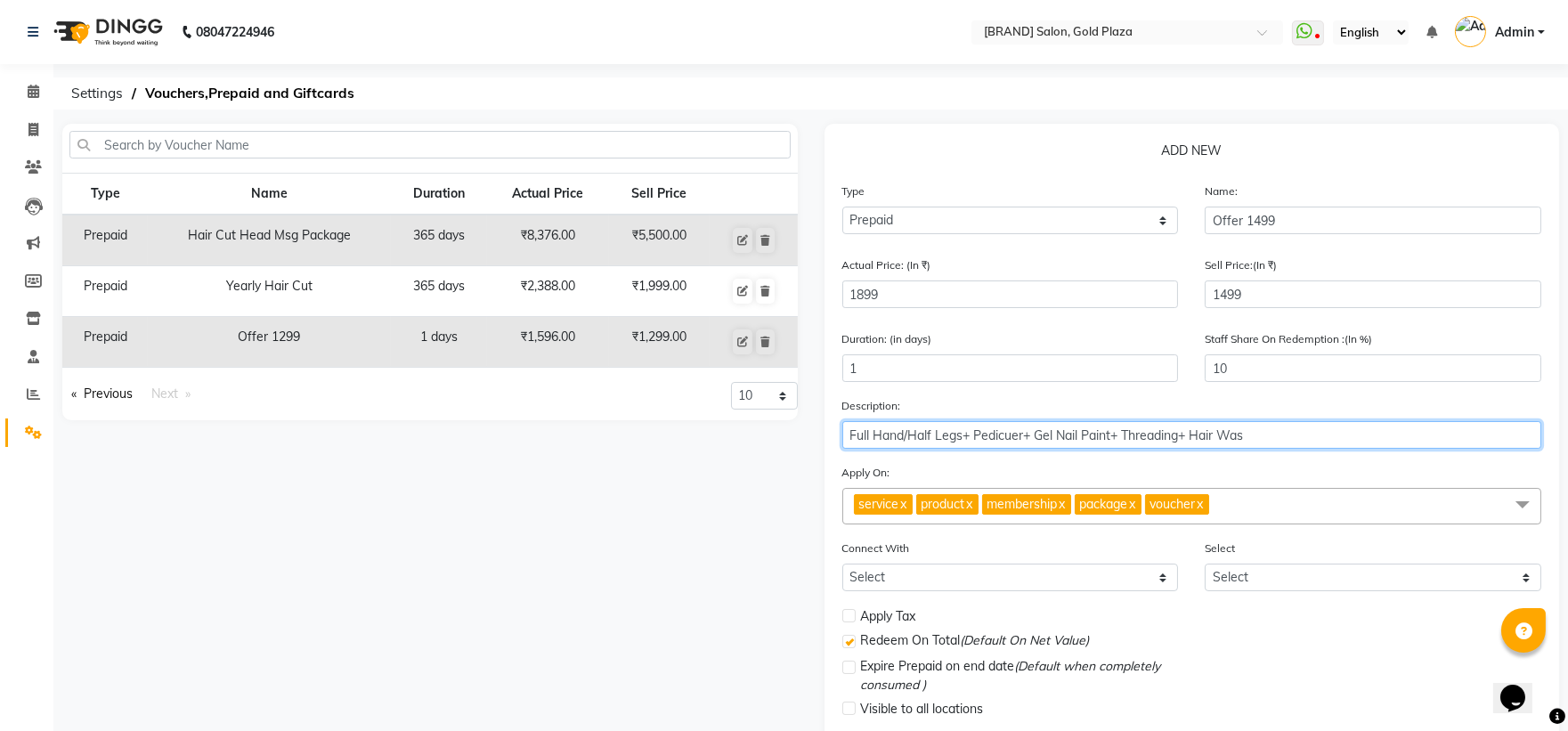 type on "Full Hand/Half Legs+ Pedicuer+ Gel Nail Paint+ Threading+ Hair Wash" 